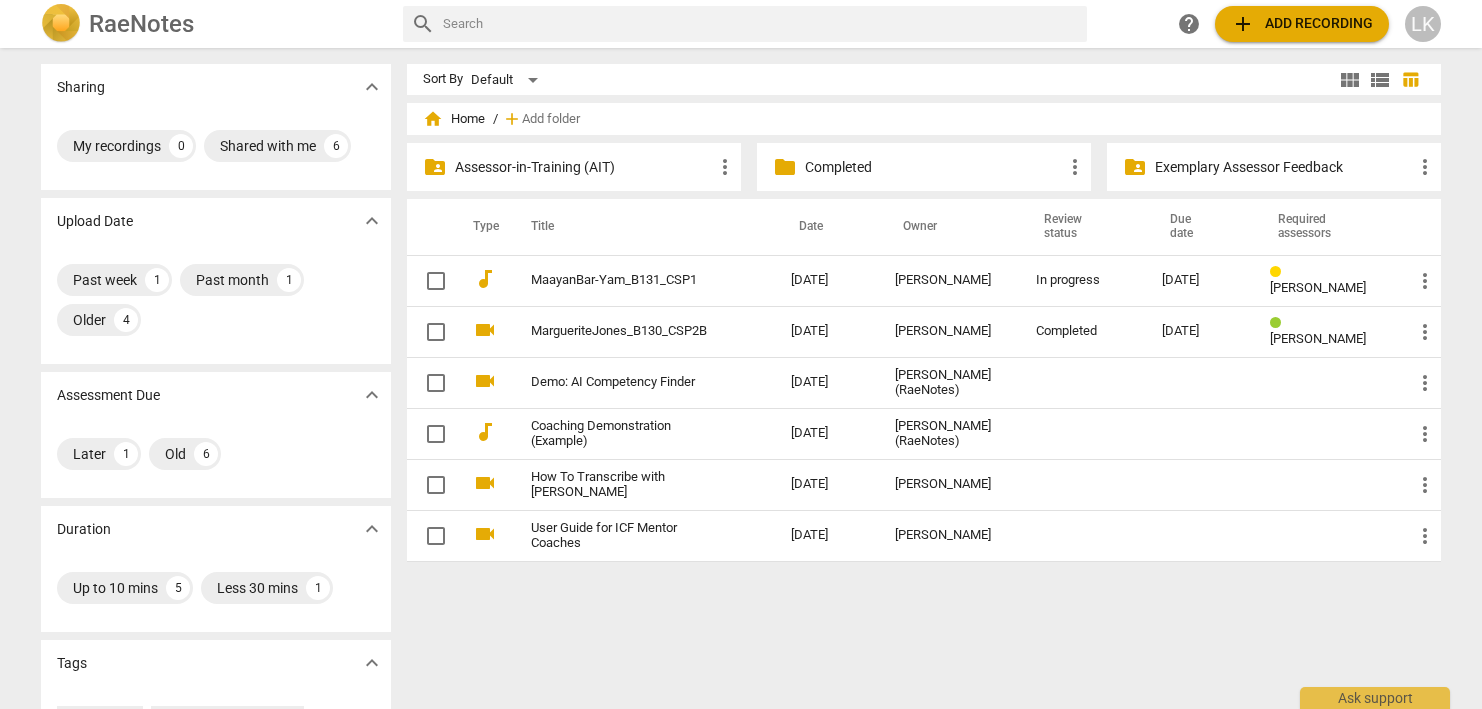 scroll, scrollTop: 0, scrollLeft: 0, axis: both 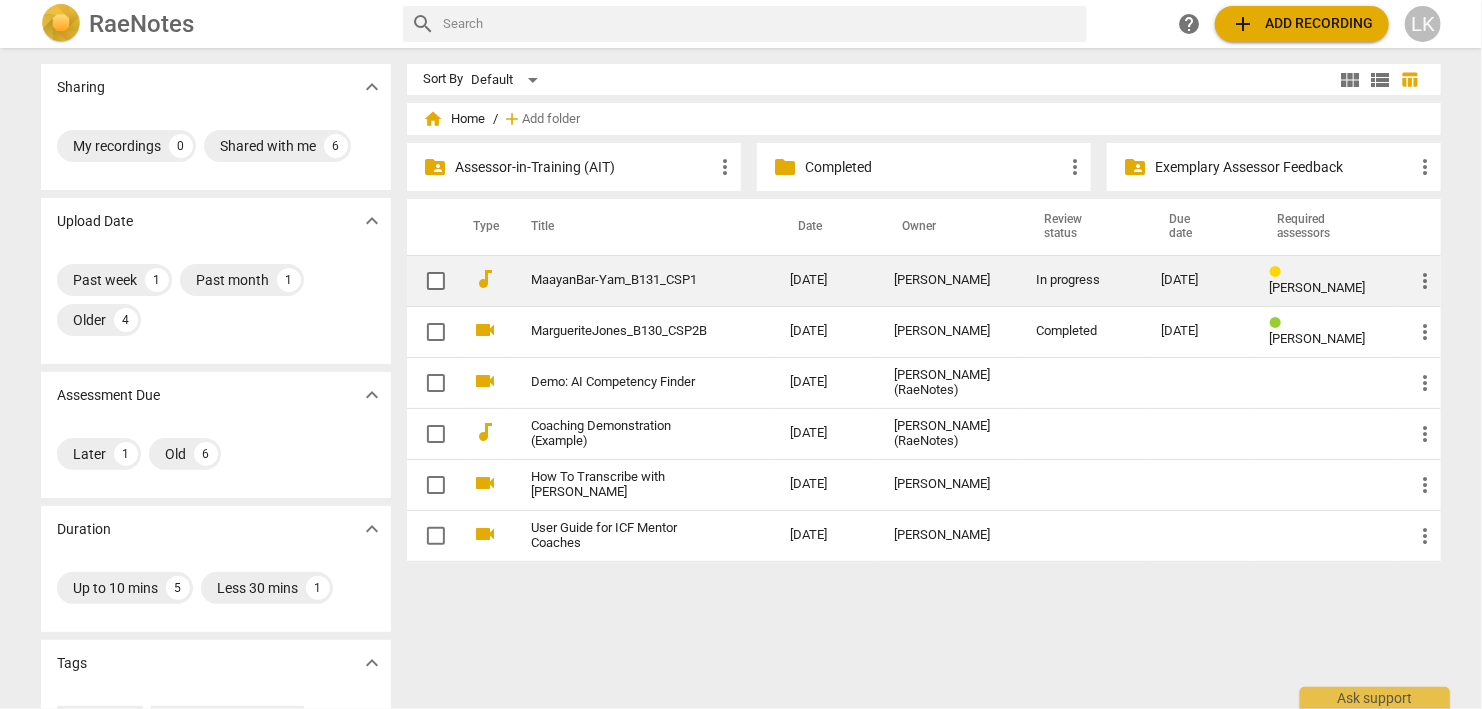 click on "MaayanBar-Yam_B131_CSP1" at bounding box center (625, 280) 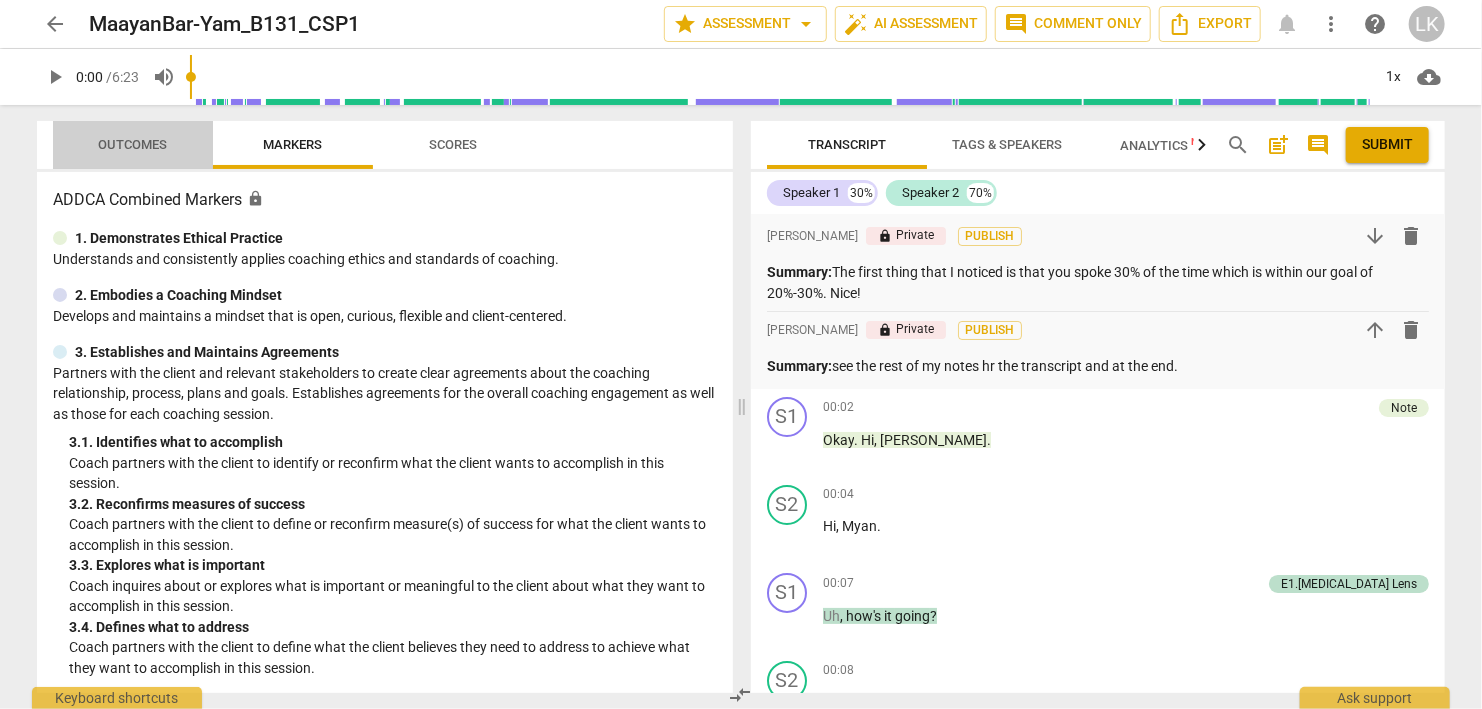 click on "Outcomes" at bounding box center (133, 144) 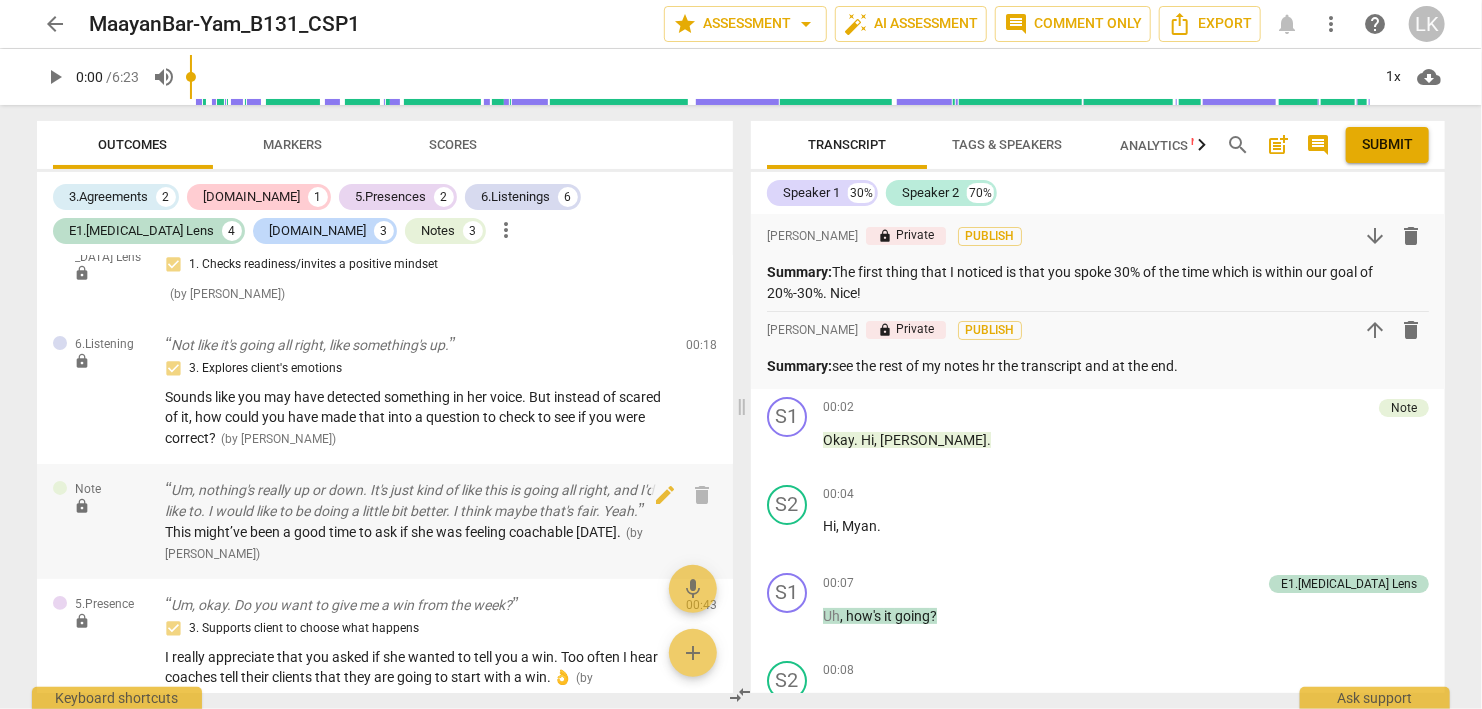 scroll, scrollTop: 0, scrollLeft: 0, axis: both 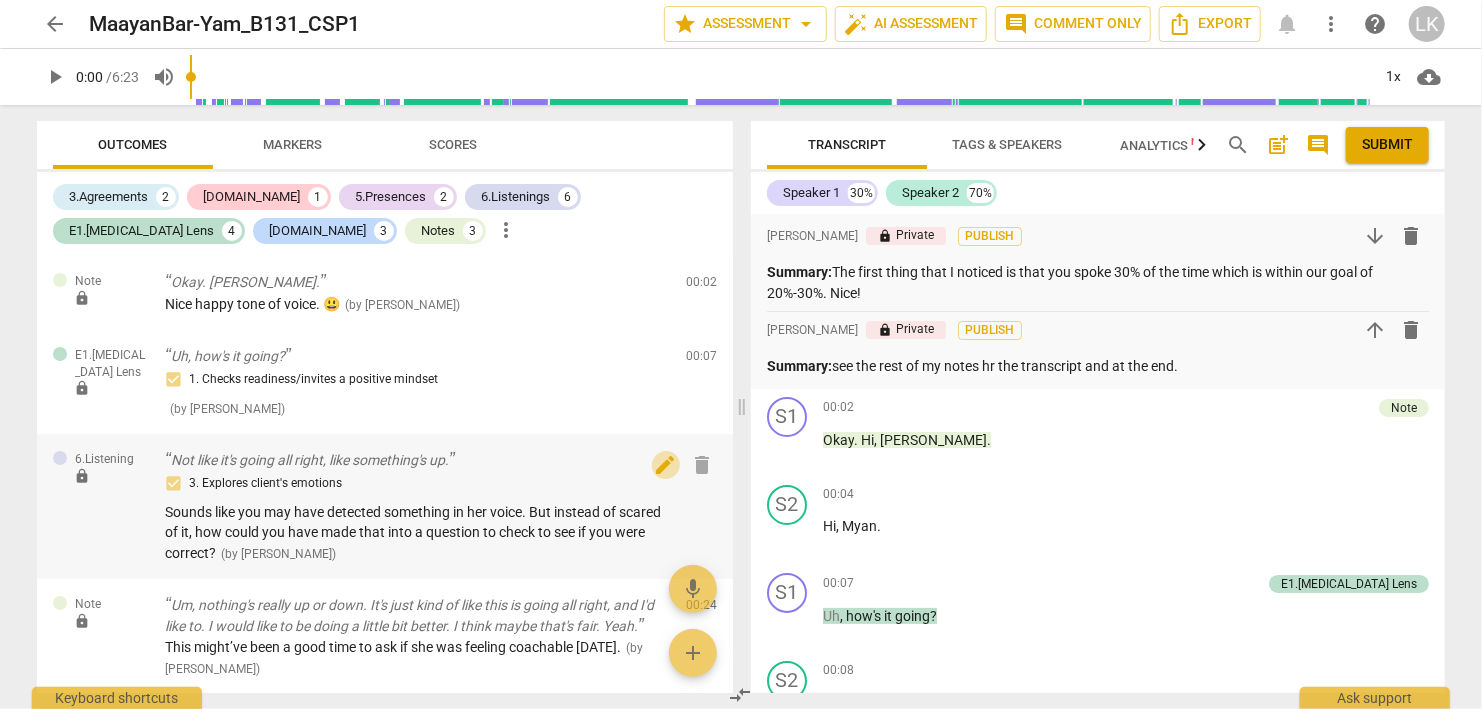 click on "edit" at bounding box center (666, 465) 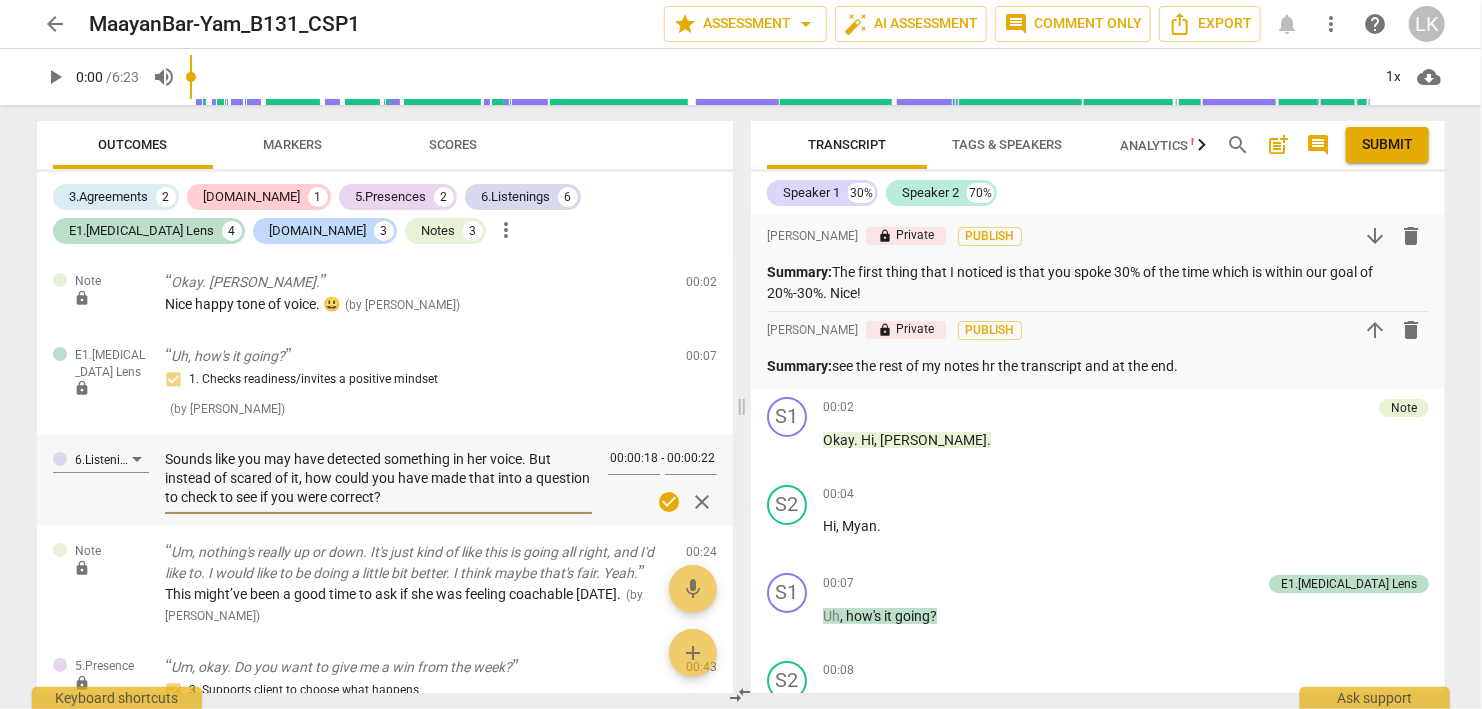 drag, startPoint x: 287, startPoint y: 473, endPoint x: 234, endPoint y: 473, distance: 53 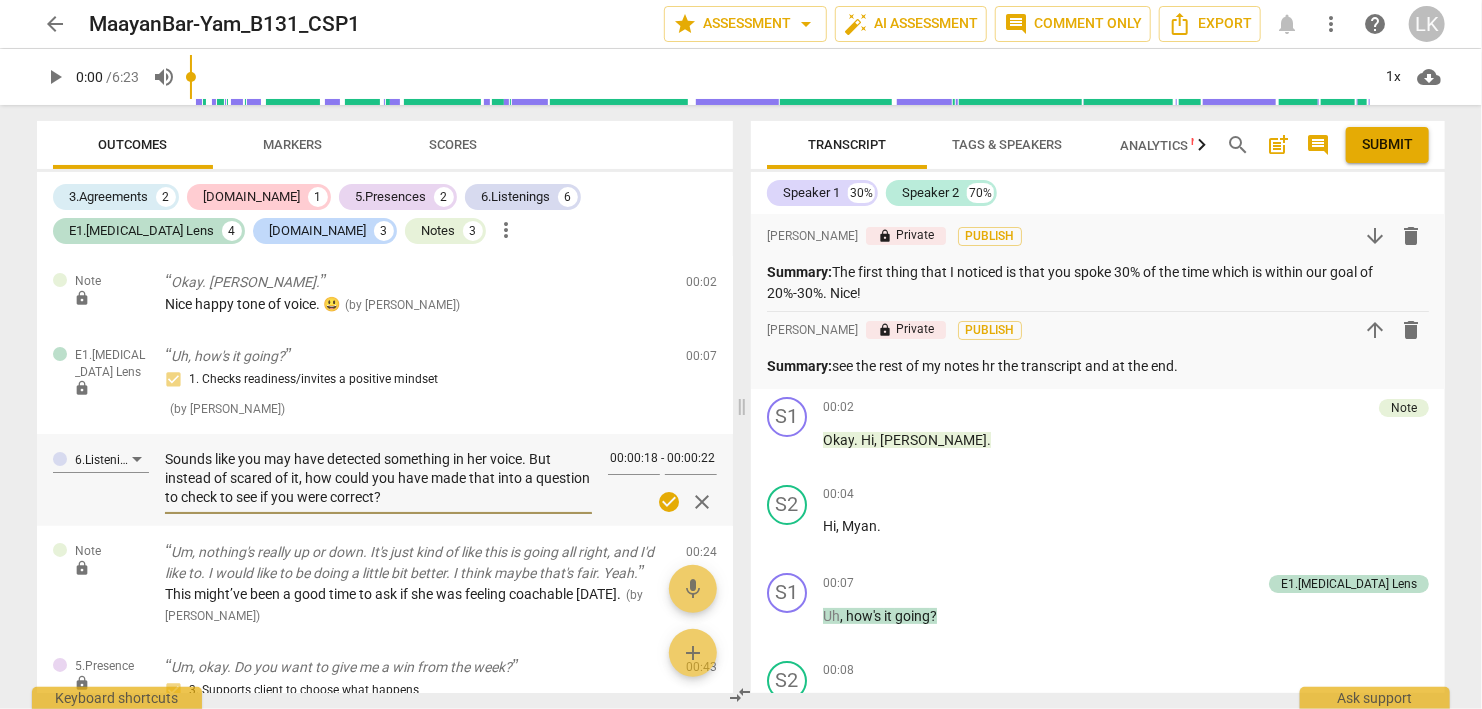 click on "Sounds like you may have detected something in her voice. But instead of scared of it, how could you have made that into a question to check to see if you were correct?" at bounding box center (378, 478) 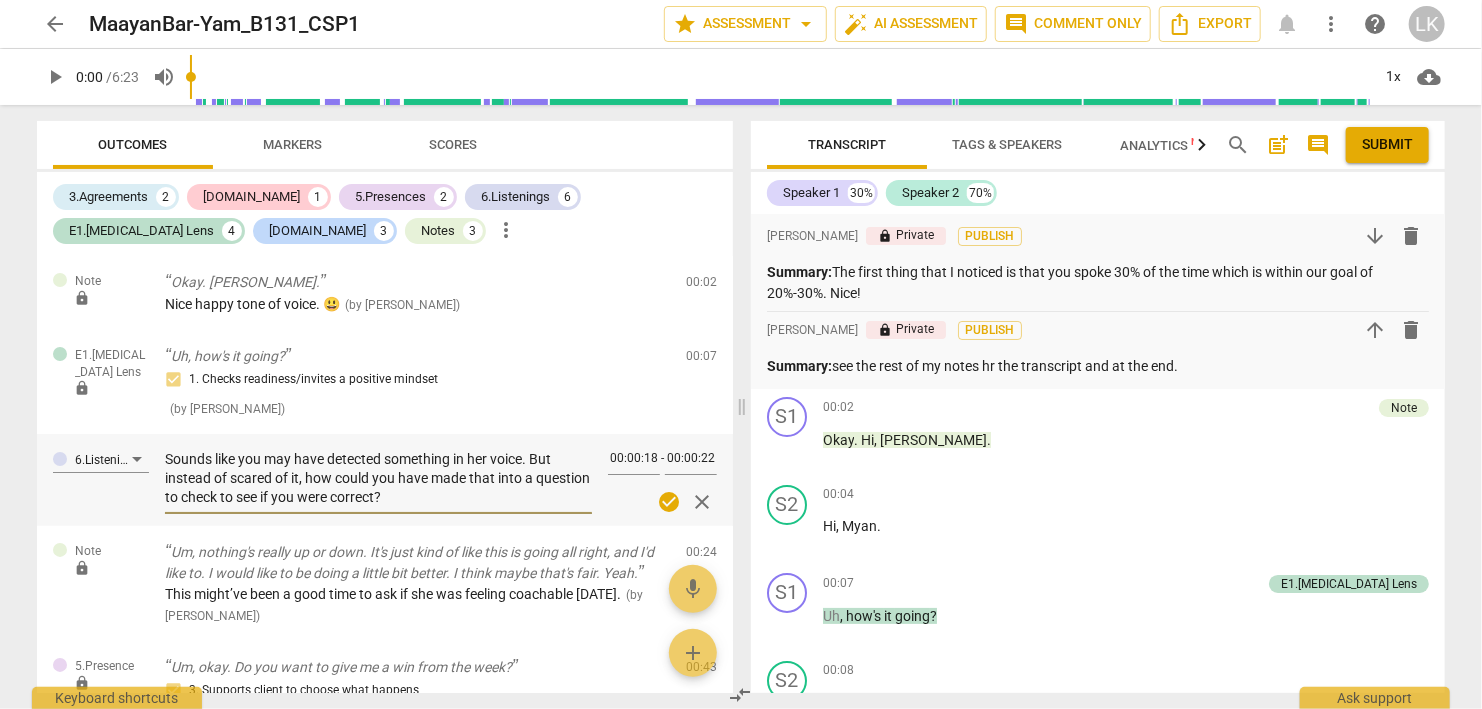 type on "Sounds like you may have detected something in her voice. But instead of s it, how could you have made that into a question to check to see if you were correct?" 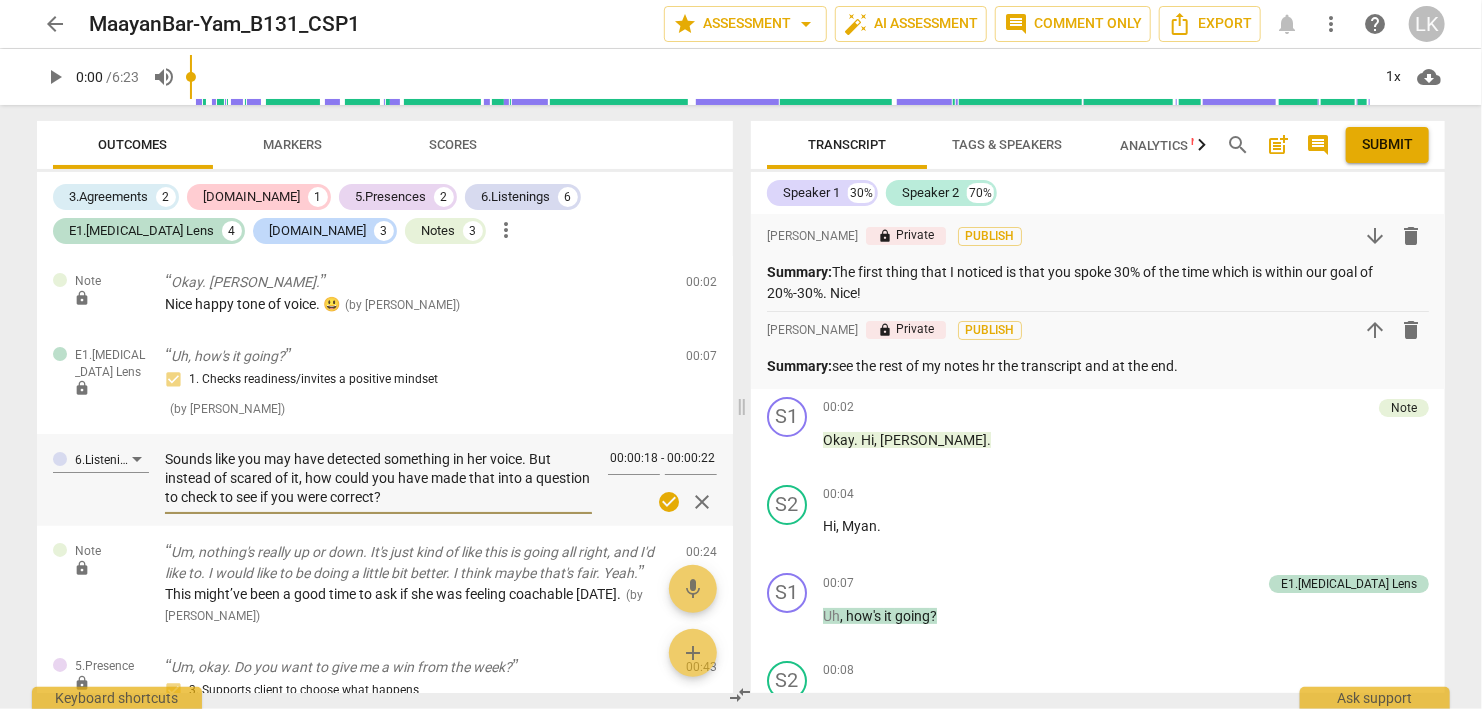 type on "Sounds like you may have detected something in her voice. But instead of s it, how could you have made that into a question to check to see if you were correct?" 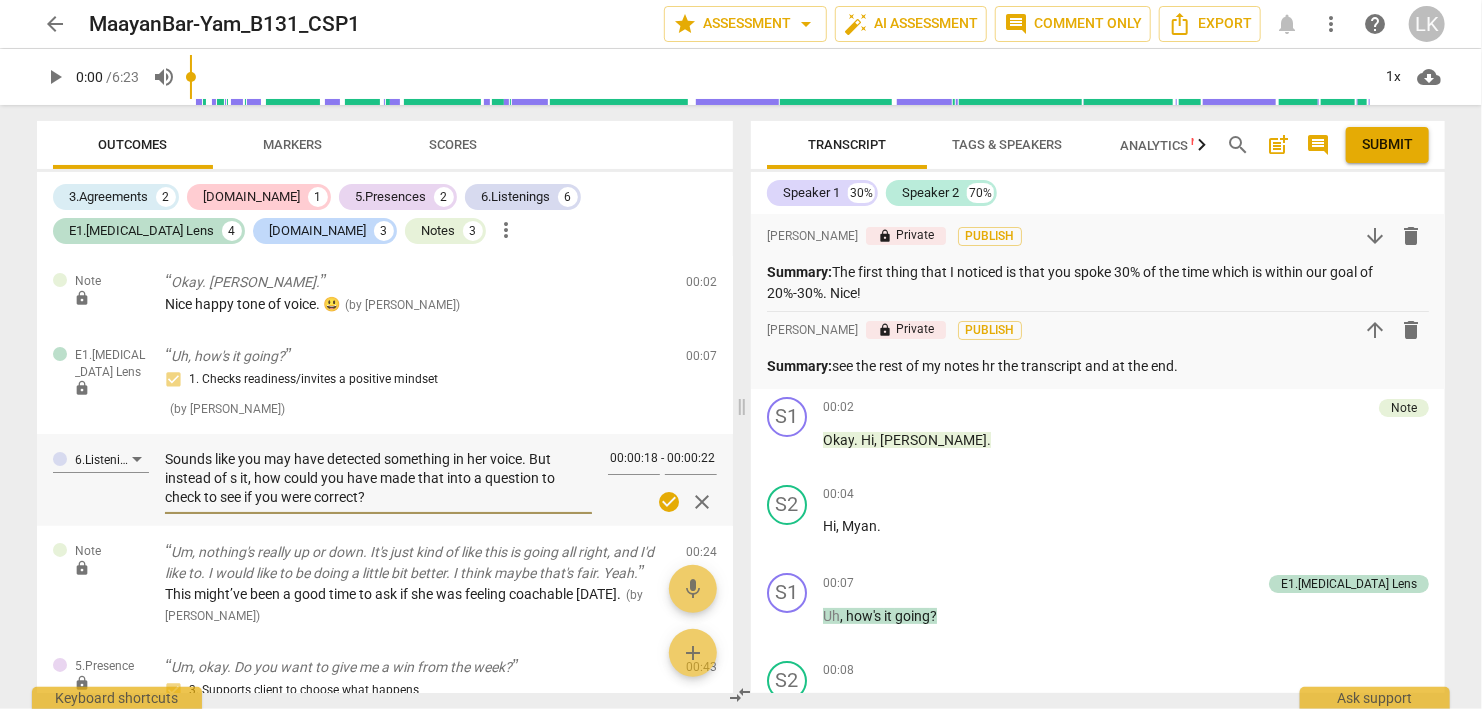 type on "Sounds like you may have detected something in her voice. But instead of st it, how could you have made that into a question to check to see if you were correct?" 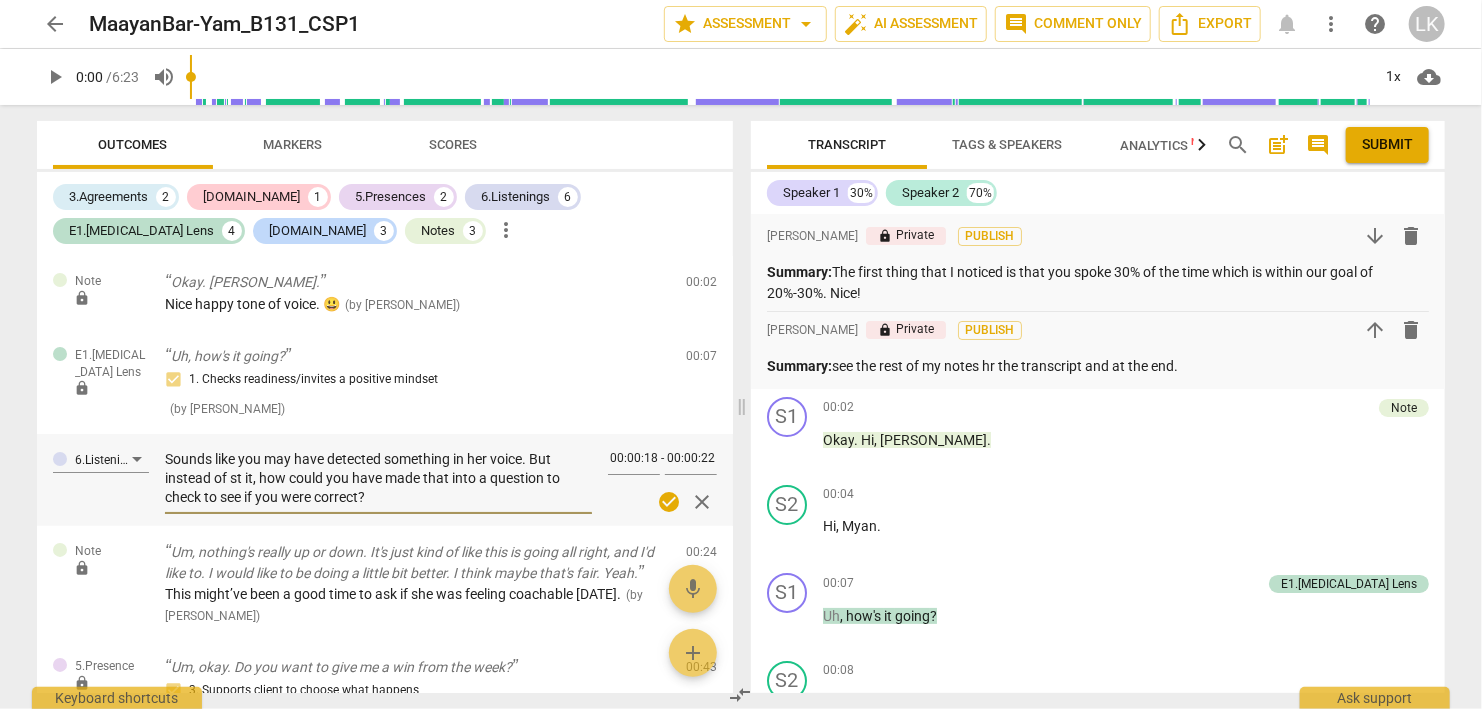 type on "Sounds like you may have detected something in her voice. But instead of sta it, how could you have made that into a question to check to see if you were correct?" 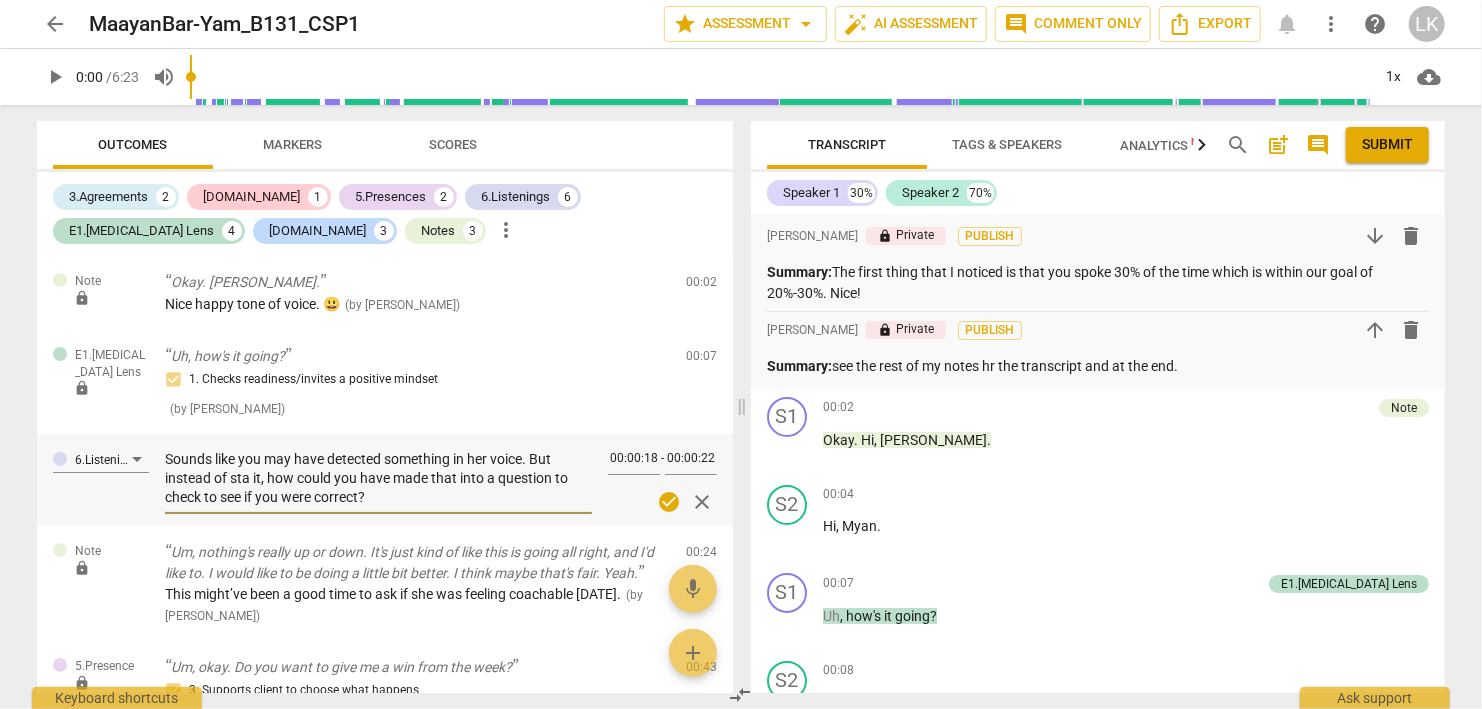 type on "Sounds like you may have detected something in her voice. But instead of stat it, how could you have made that into a question to check to see if you were correct?" 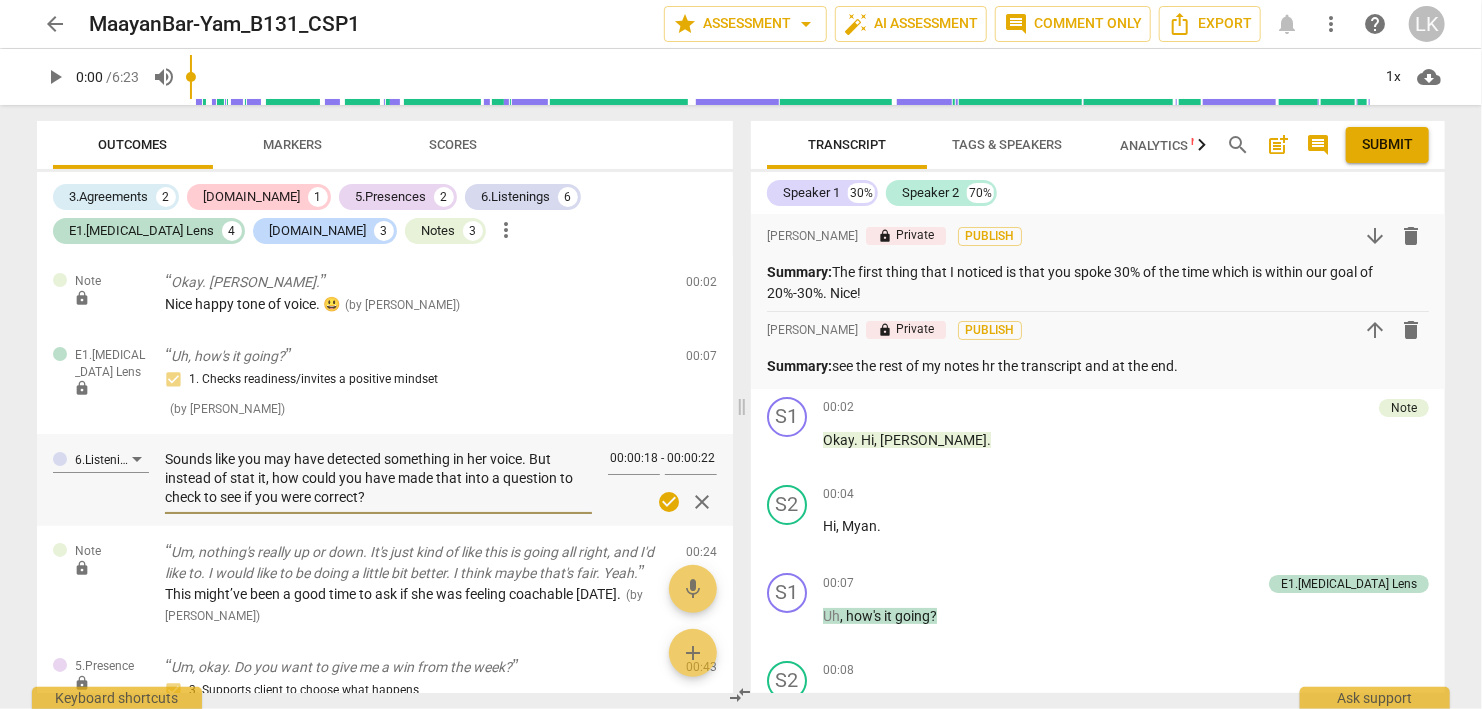 type on "Sounds like you may have detected something in her voice. But instead of stato it, how could you have made that into a question to check to see if you were correct?" 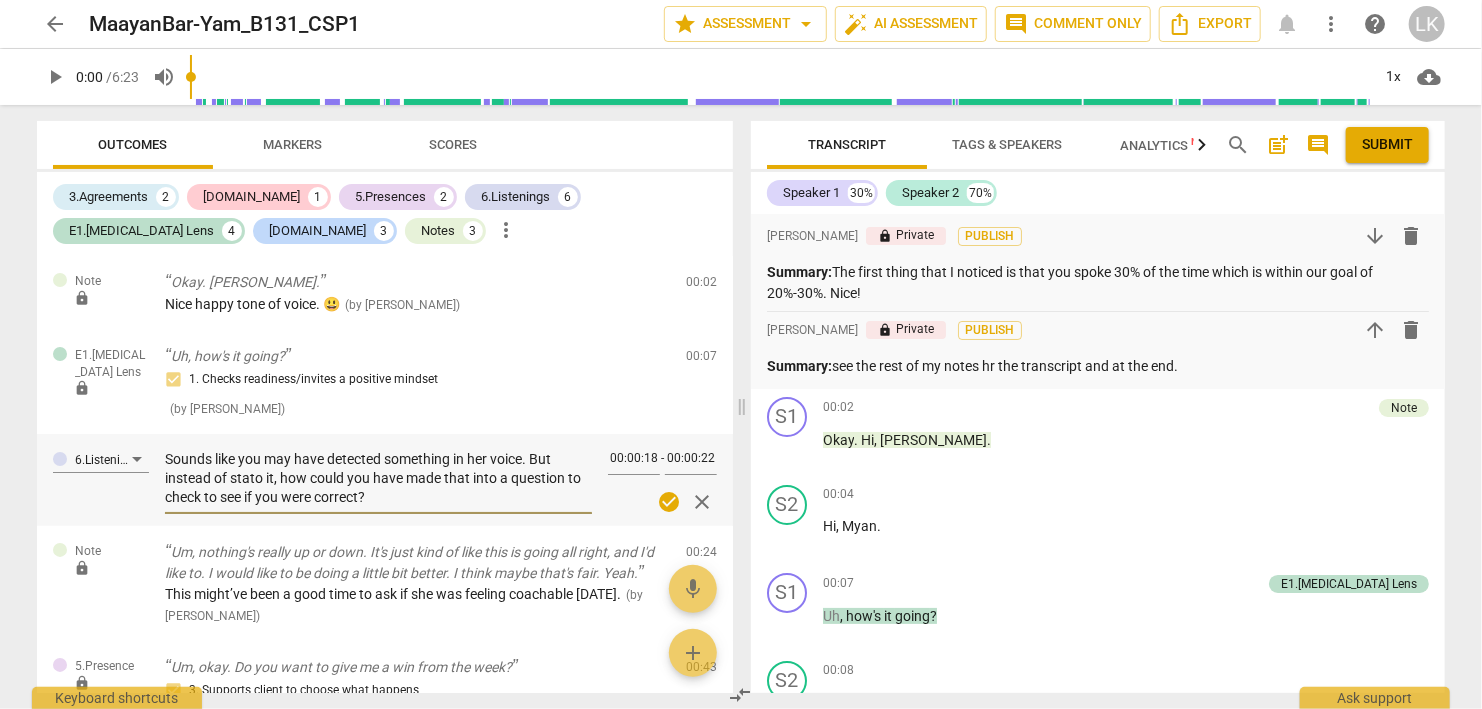 type on "Sounds like you may have detected something in her voice. But instead of statog it, how could you have made that into a question to check to see if you were correct?" 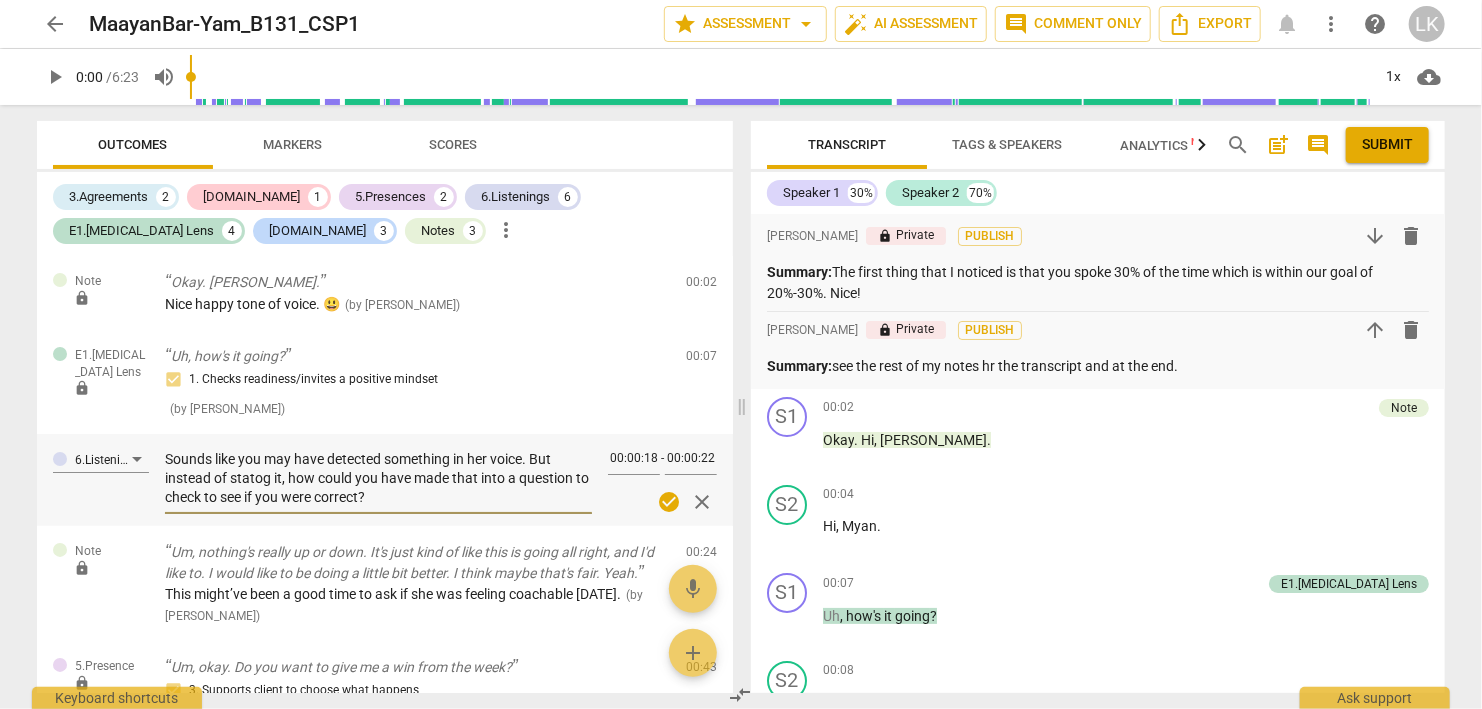 type on "Sounds like you may have detected something in her voice. But instead of stato it, how could you have made that into a question to check to see if you were correct?" 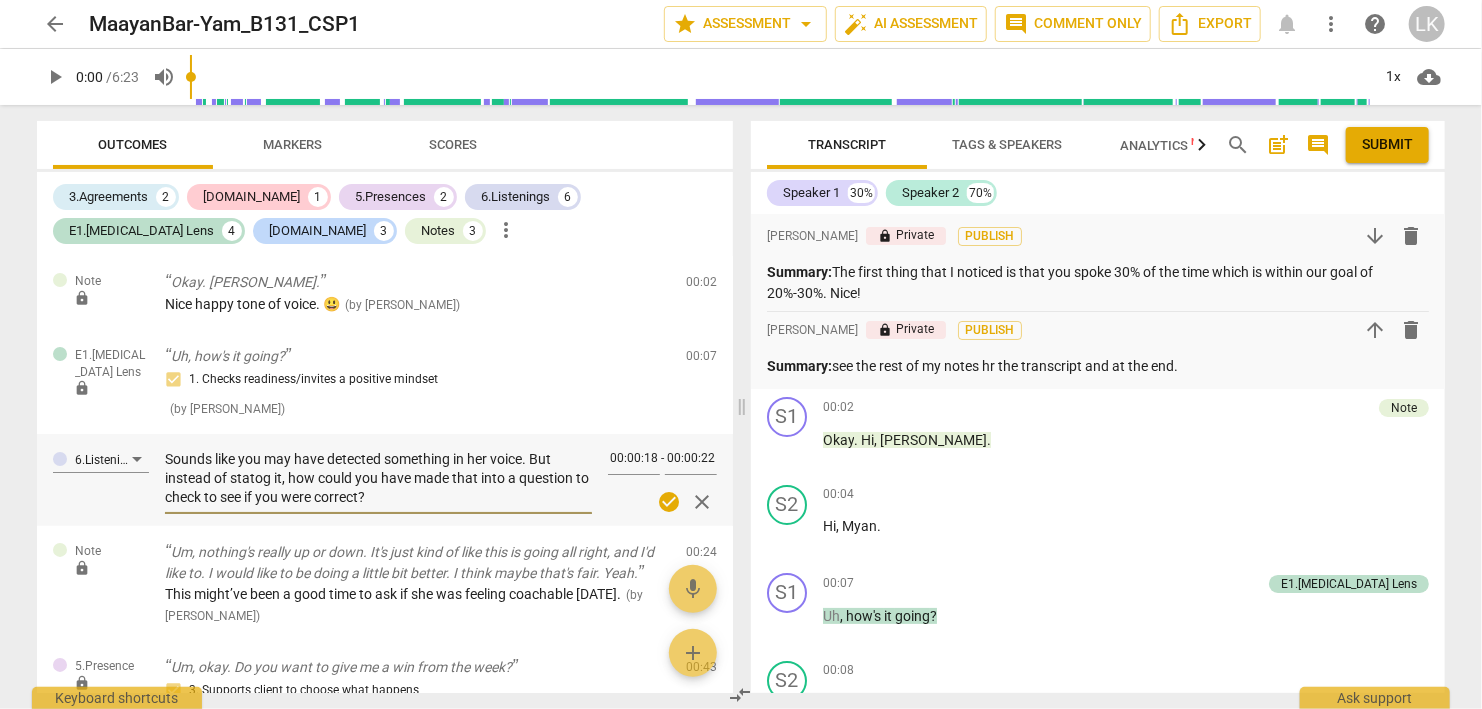 type on "Sounds like you may have detected something in her voice. But instead of stato it, how could you have made that into a question to check to see if you were correct?" 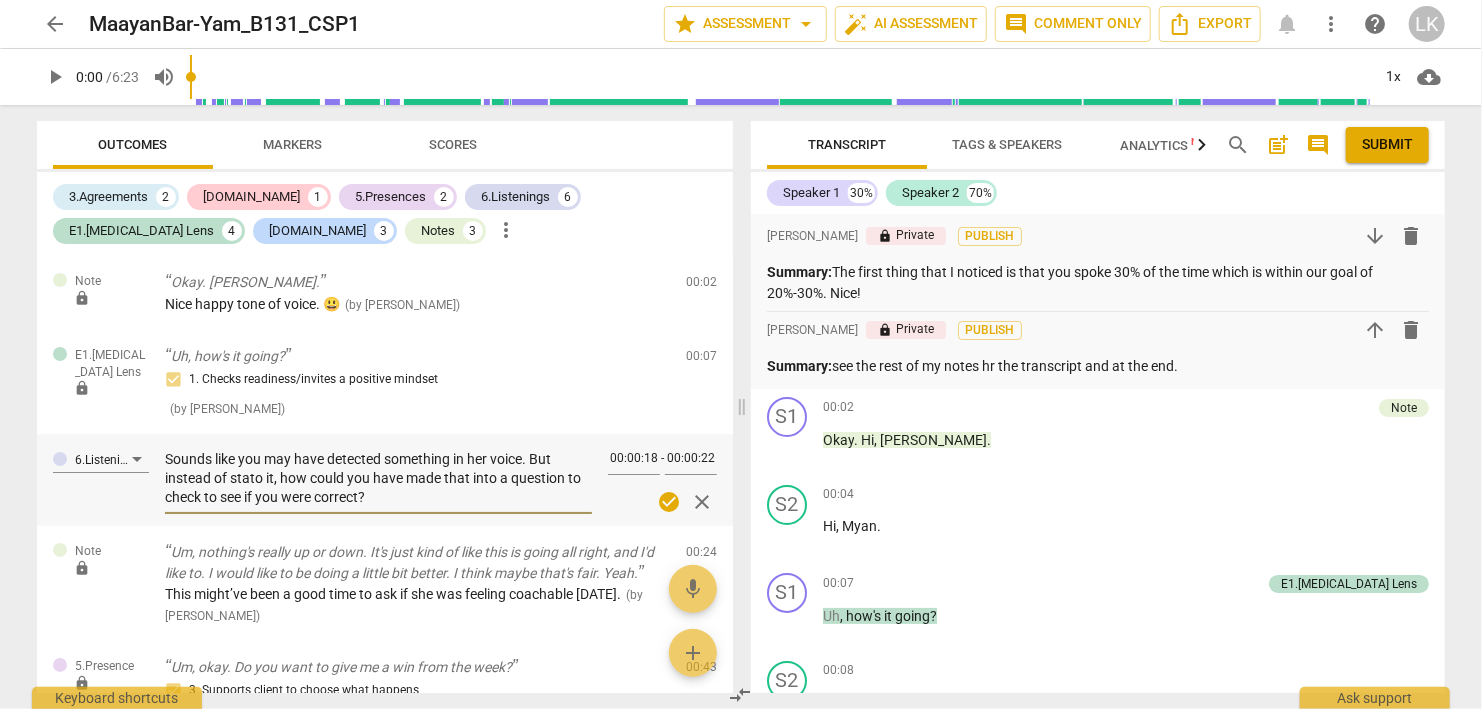 type on "Sounds like you may have detected something in her voice. But instead of stat it, how could you have made that into a question to check to see if you were correct?" 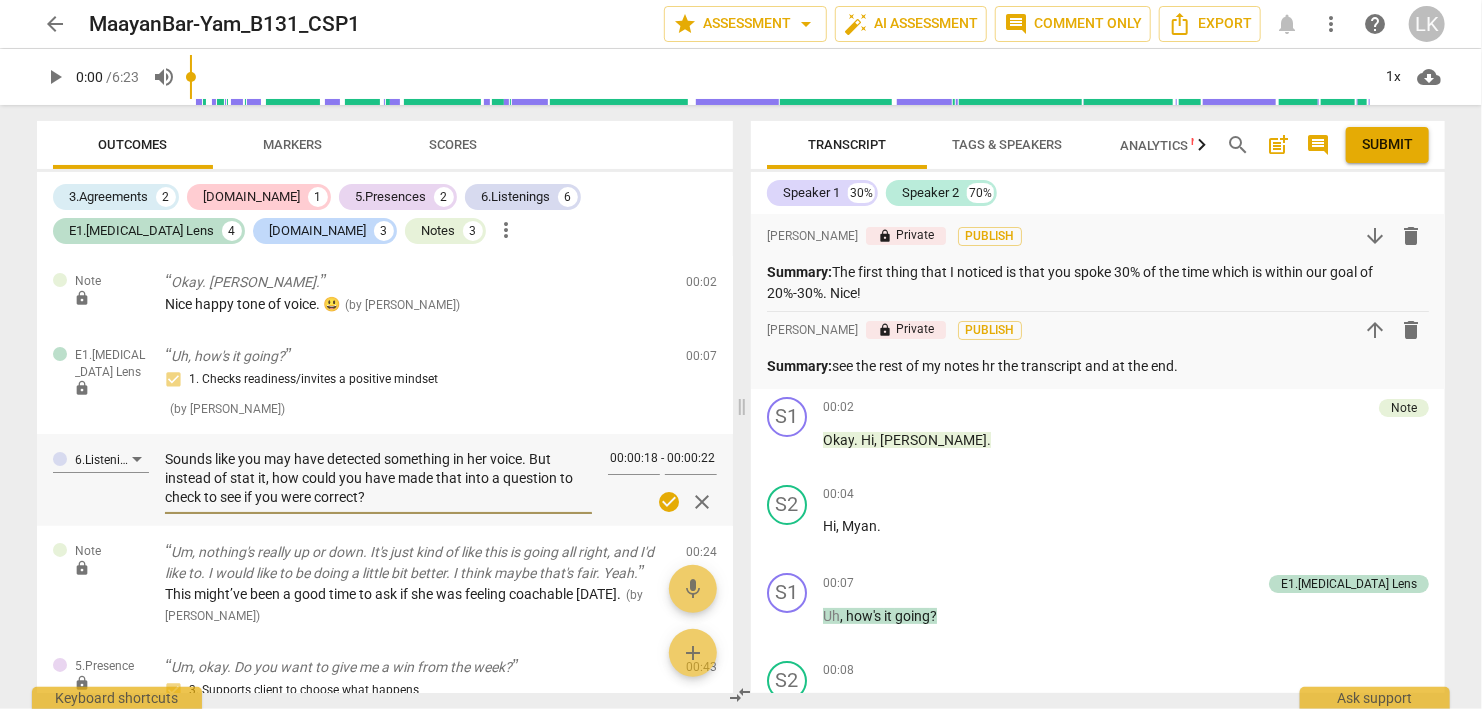 type on "Sounds like you may have detected something in her voice. But instead of stati it, how could you have made that into a question to check to see if you were correct?" 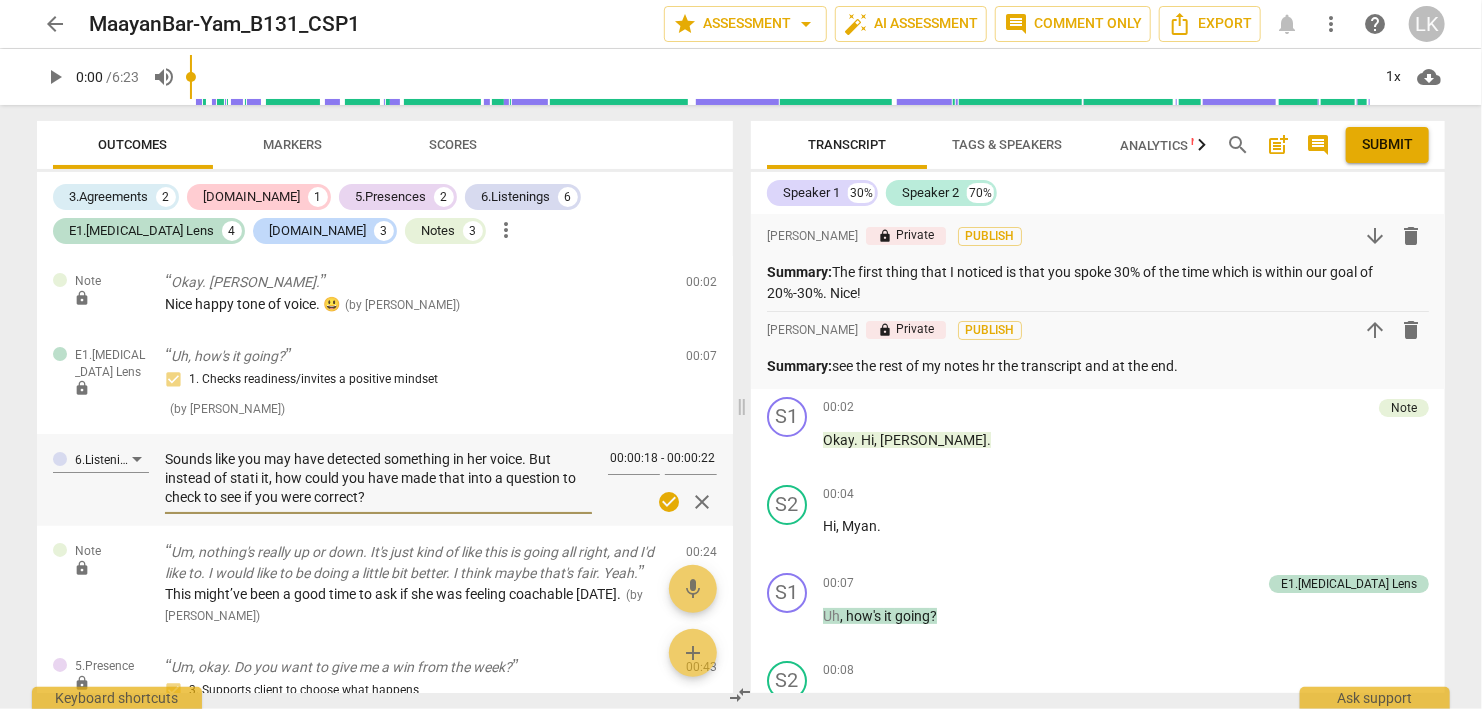 type on "Sounds like you may have detected something in her voice. But instead of [MEDICAL_DATA] it, how could you have made that into a question to check to see if you were correct?" 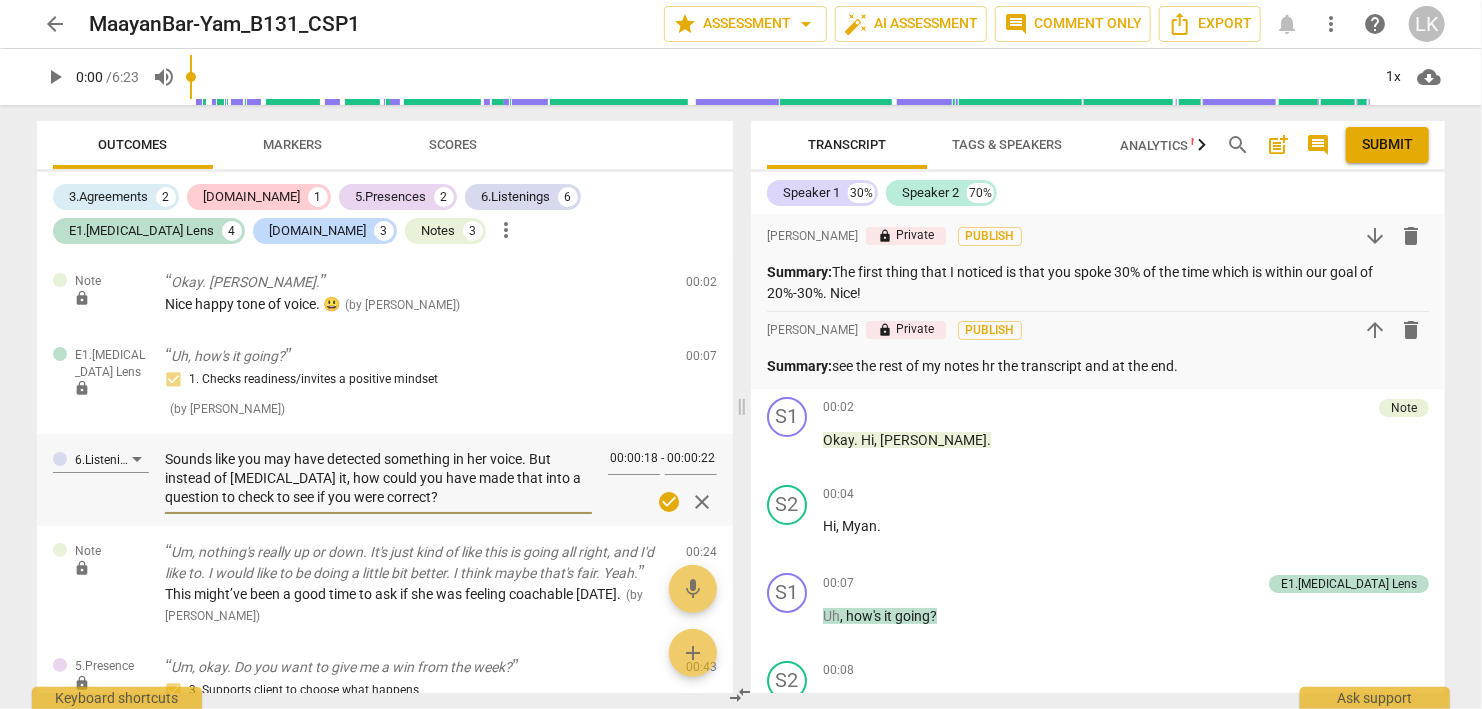 type on "Sounds like you may have detected something in her voice. But instead of stating it, how could you have made that into a question to check to see if you were correct?" 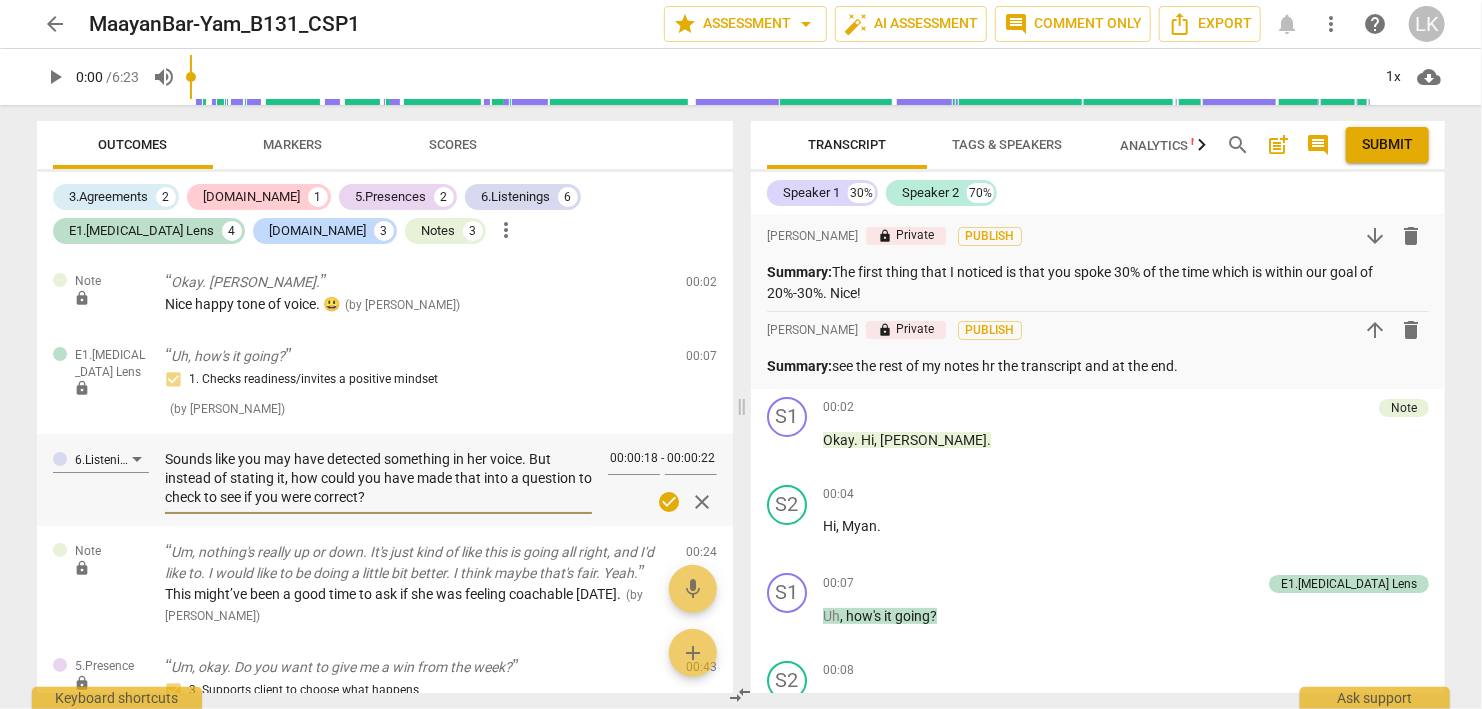 type on "Sounds like you may have detected something in her voice. But instead of stating it, how could you have made that into a question to check to see if you were correct?" 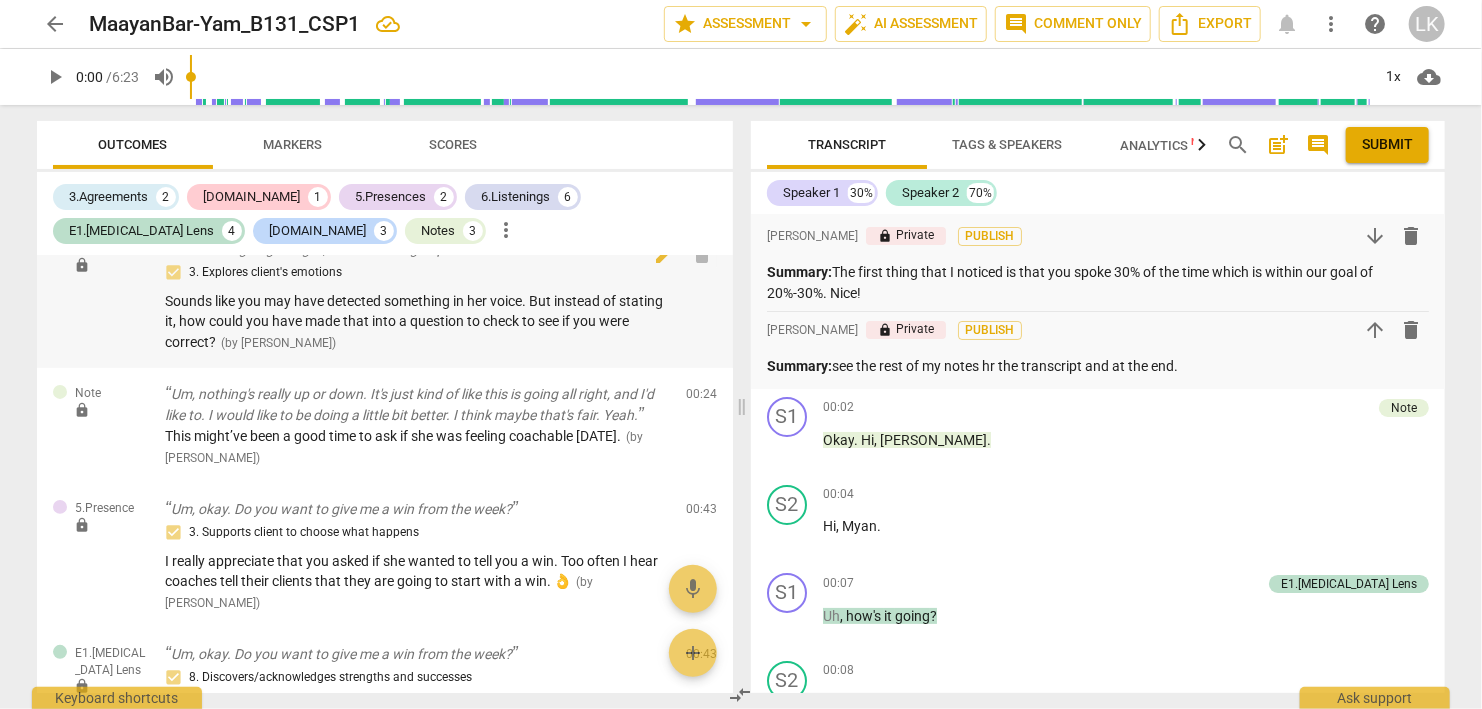 scroll, scrollTop: 230, scrollLeft: 0, axis: vertical 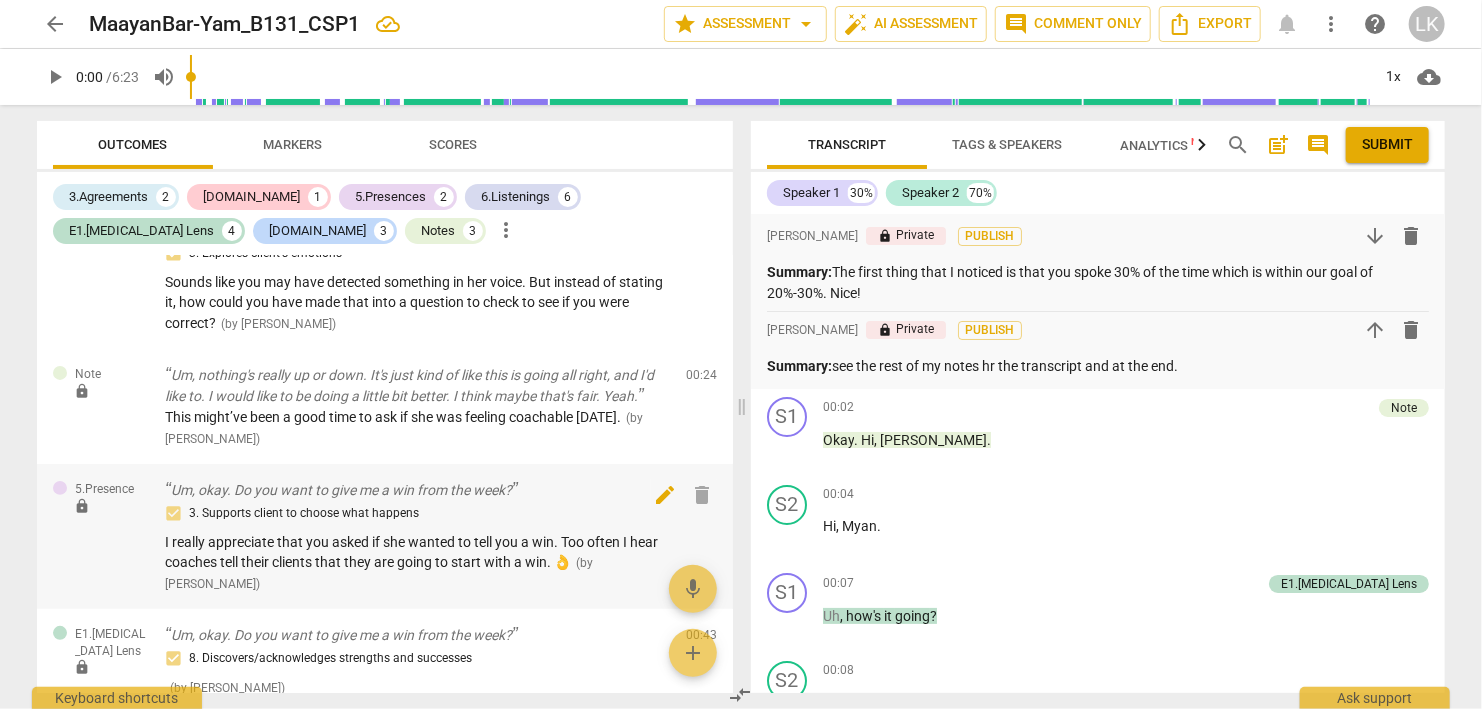 click on "edit" at bounding box center (666, 495) 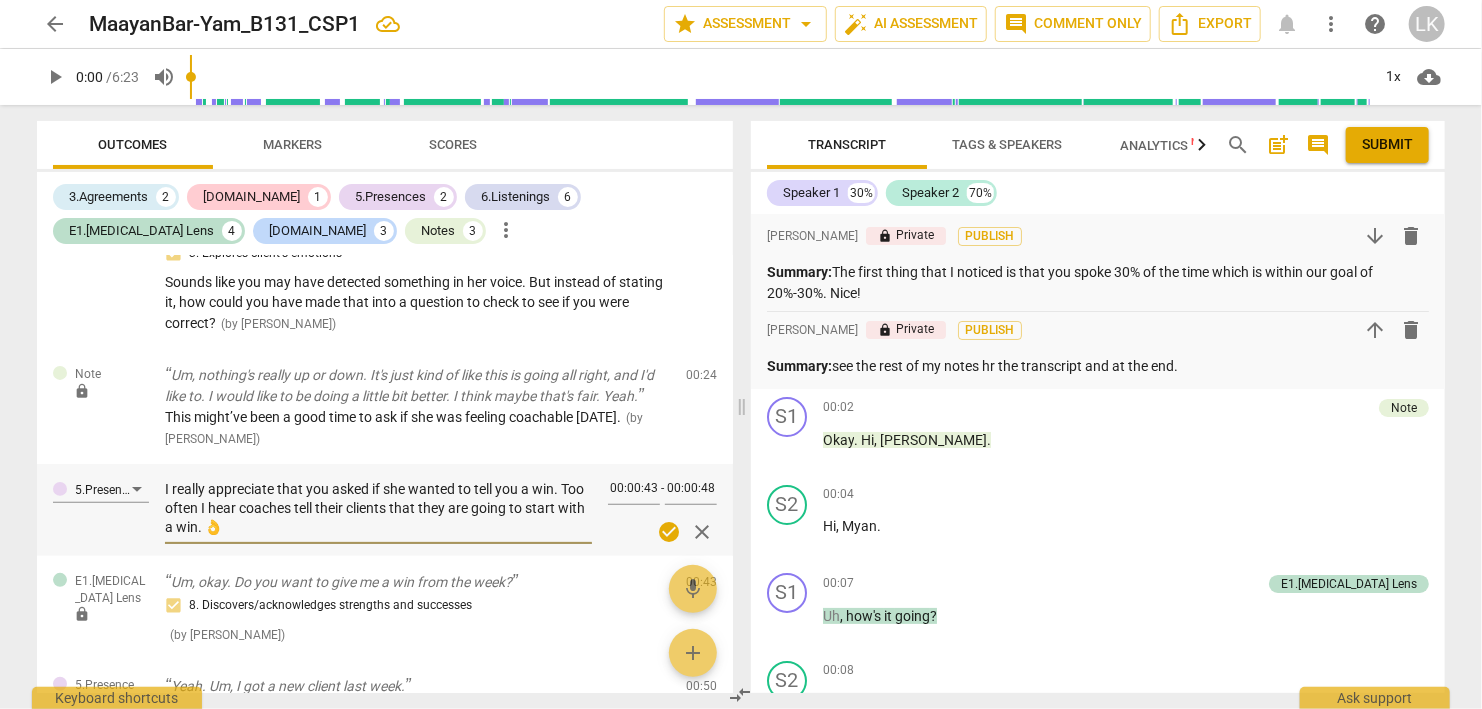 drag, startPoint x: 313, startPoint y: 510, endPoint x: 298, endPoint y: 502, distance: 17 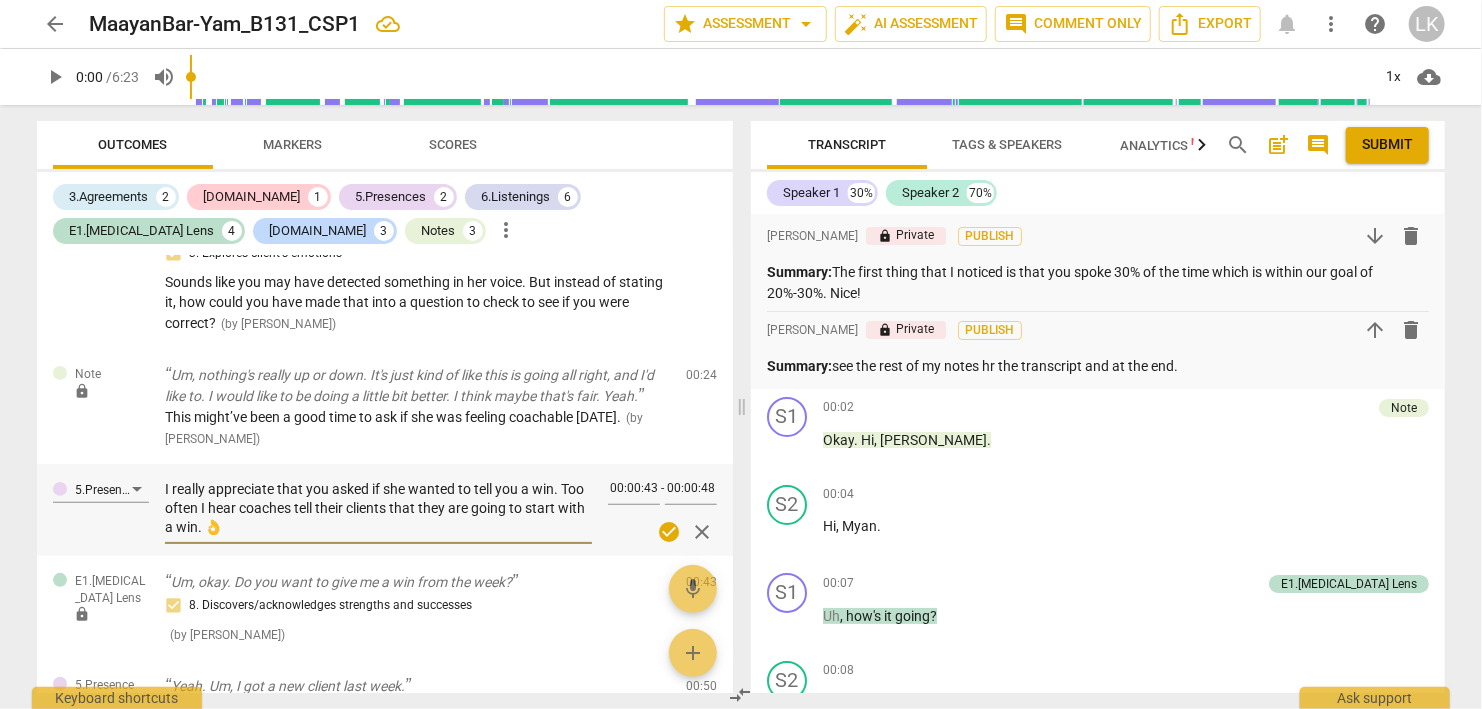 click on "I really appreciate that you asked if she wanted to tell you a win. Too often I hear coaches tell their clients that they are going to start with a win. 👌" at bounding box center (378, 508) 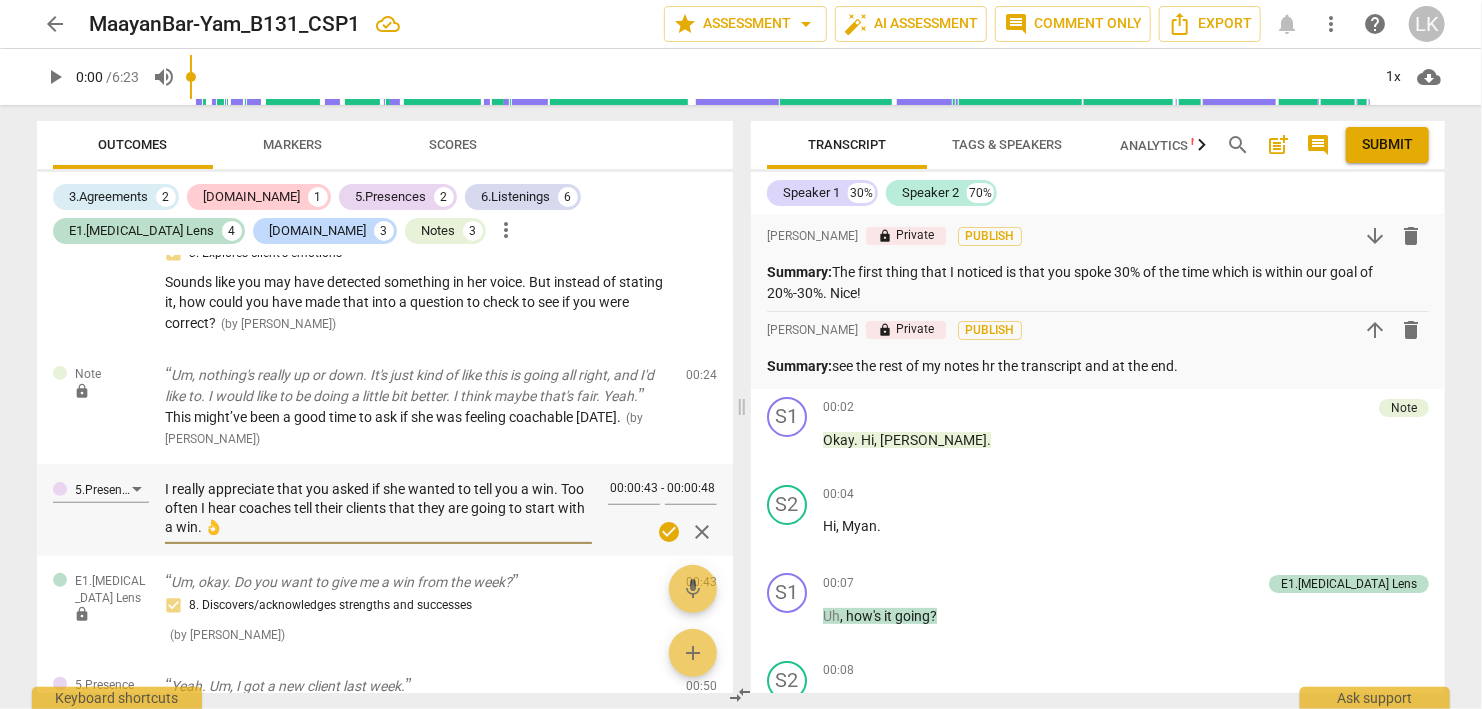 type on "I really appreciate that you asked if she wanted to tell you a win. Too often I hear coaches T their clients that they are going to start with a win. 👌" 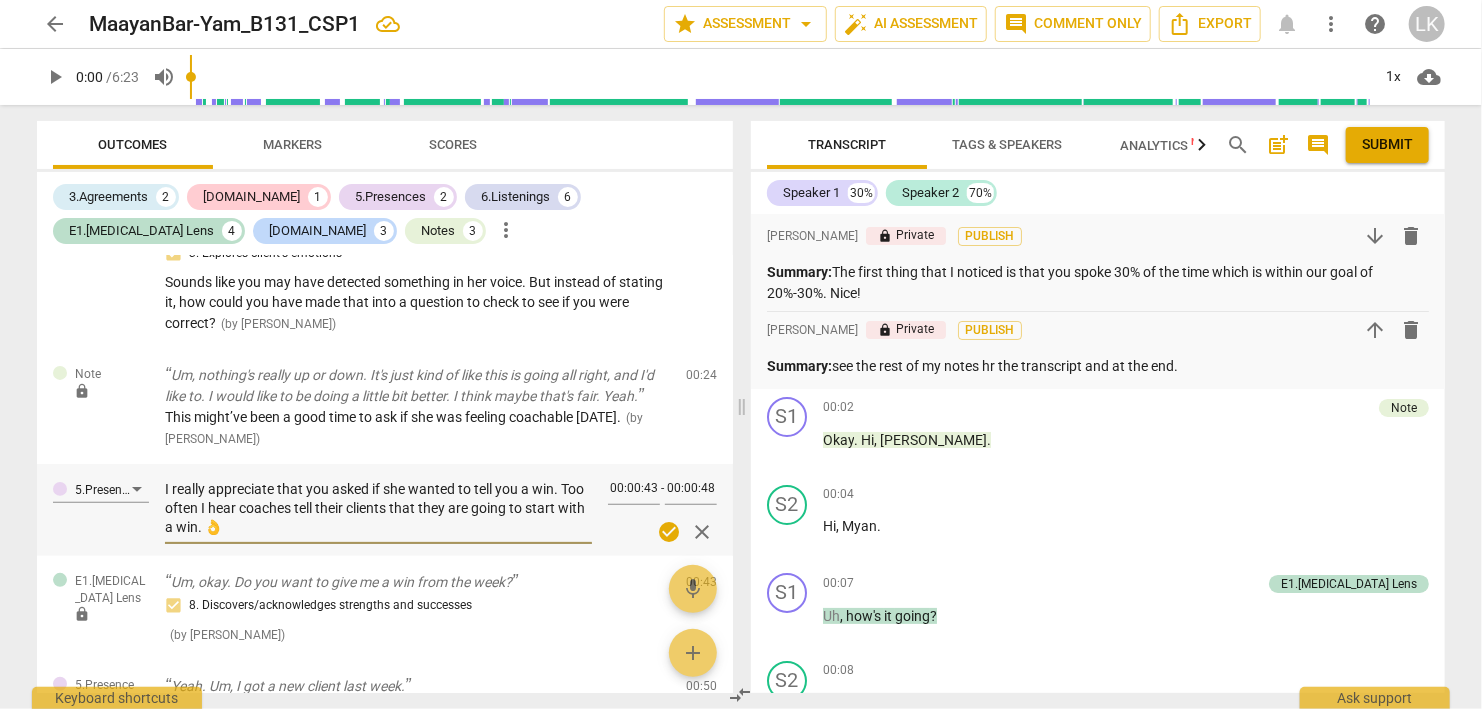 type on "I really appreciate that you asked if she wanted to tell you a win. Too often I hear coaches T their clients that they are going to start with a win. 👌" 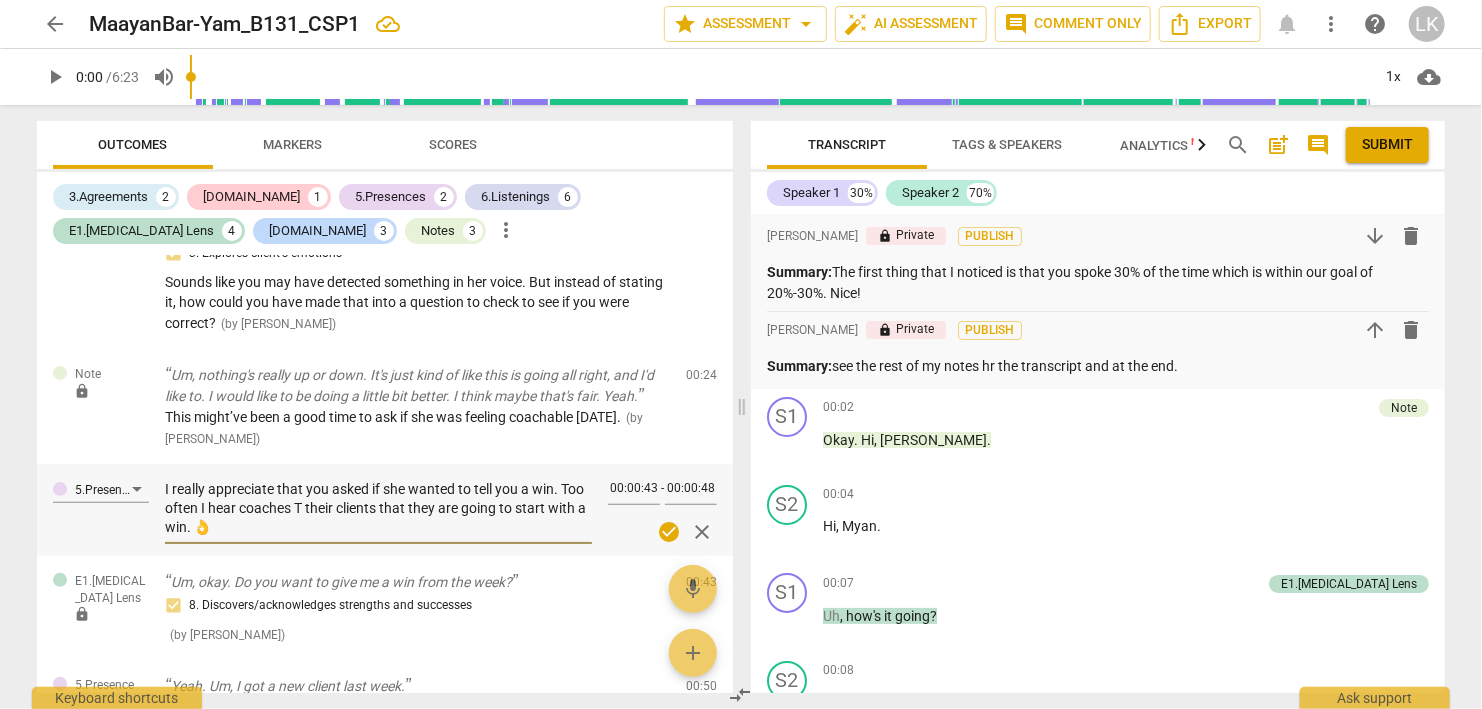 type on "I really appreciate that you asked if she wanted to tell you a win. Too often I hear coaches TE their clients that they are going to start with a win. 👌" 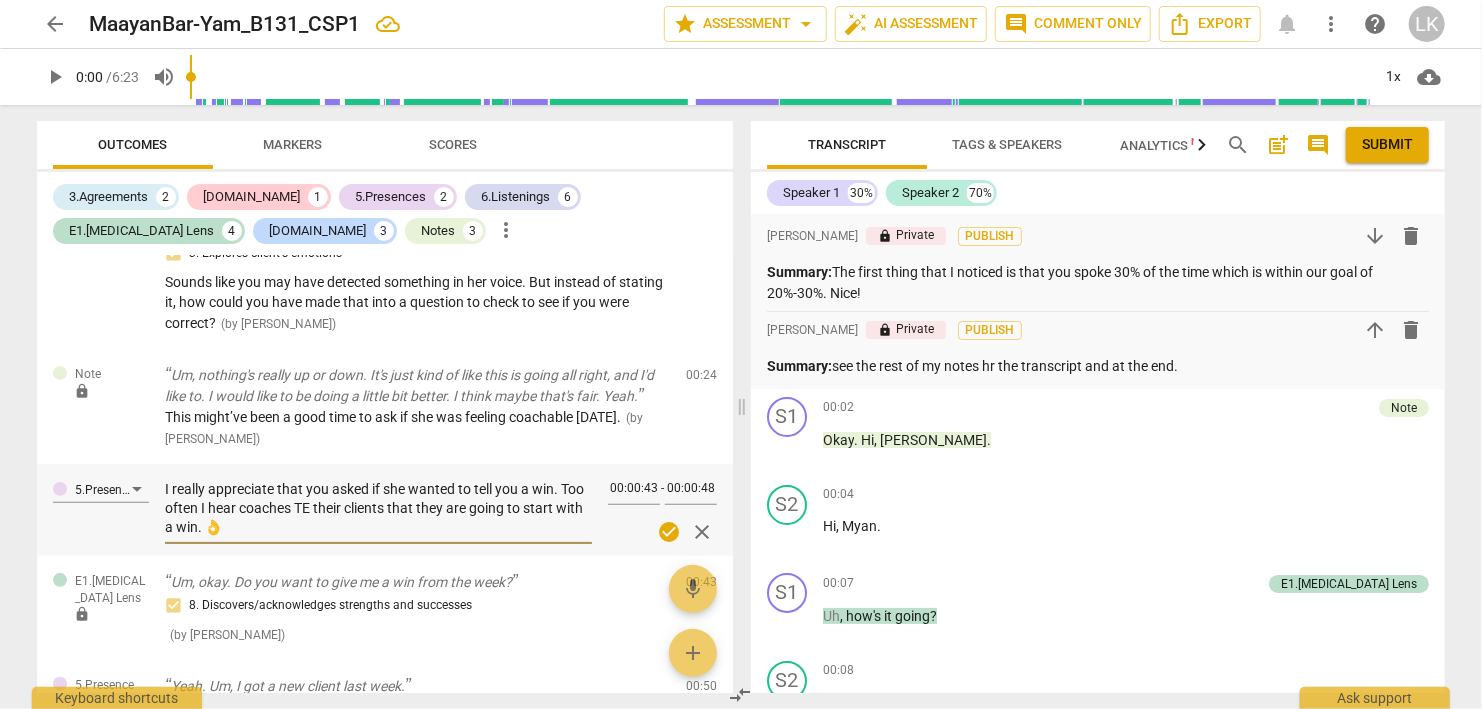 type on "I really appreciate that you asked if she wanted to tell you a win. Too often I hear coaches TEL their clients that they are going to start with a win. 👌" 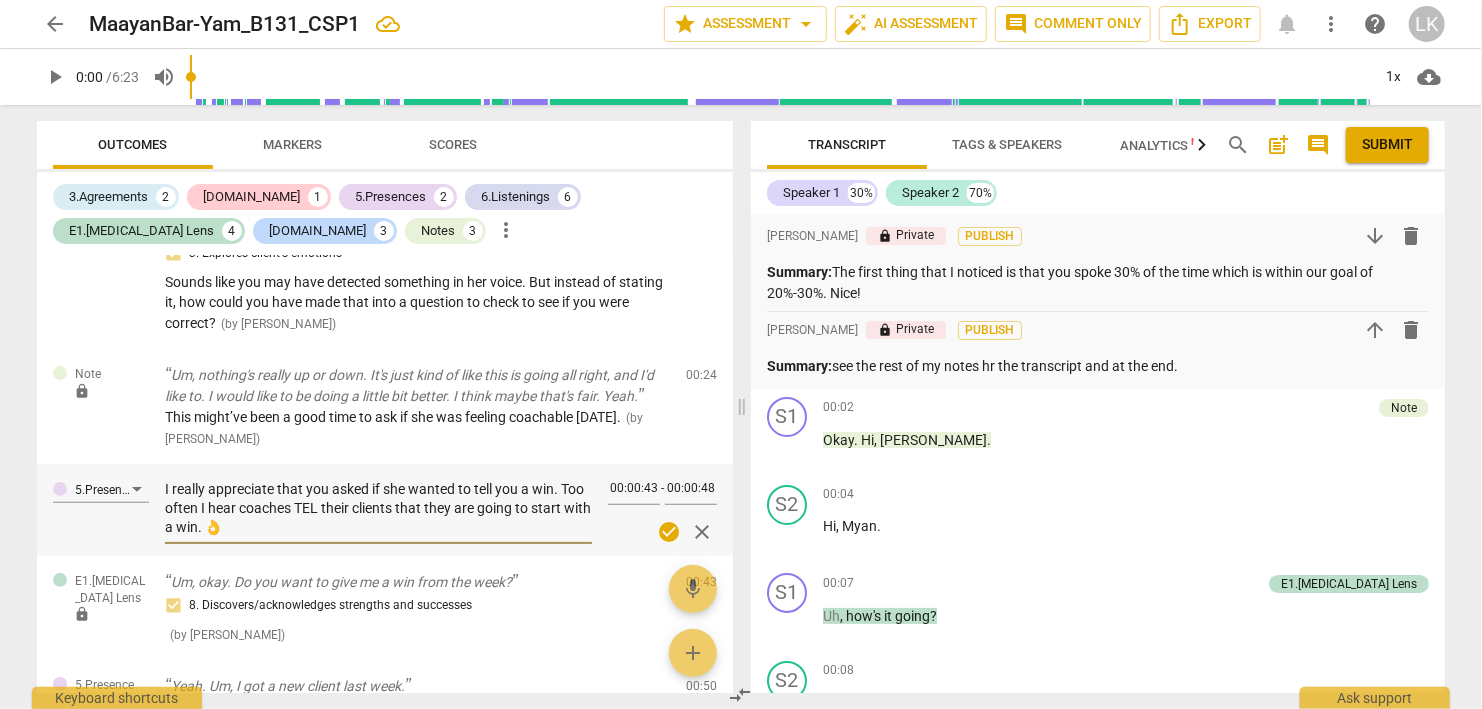 type on "I really appreciate that you asked if she wanted to tell you a win. Too often I hear coaches TELL their clients that they are going to start with a win. 👌" 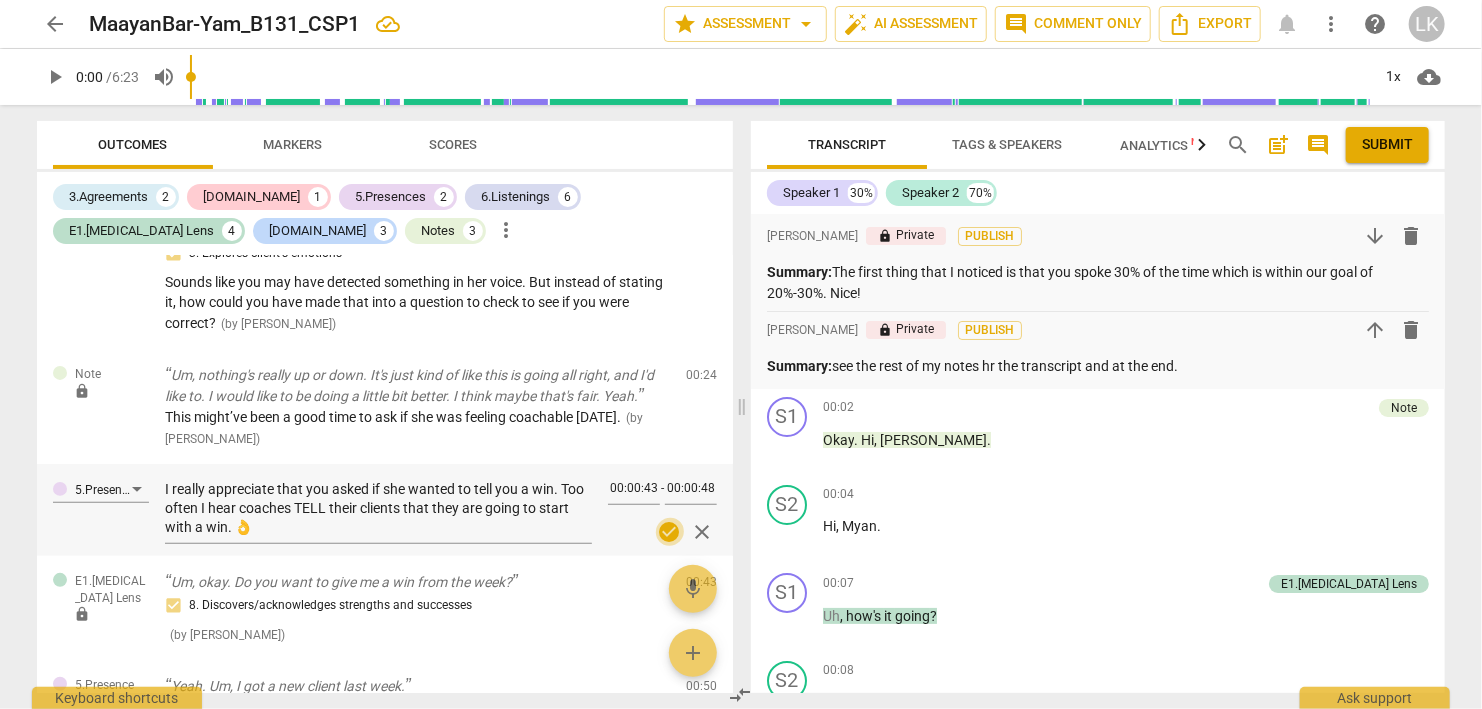 click on "check_circle" at bounding box center [670, 532] 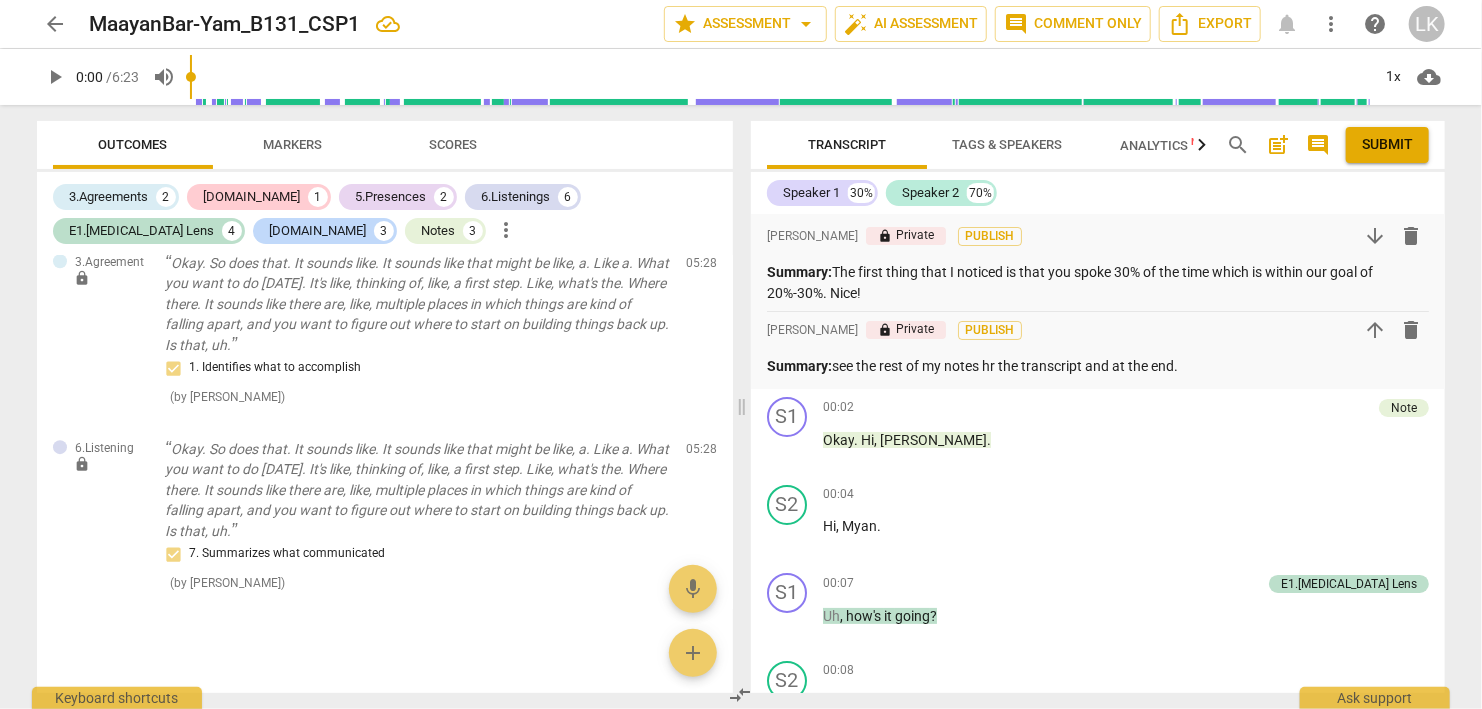 scroll, scrollTop: 2926, scrollLeft: 0, axis: vertical 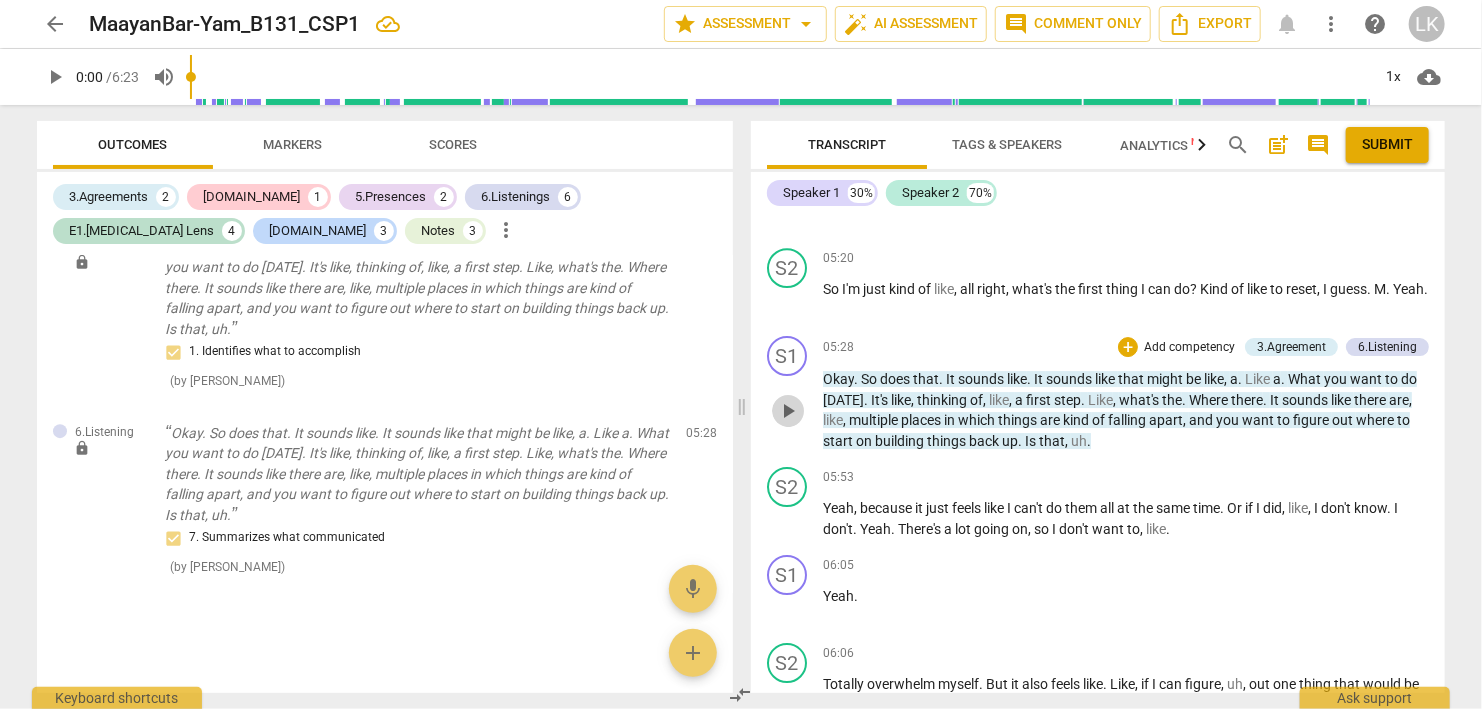 click on "play_arrow" at bounding box center [788, 411] 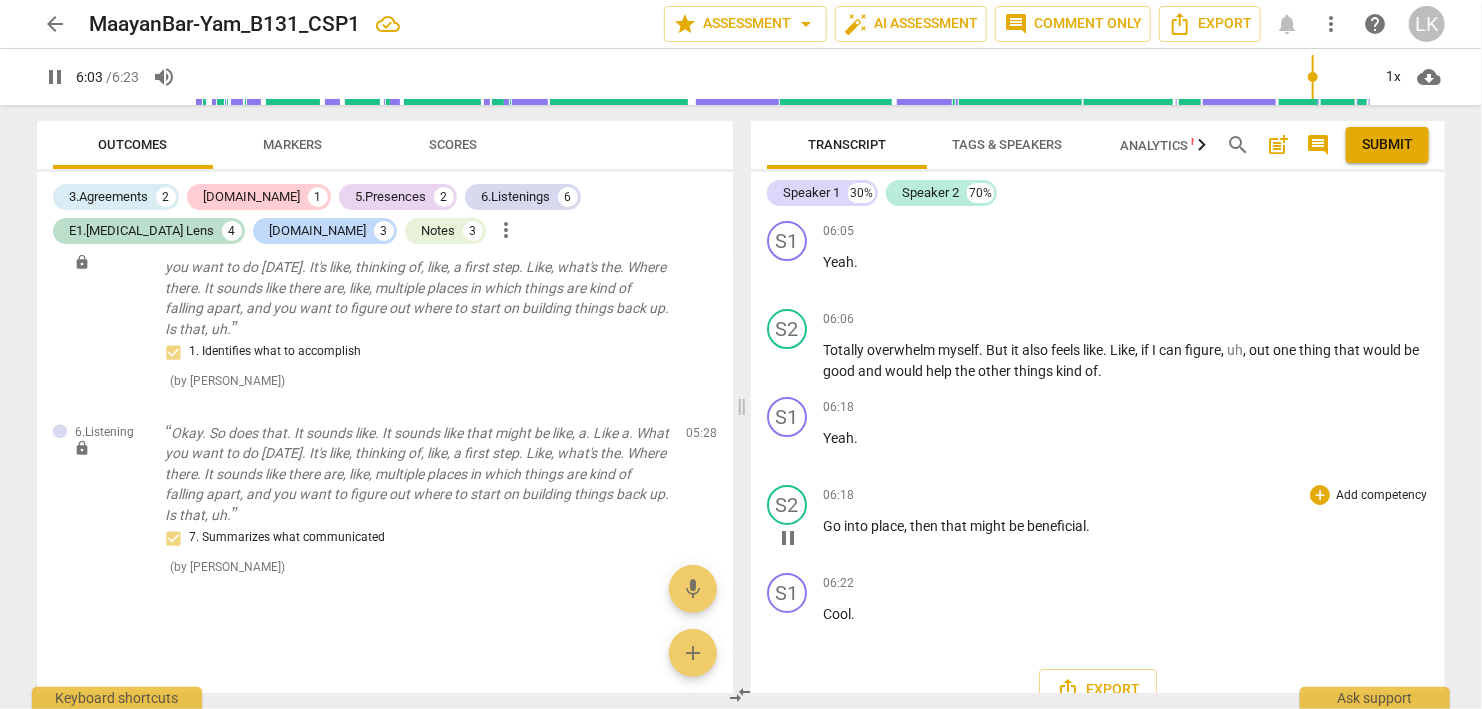 scroll, scrollTop: 3542, scrollLeft: 0, axis: vertical 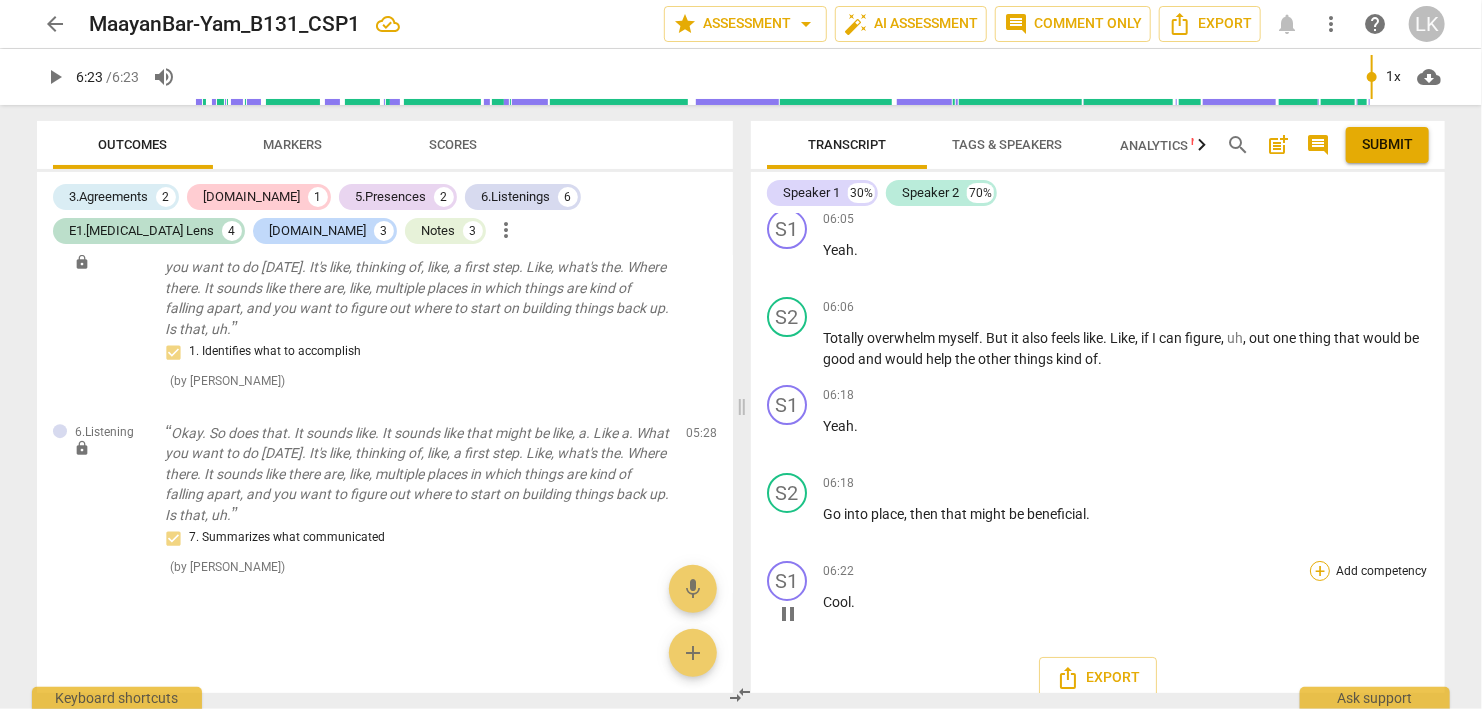 click on "+" at bounding box center [1320, 571] 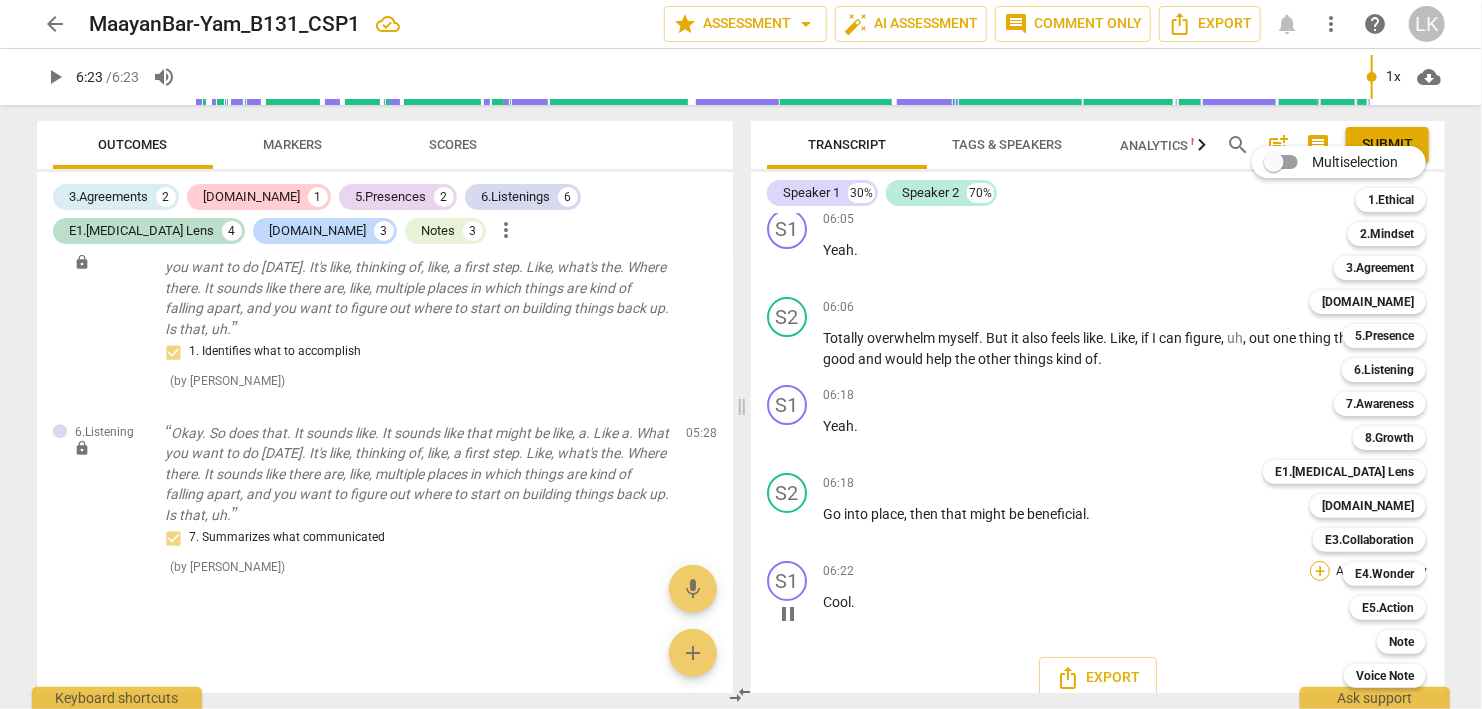 type on "383" 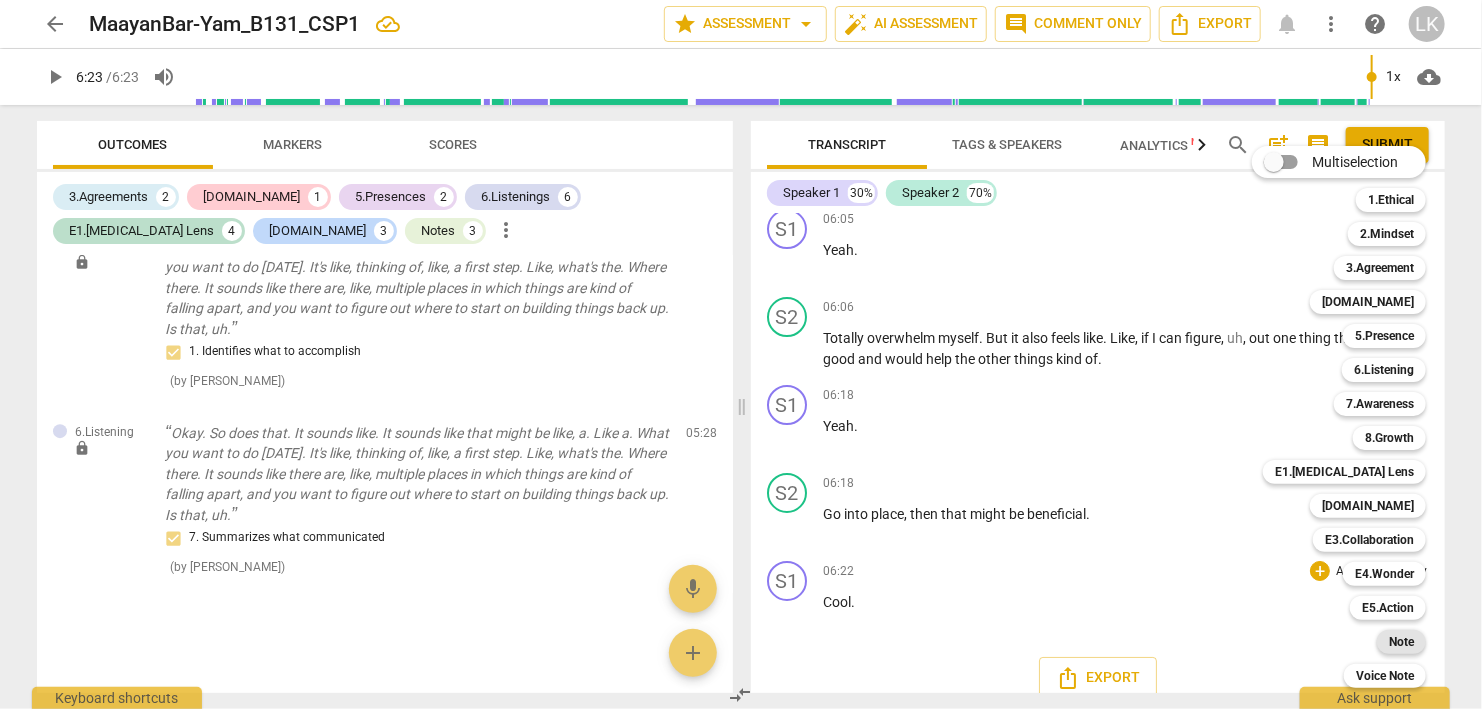 click on "Note" at bounding box center (1401, 642) 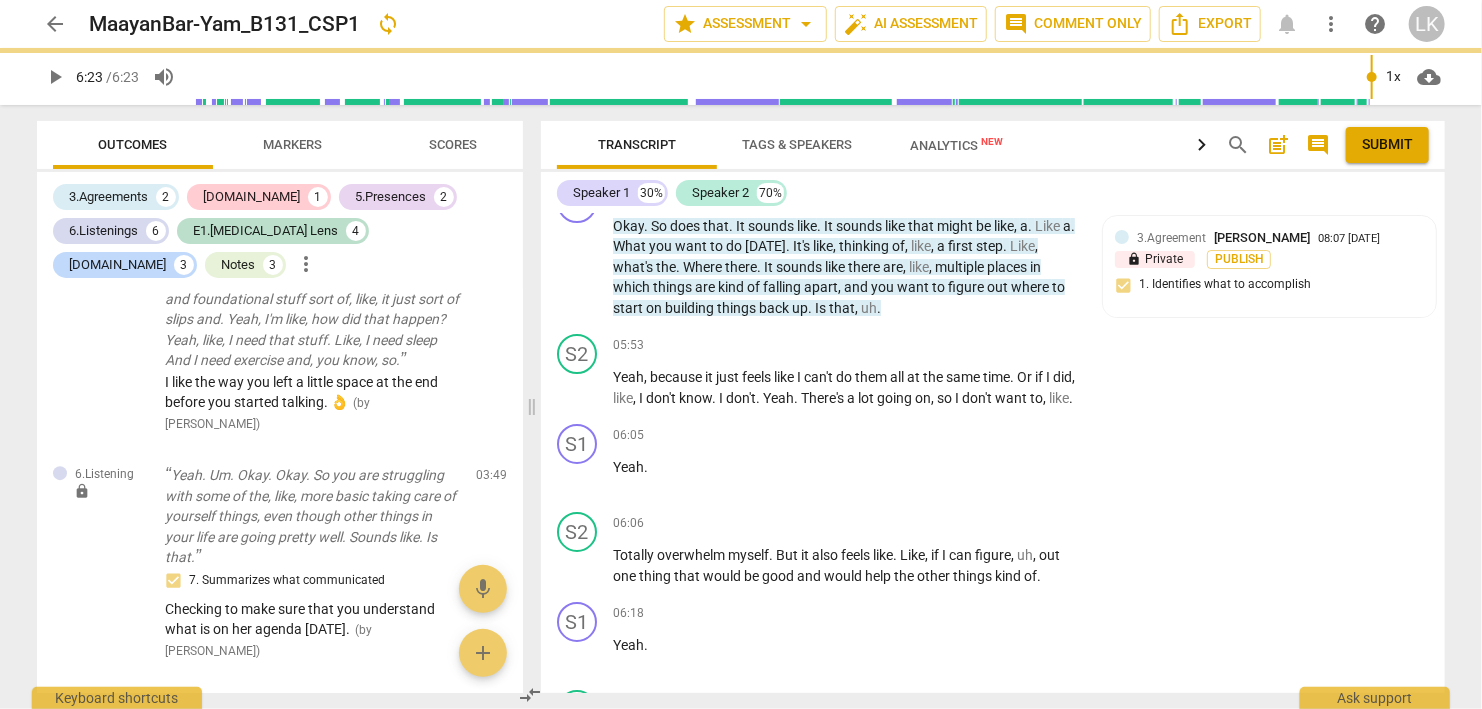 scroll, scrollTop: 3778, scrollLeft: 0, axis: vertical 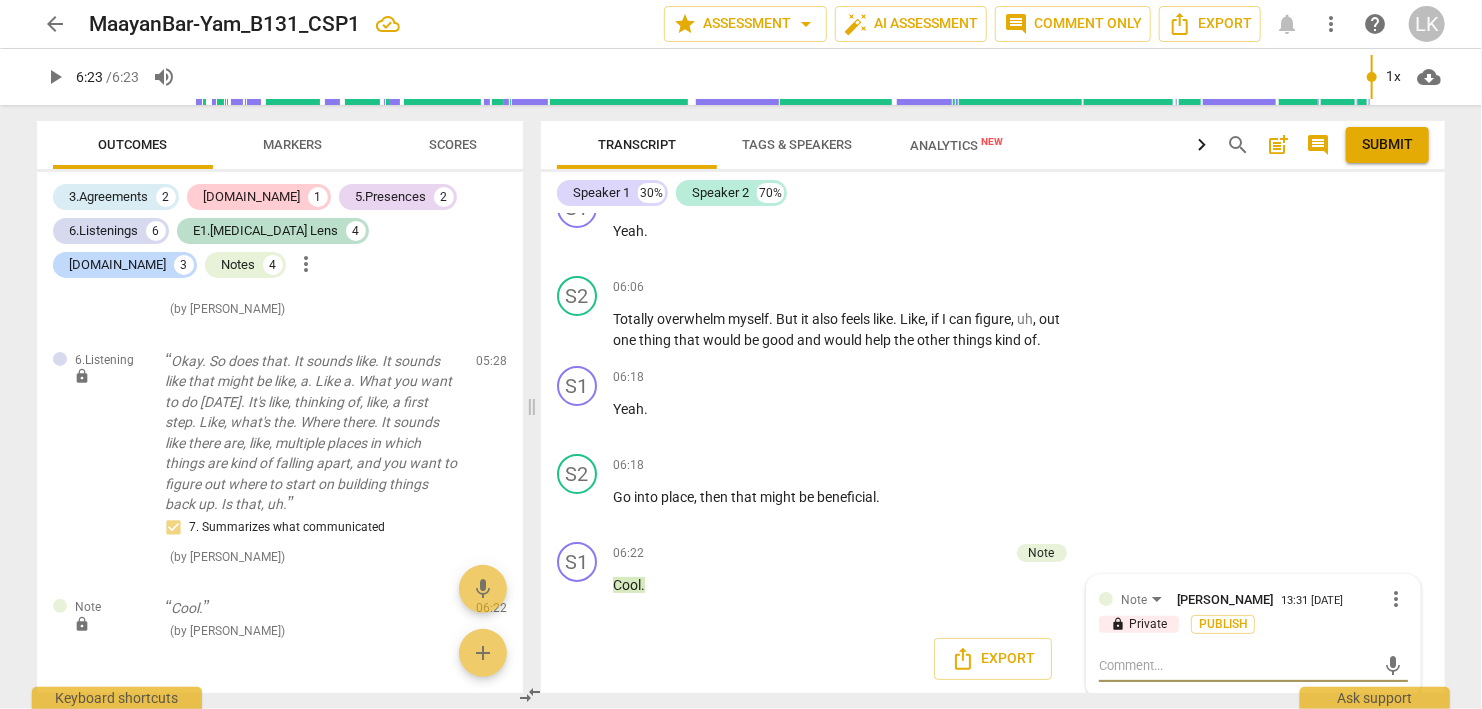 click on "arrow_back" at bounding box center (55, 24) 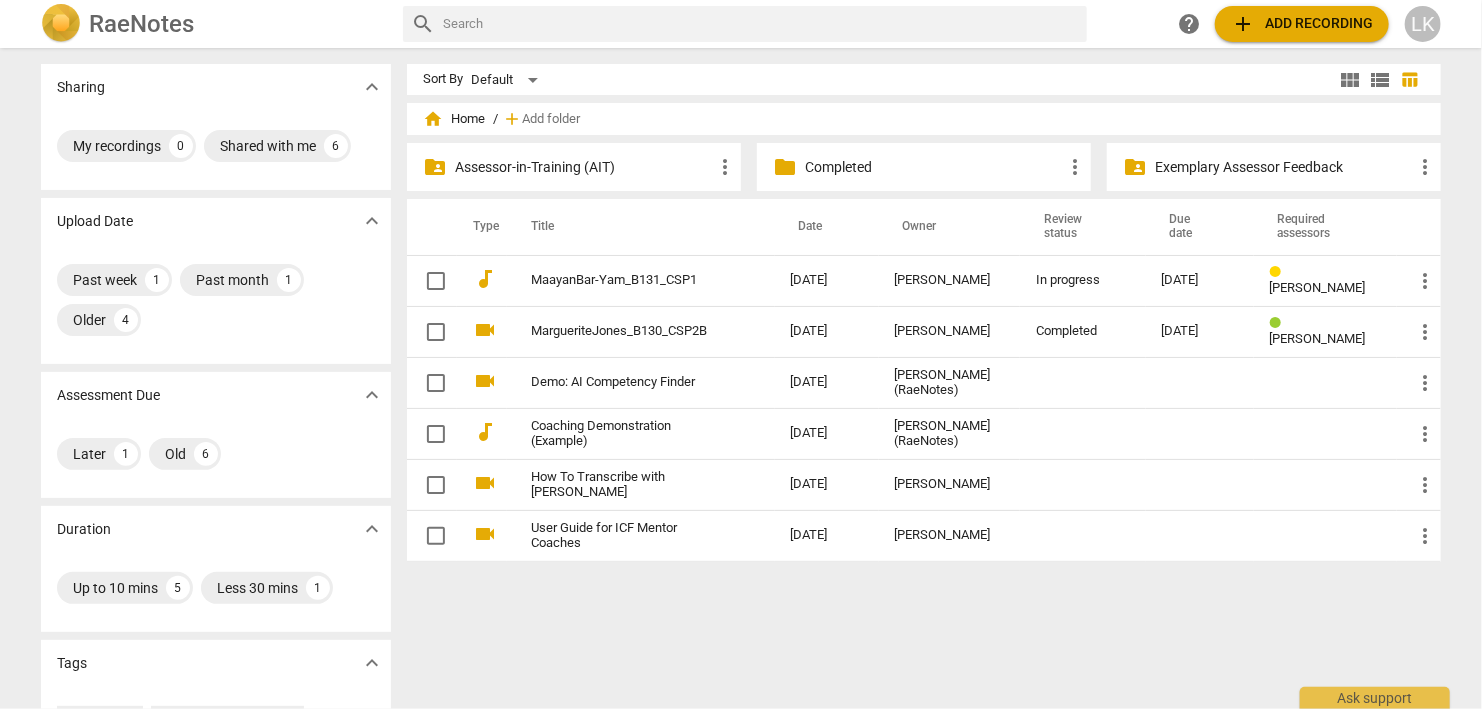 click on "Completed" at bounding box center [934, 167] 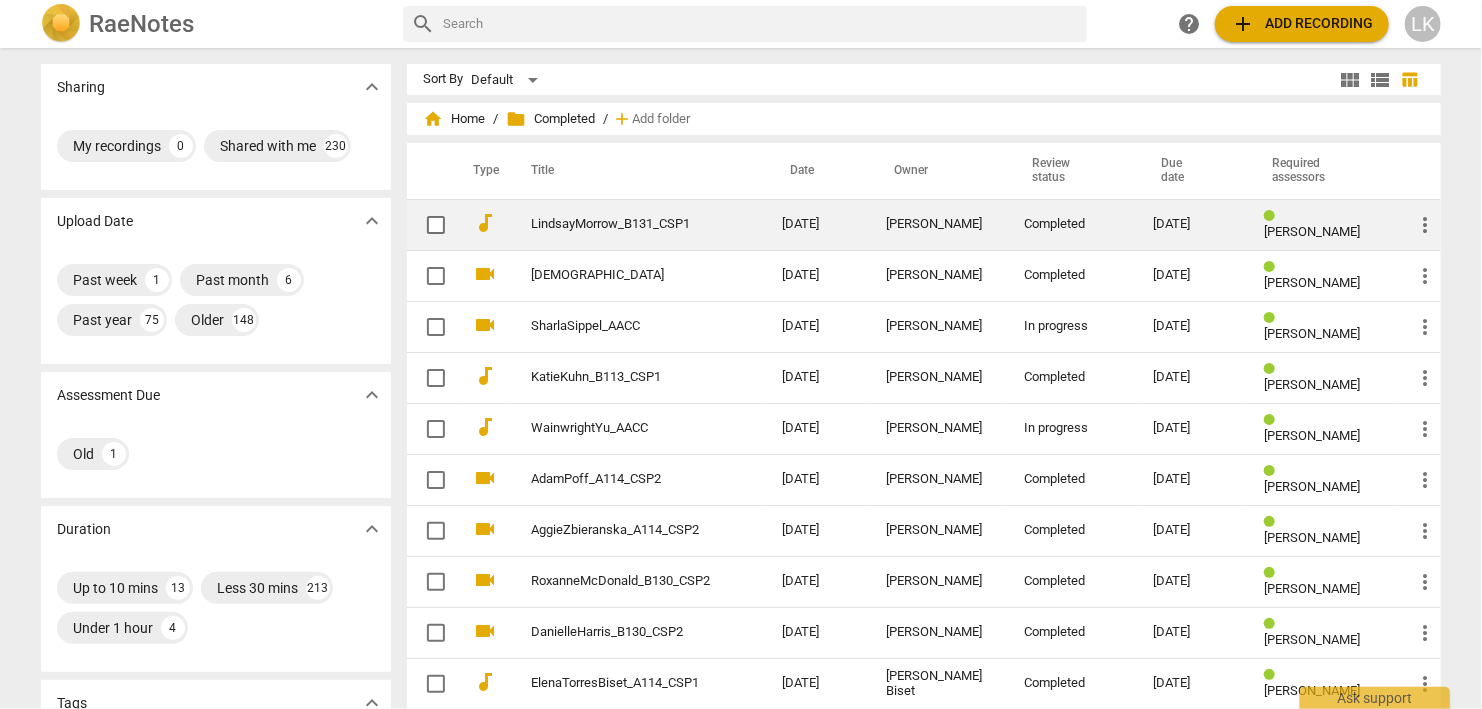 click on "LindsayMorrow_B131_CSP1" at bounding box center [620, 224] 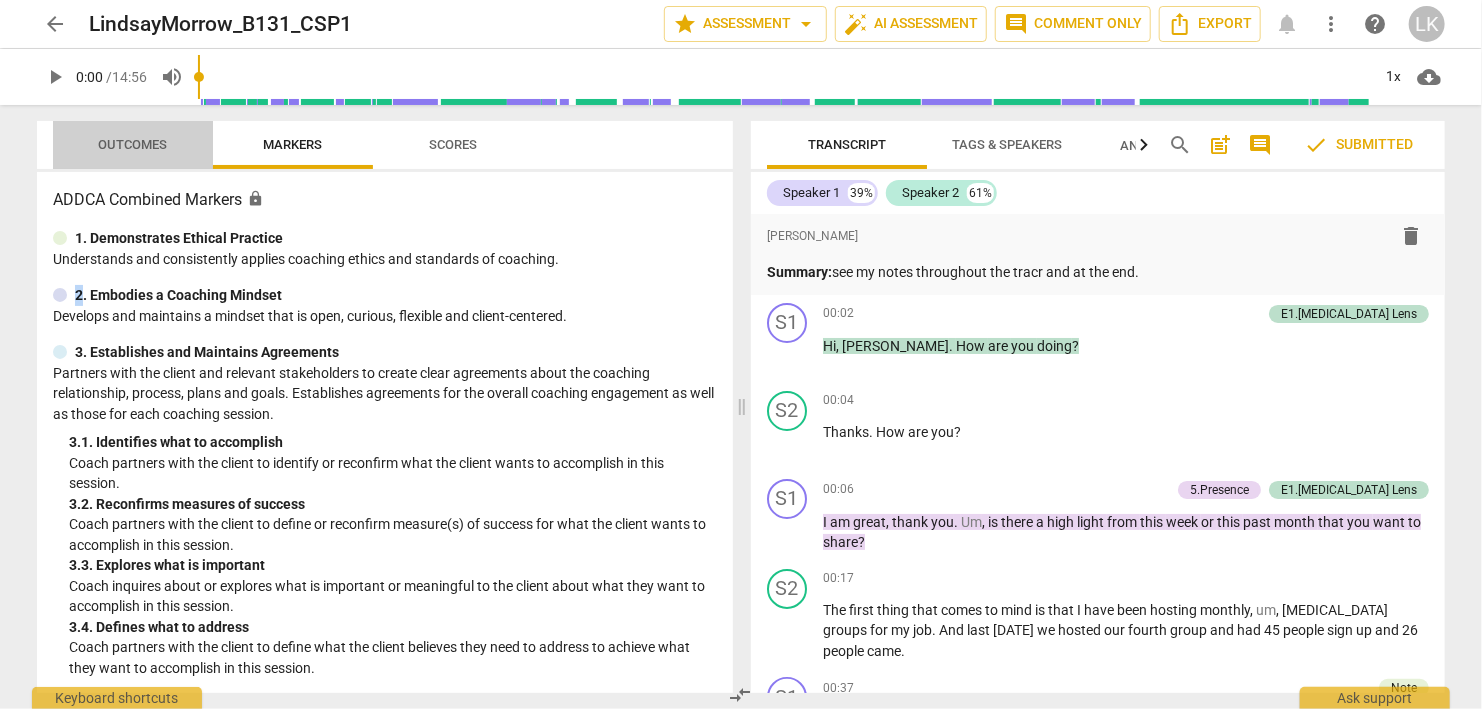 click on "Outcomes" at bounding box center (133, 144) 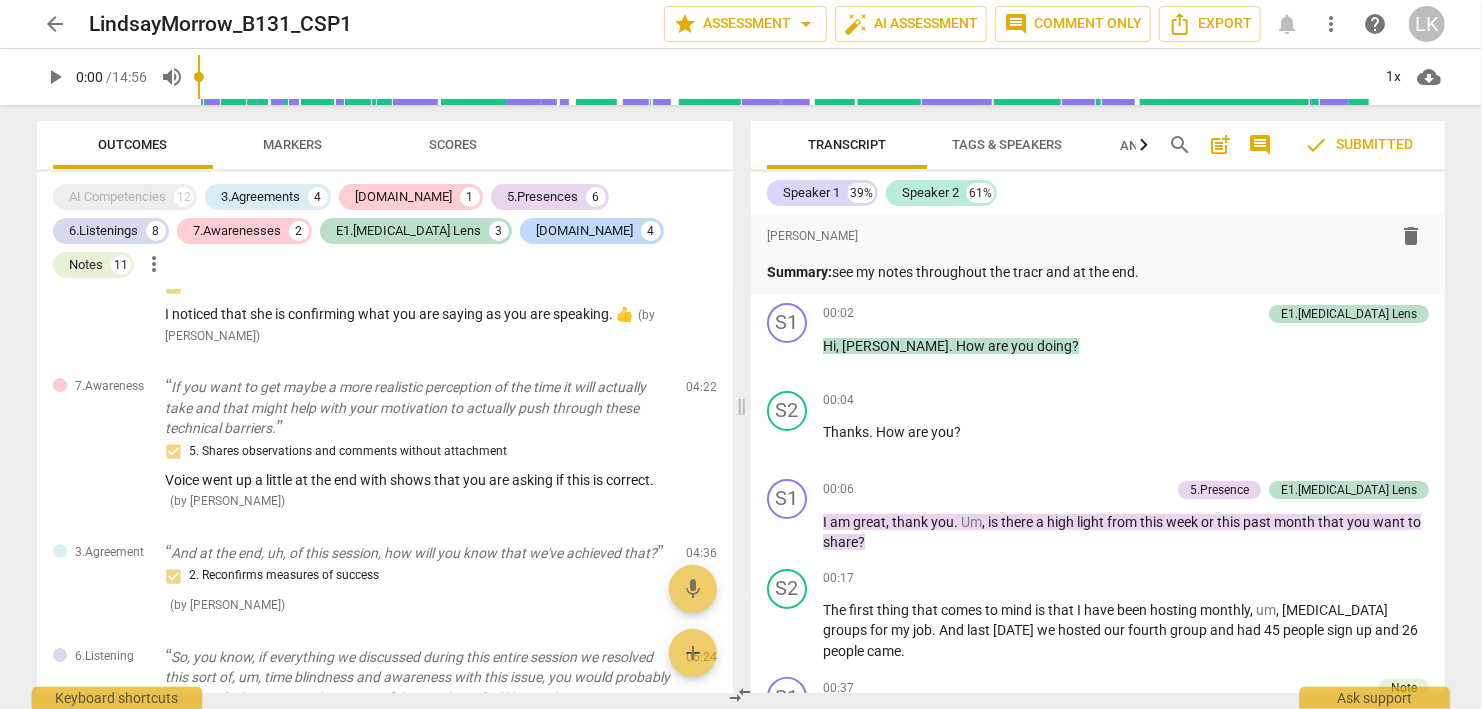 scroll, scrollTop: 6898, scrollLeft: 0, axis: vertical 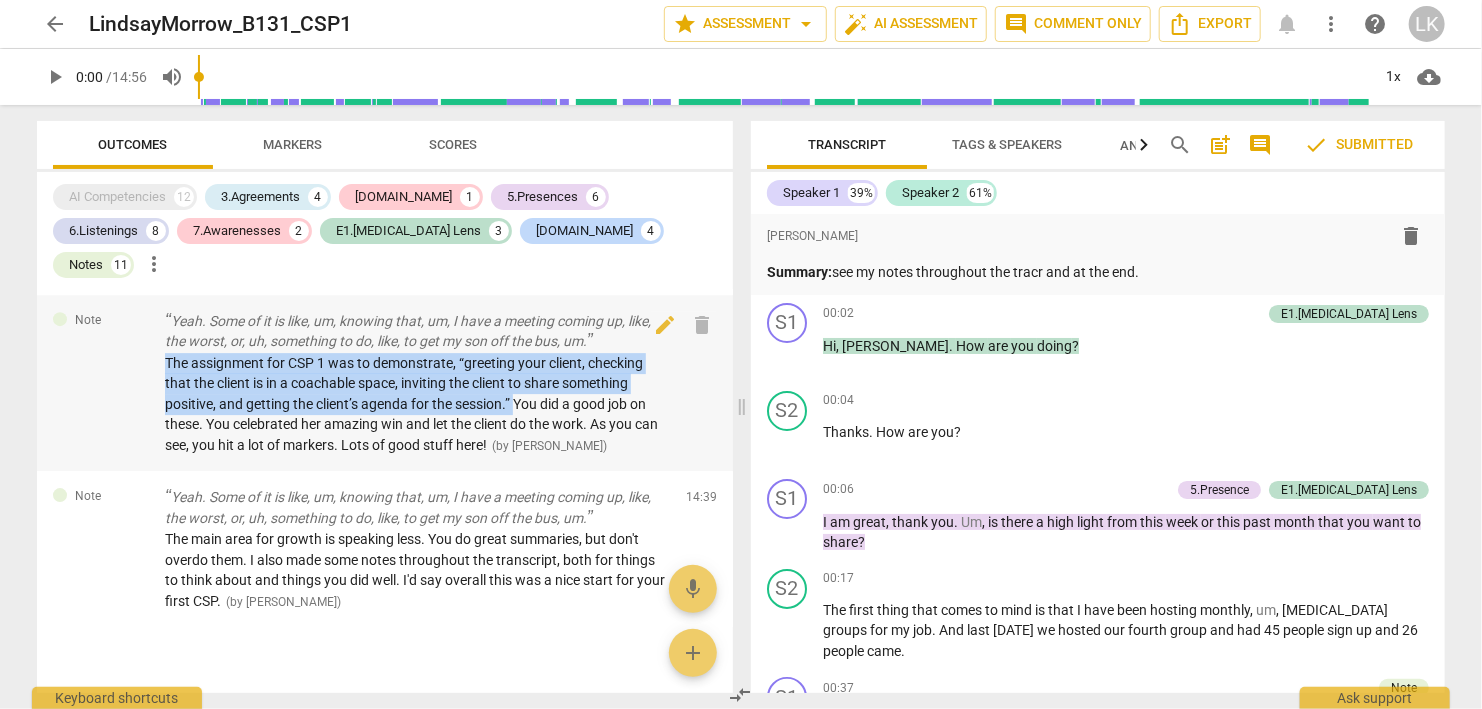 drag, startPoint x: 166, startPoint y: 328, endPoint x: 517, endPoint y: 371, distance: 353.62408 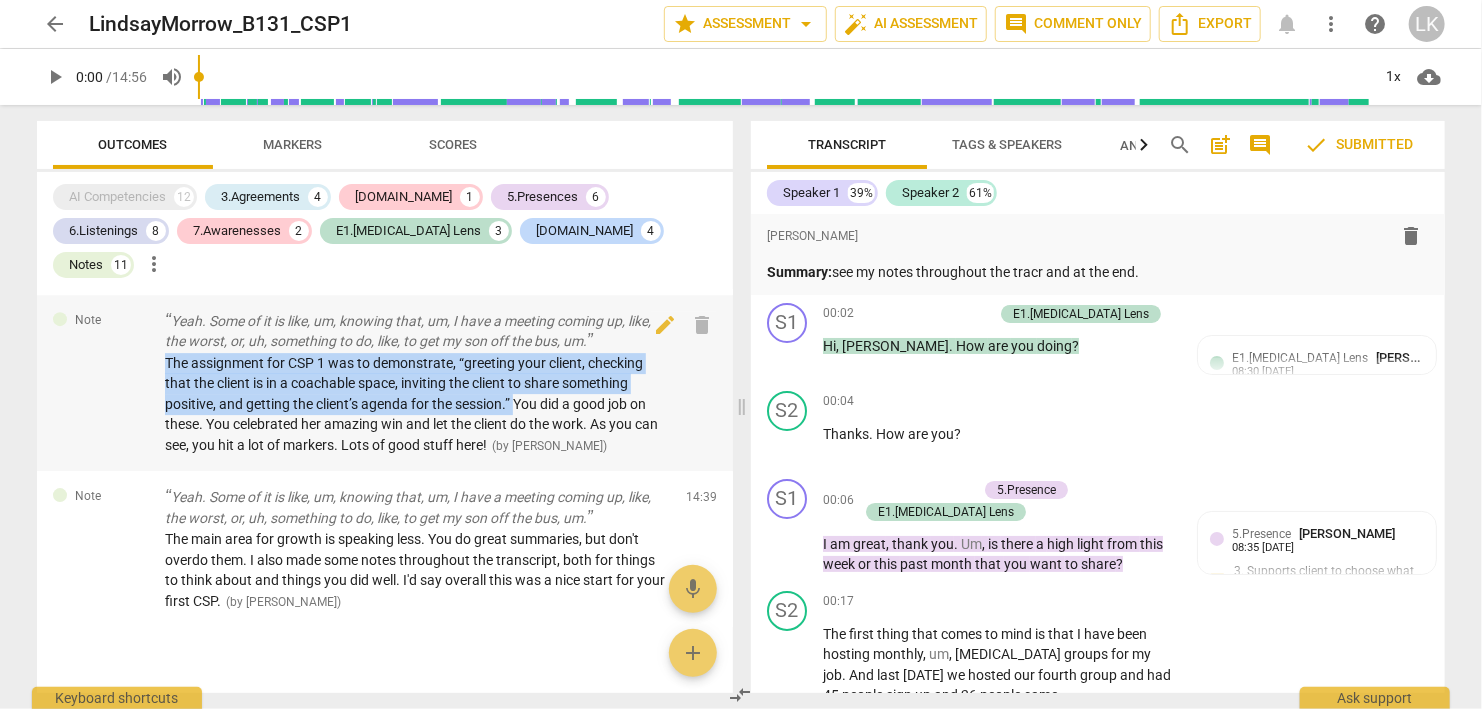 scroll, scrollTop: 9477, scrollLeft: 0, axis: vertical 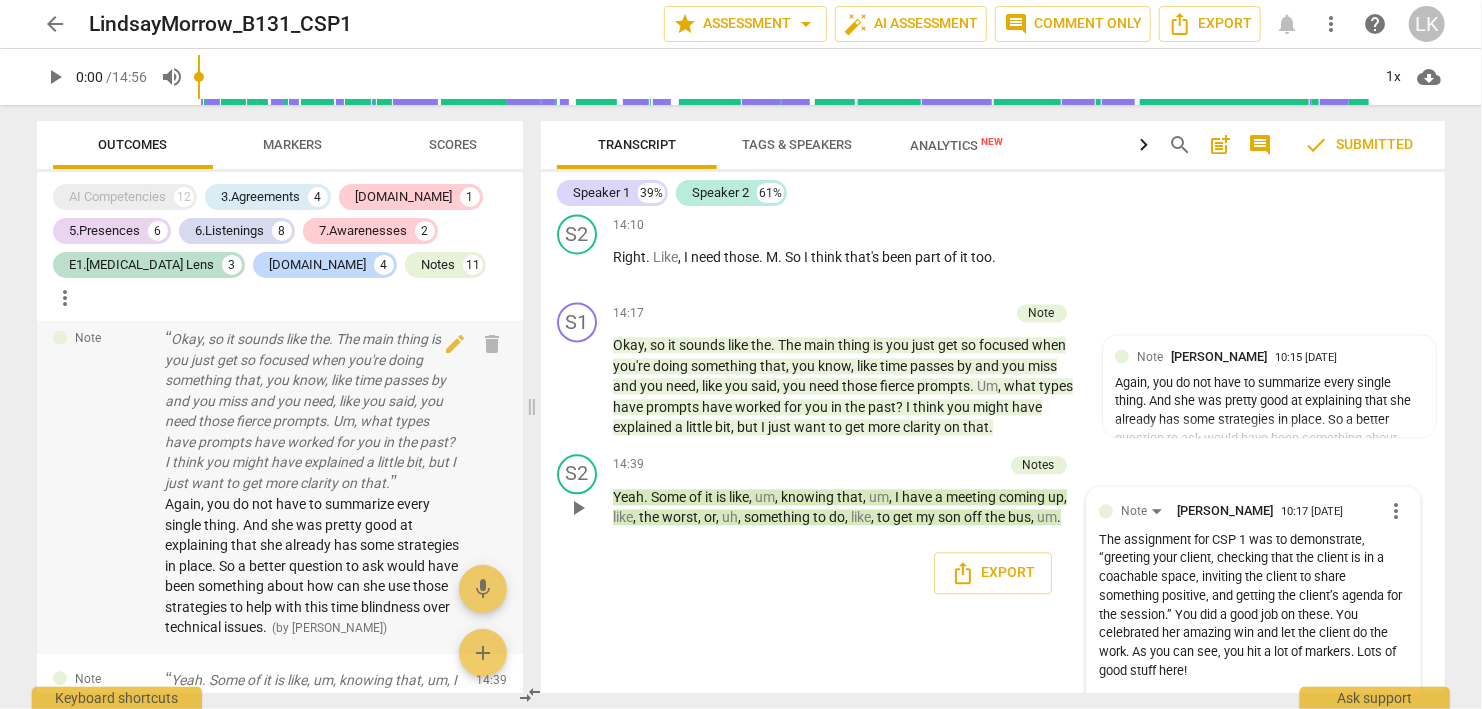 copy on "The assignment for CSP 1 was to demonstrate, “greeting your client, checking that the client is in a coachable space, inviting the client to share something positive, and getting the client’s agenda for the session.”" 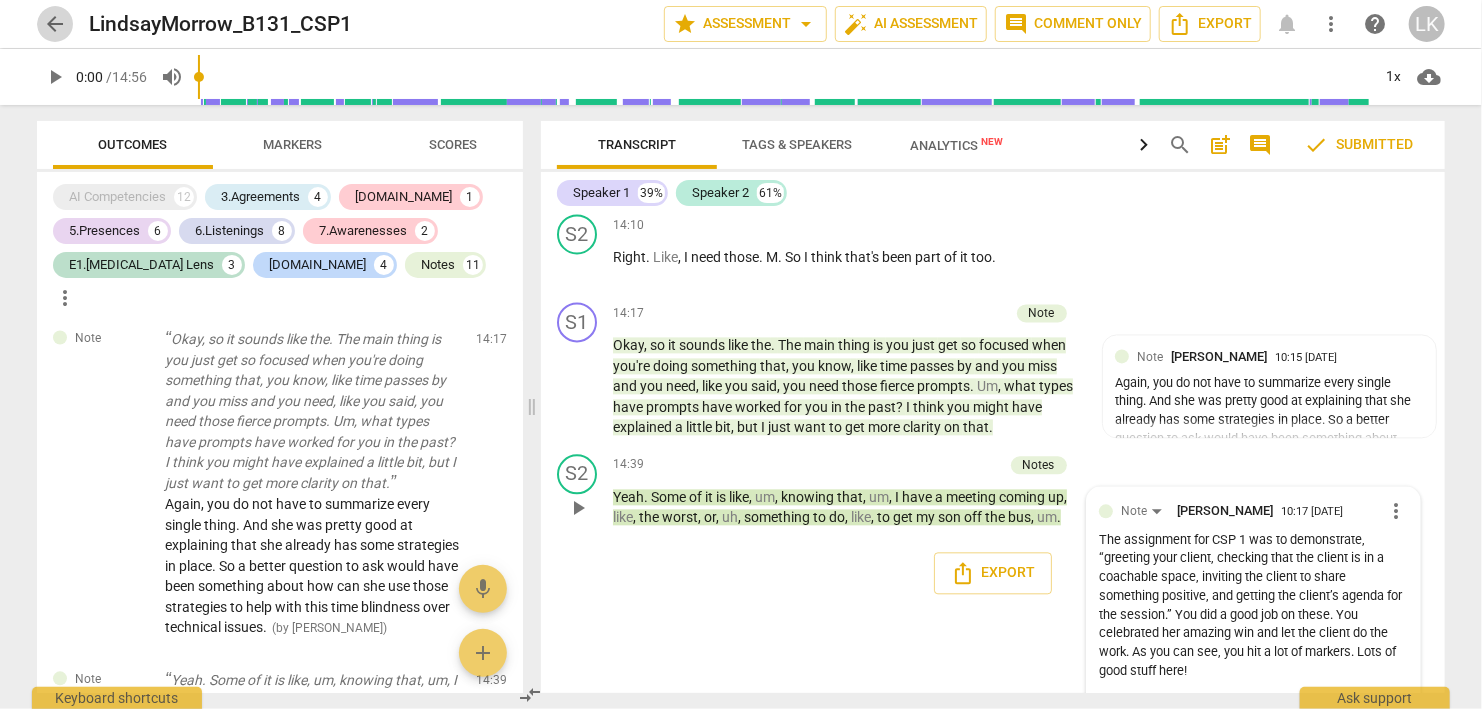 click on "arrow_back" at bounding box center [55, 24] 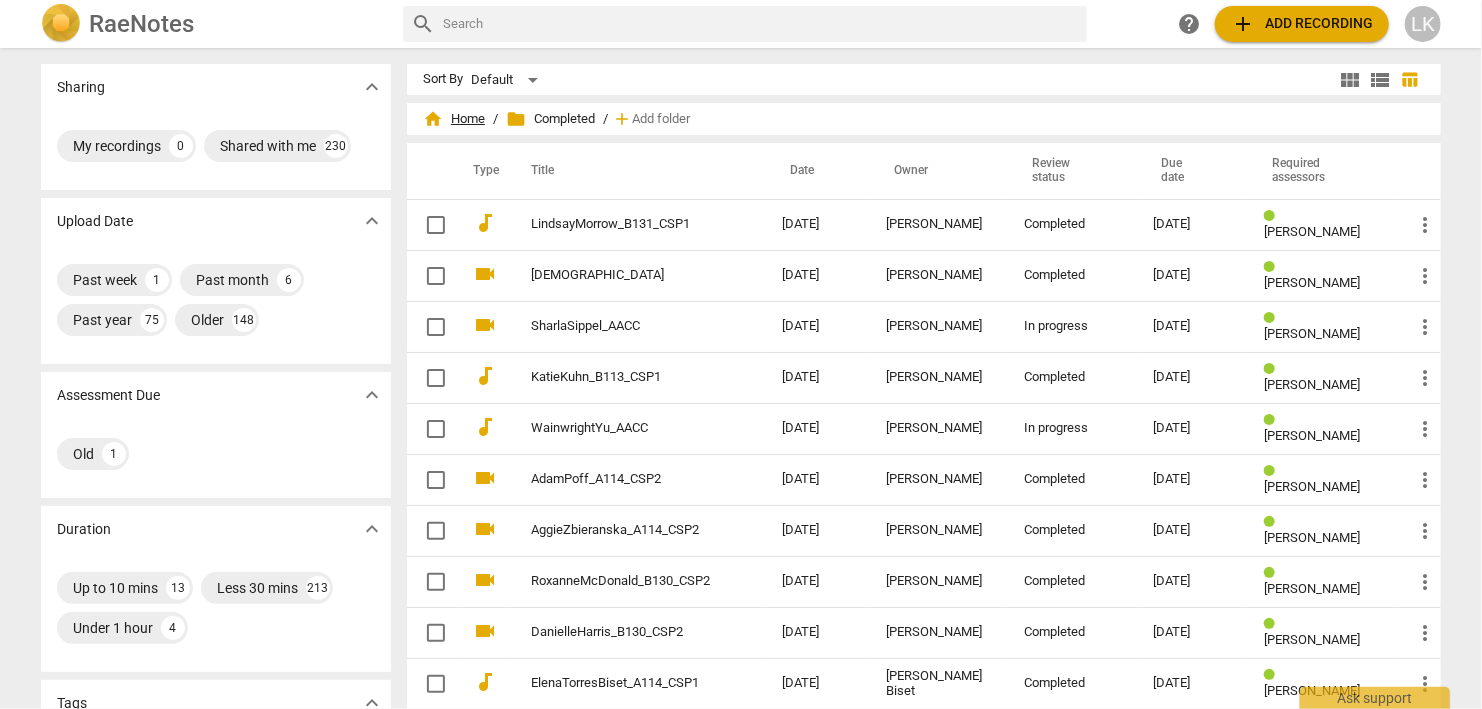 click on "home Home" at bounding box center [454, 119] 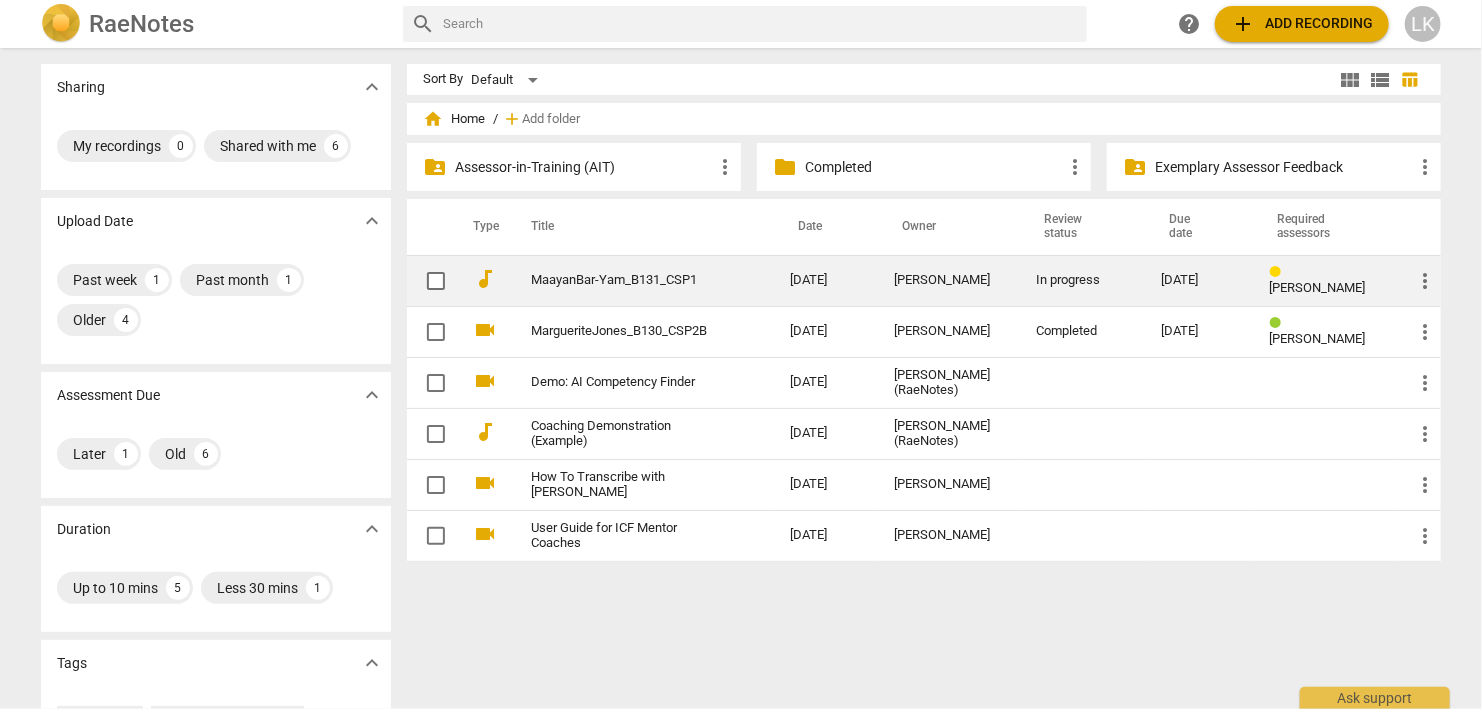 click on "MaayanBar-Yam_B131_CSP1" at bounding box center (625, 280) 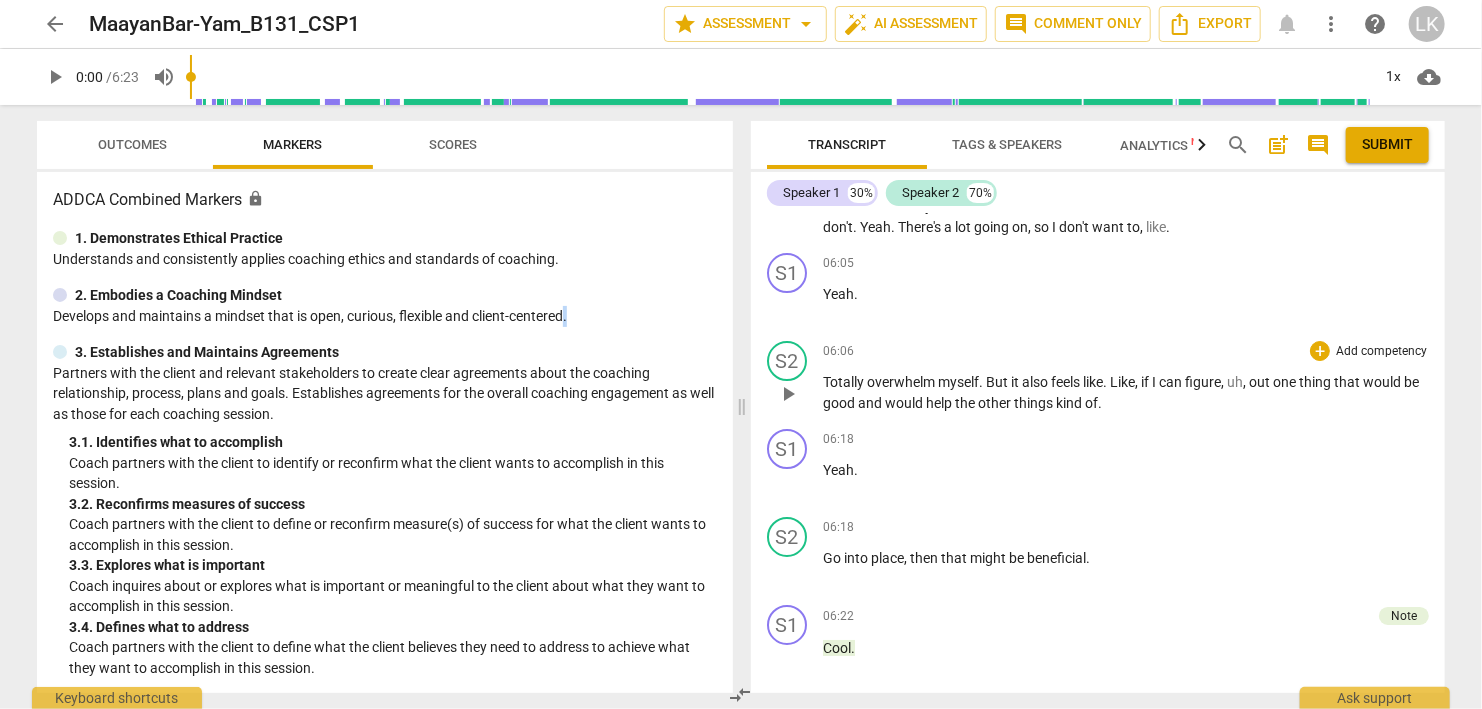scroll, scrollTop: 3542, scrollLeft: 0, axis: vertical 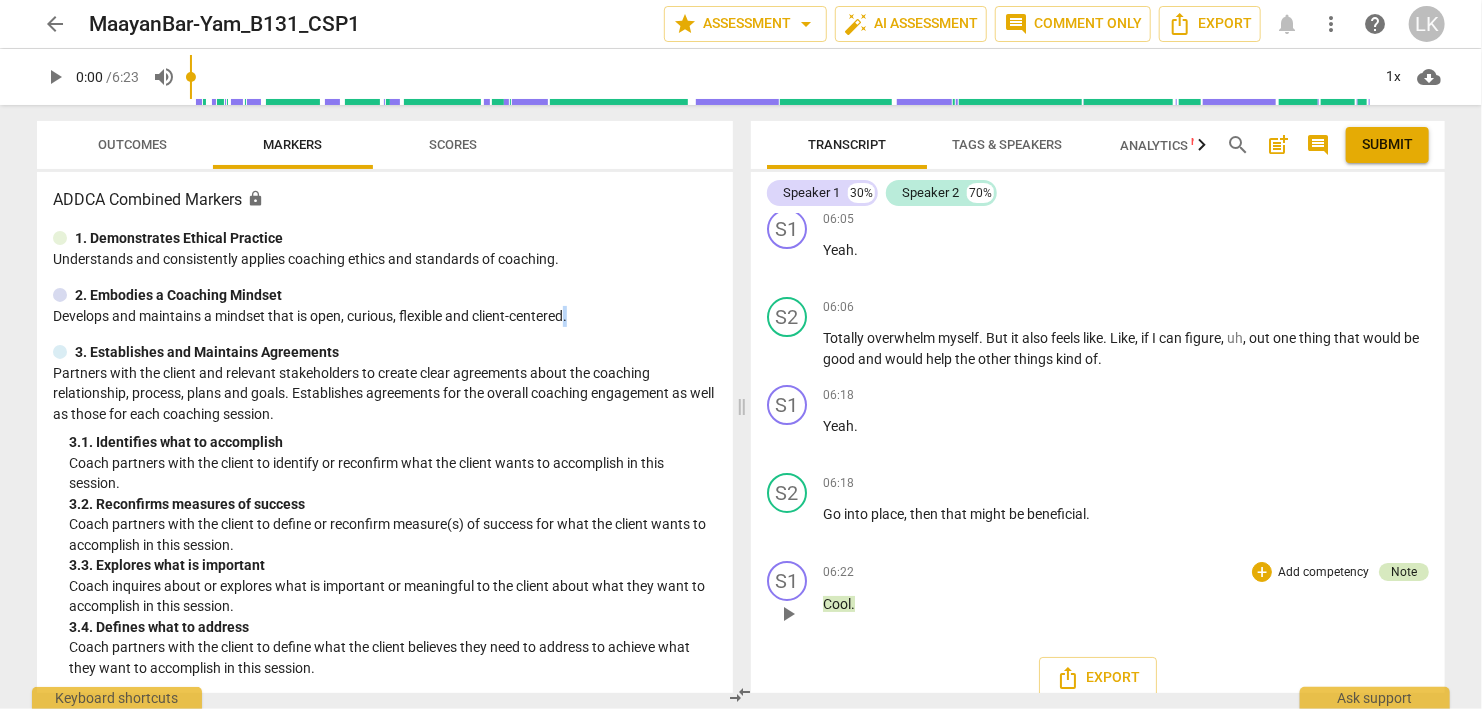 click on "Note" at bounding box center (1404, 572) 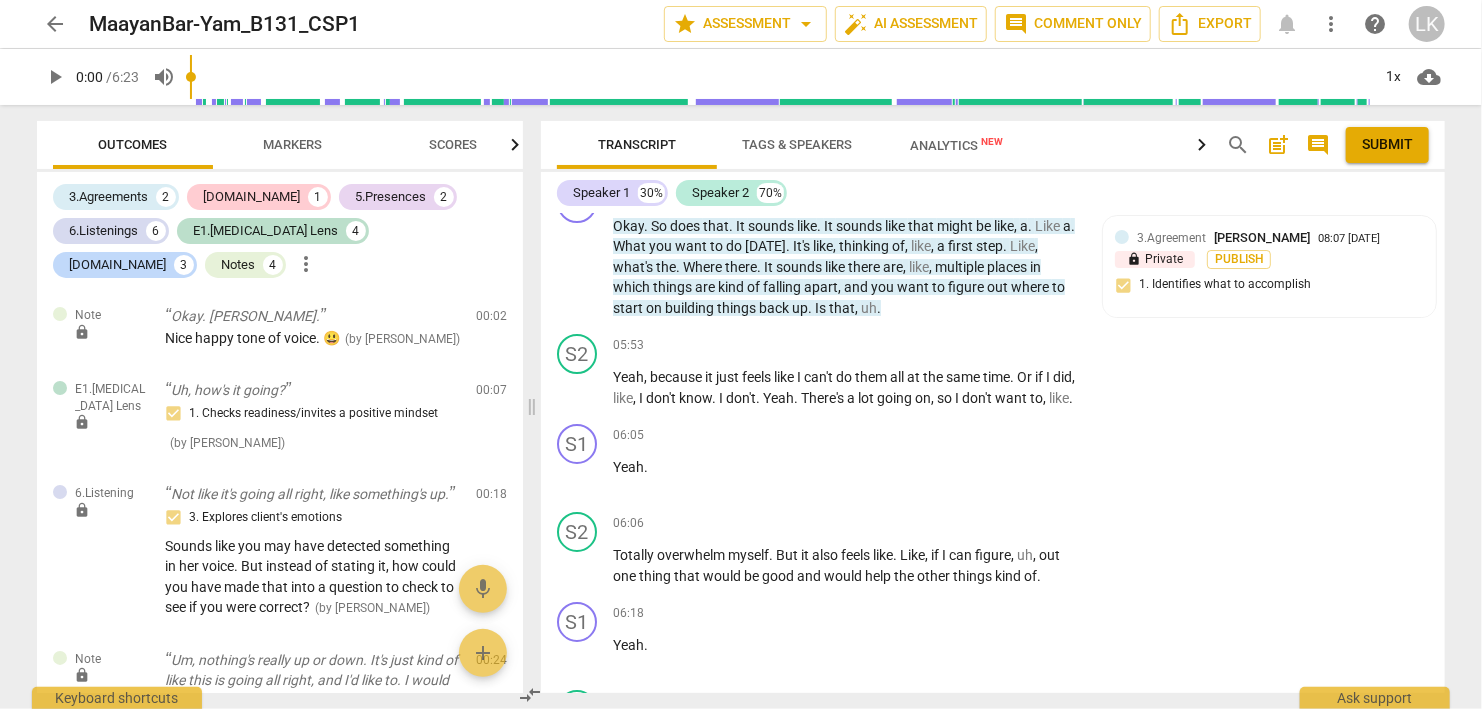 scroll, scrollTop: 3778, scrollLeft: 0, axis: vertical 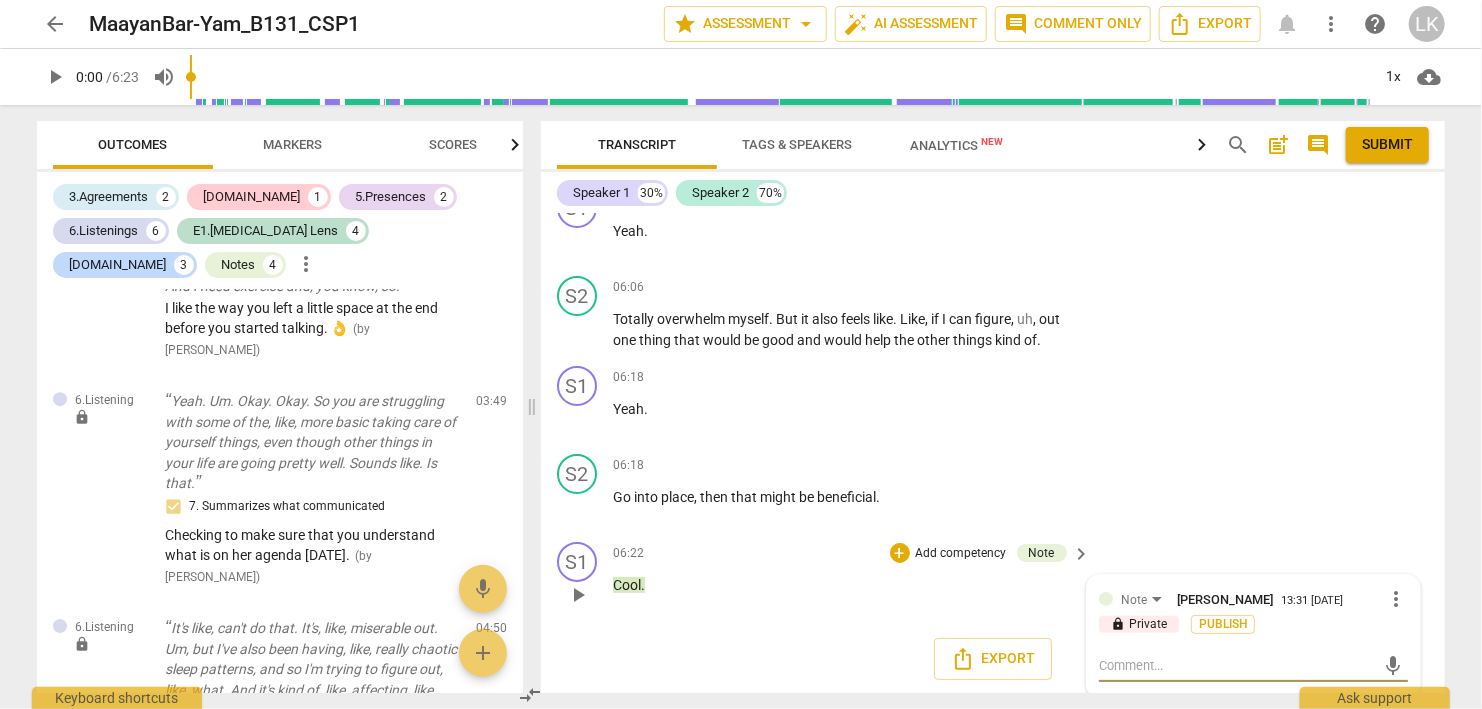 type on "The assignment for CSP 1 was to demonstrate, “greeting your client, checking that the client is in a coachable space, inviting the client to share something positive, and getting the client’s agenda for the session.”" 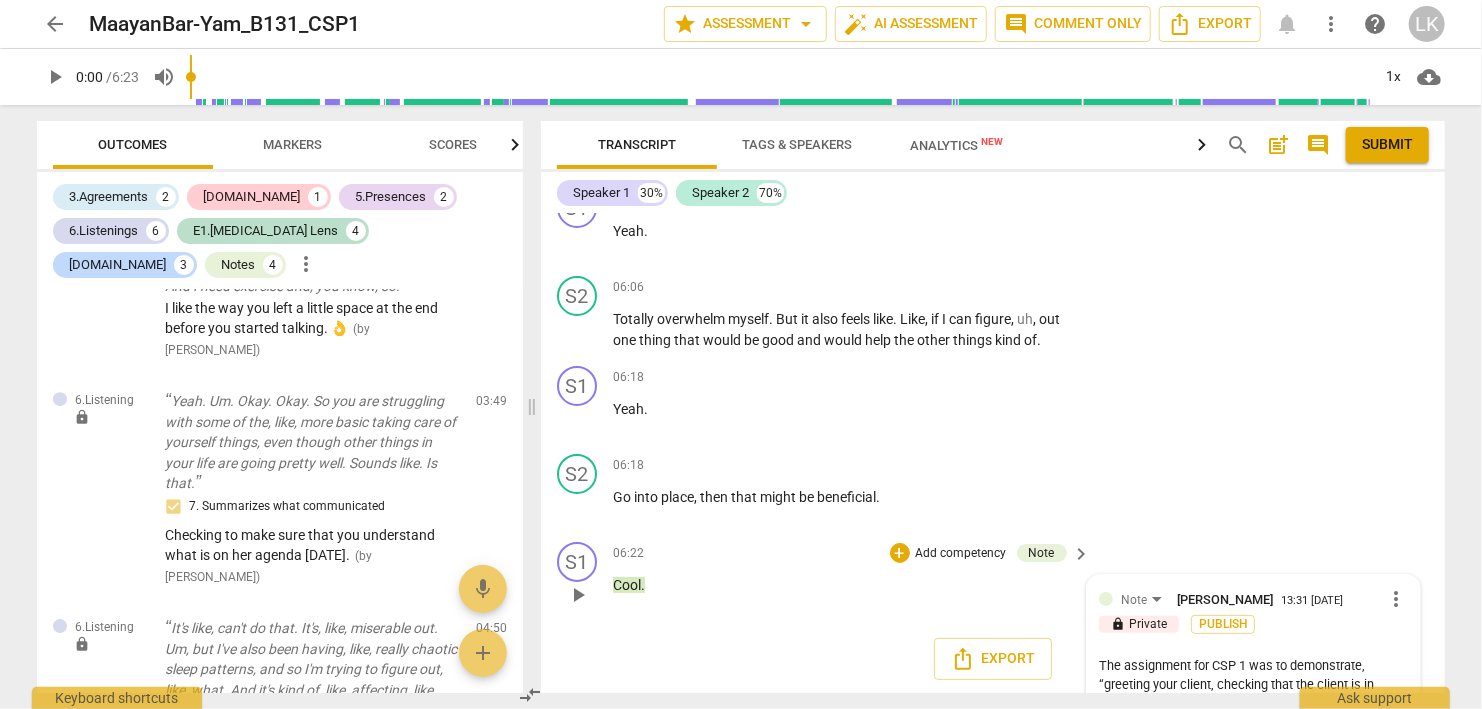 scroll, scrollTop: 3835, scrollLeft: 0, axis: vertical 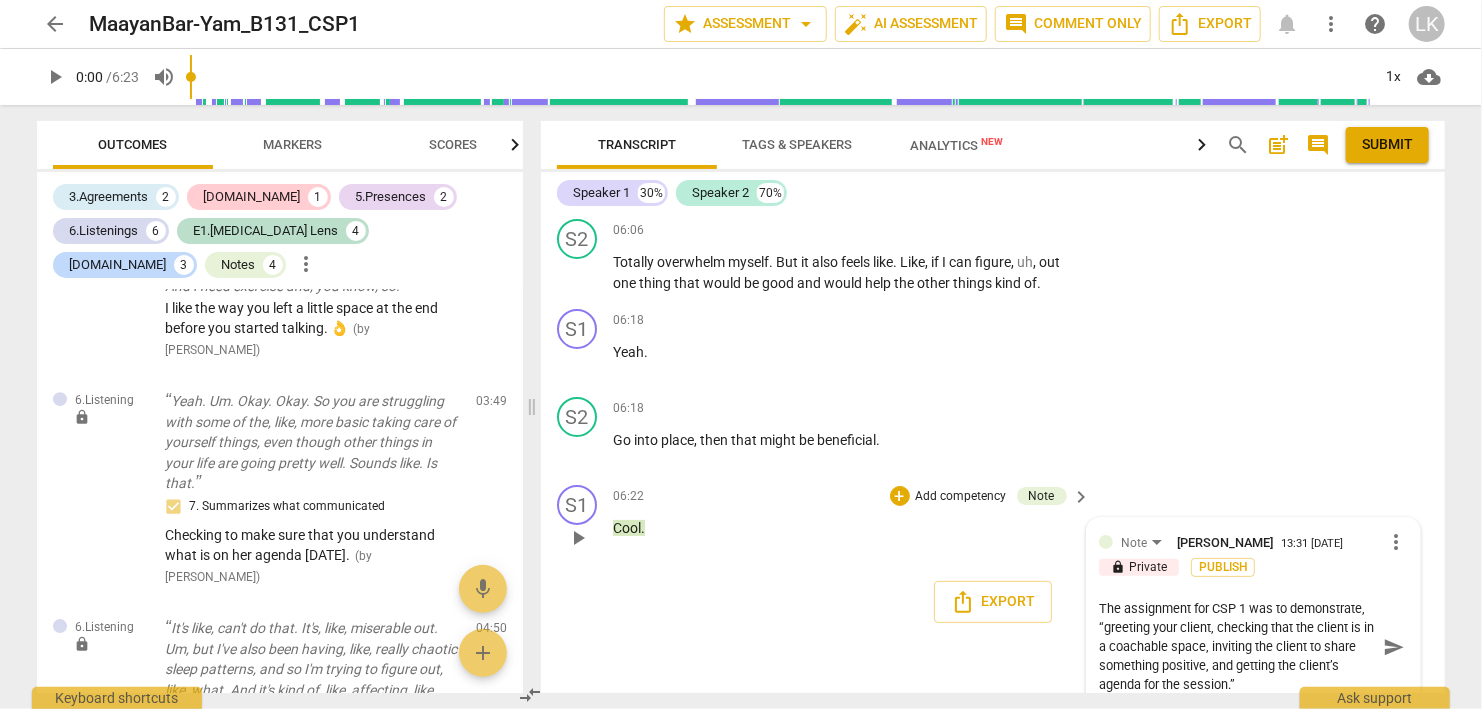 type on "The assignment for CSP 1 was to demonstrate, “greeting your client, checking that the client is in a coachable space, inviting the client to share something positive, and getting the client’s agenda for the session.”" 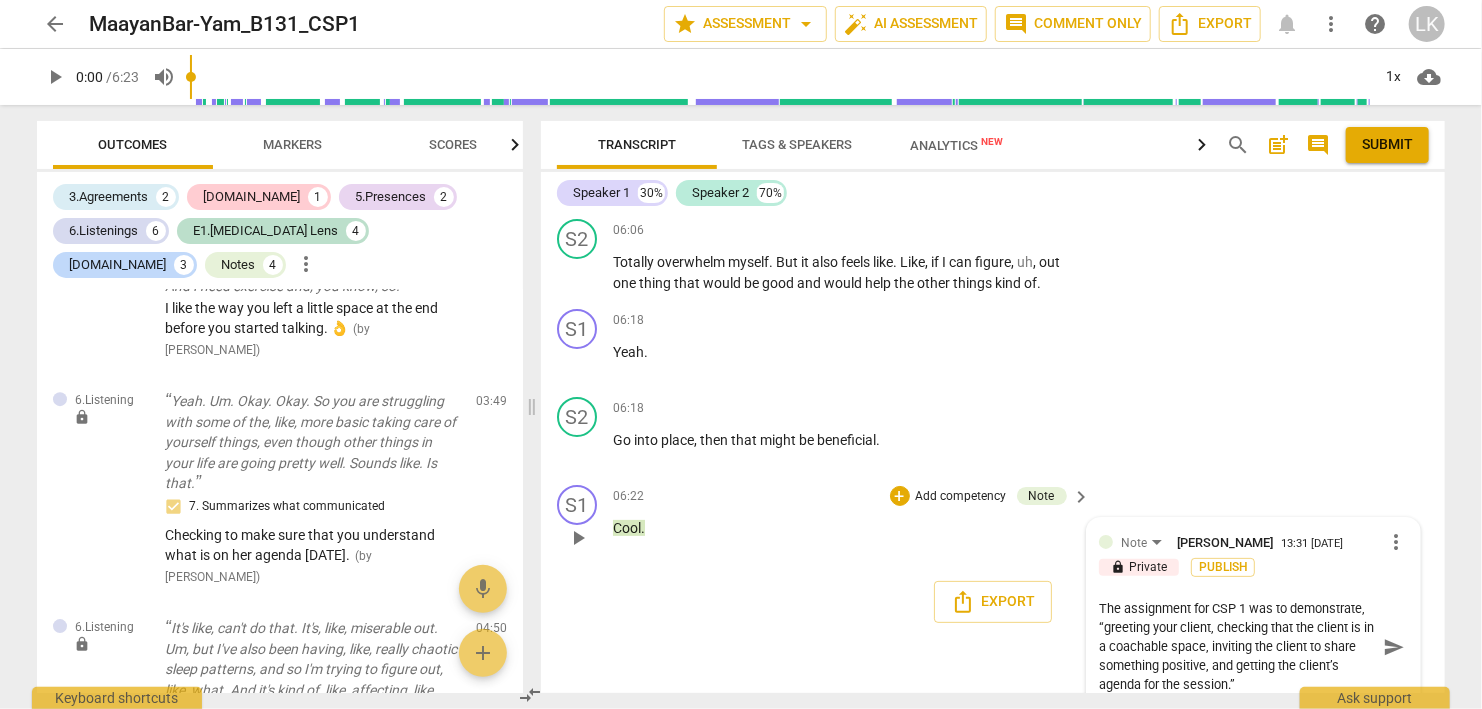 type on "The assignment for CSP 1 was to demonstrate, “greeting your client, checking that the client is in a coachable space, inviting the client to share something positive, and getting the client’s agenda for the session.”  Y" 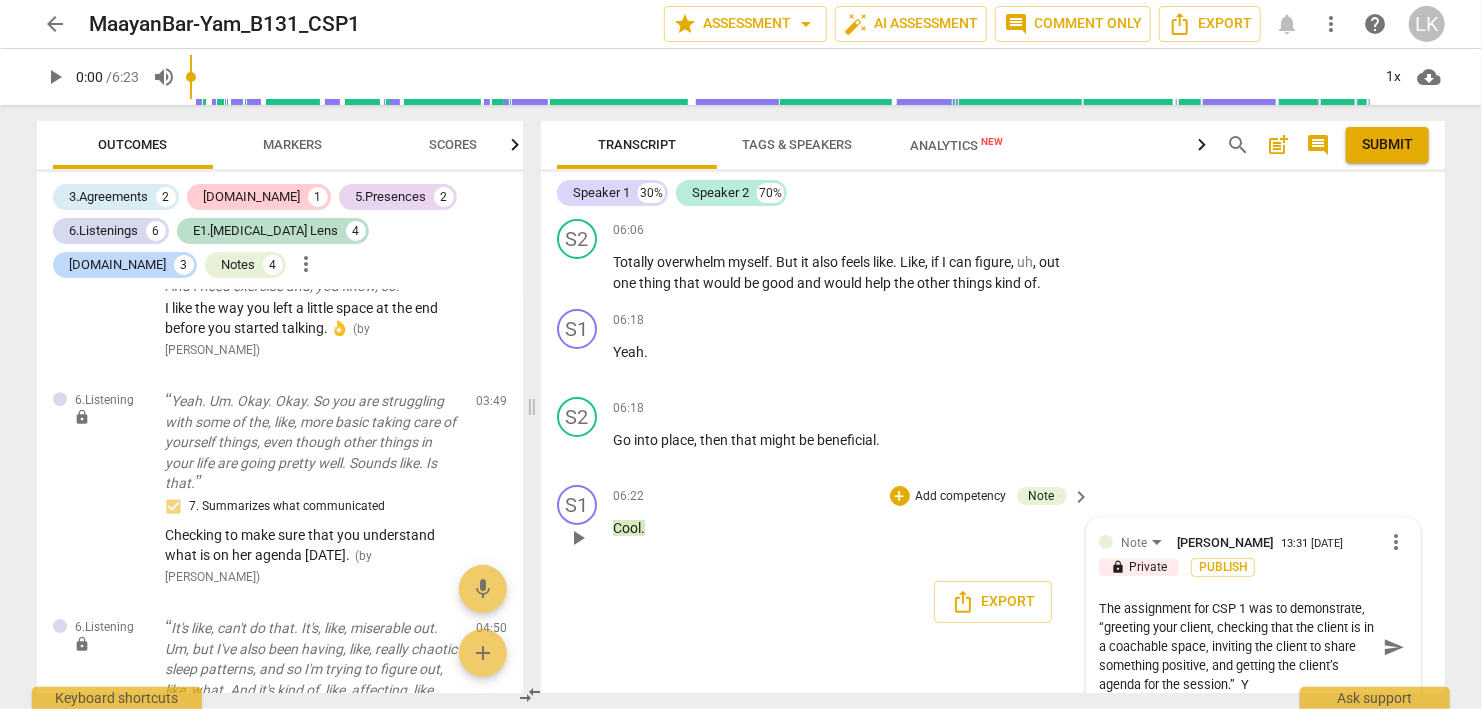 type on "The assignment for CSP 1 was to demonstrate, “greeting your client, checking that the client is in a coachable space, inviting the client to share something positive, and getting the client’s agenda for the session.”  Yo" 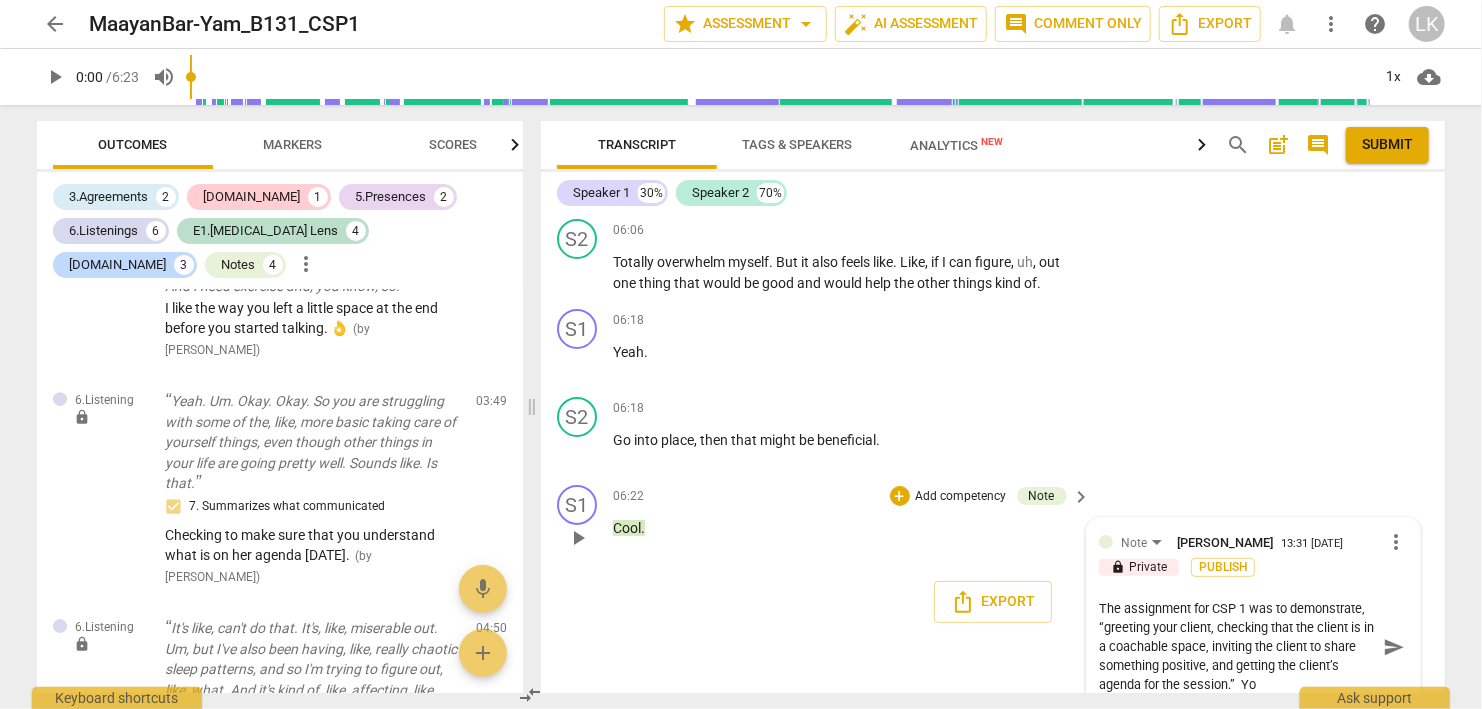 type on "The assignment for CSP 1 was to demonstrate, “greeting your client, checking that the client is in a coachable space, inviting the client to share something positive, and getting the client’s agenda for the session.”  You" 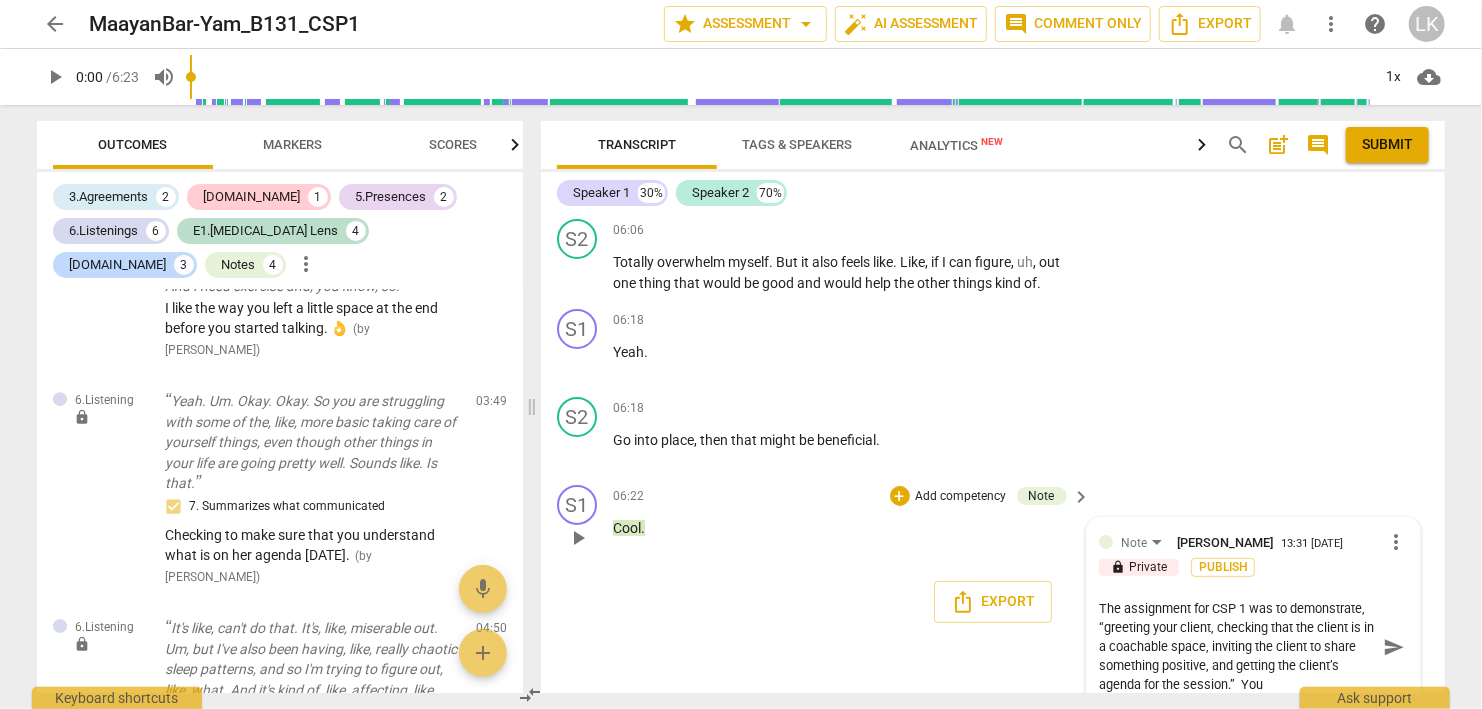 type on "The assignment for CSP 1 was to demonstrate, “greeting your client, checking that the client is in a coachable space, inviting the client to share something positive, and getting the client’s agenda for the session.”  Your" 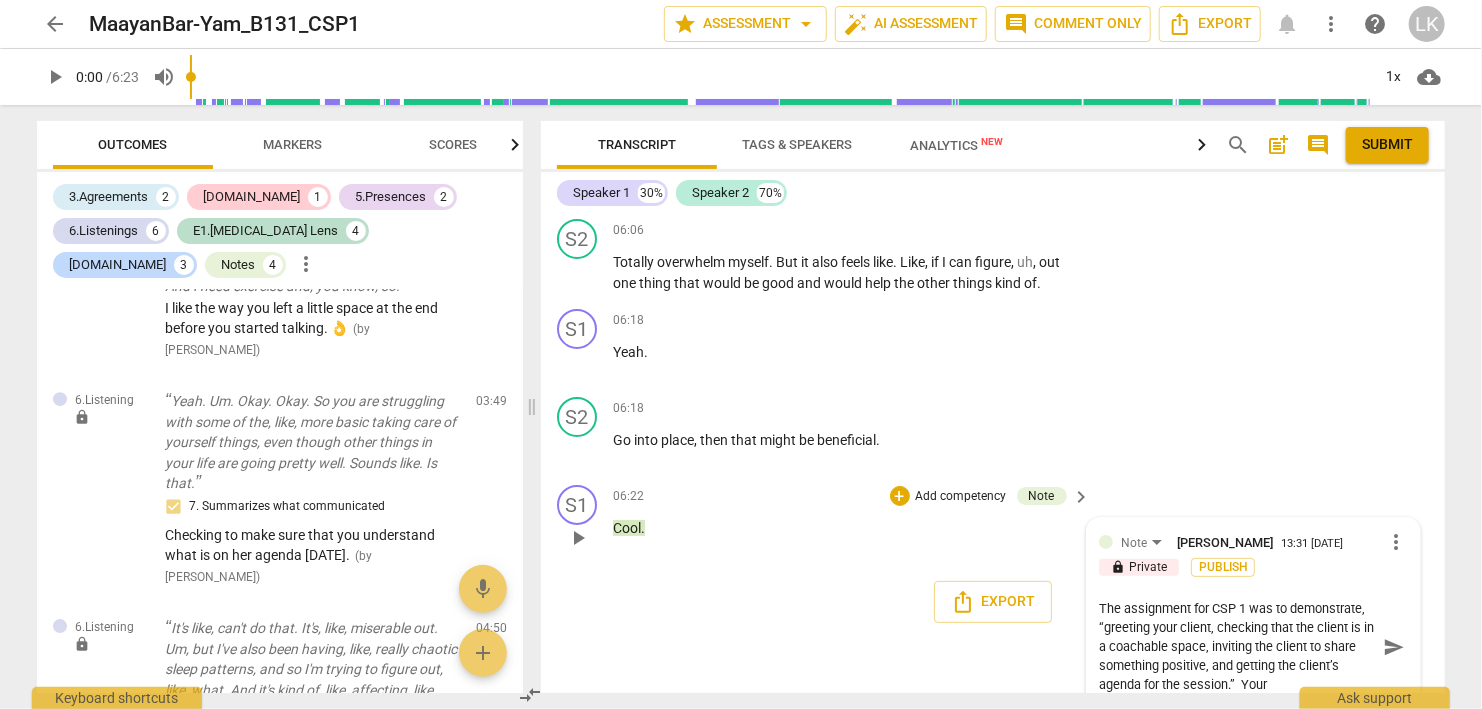 type on "The assignment for CSP 1 was to demonstrate, “greeting your client, checking that the client is in a coachable space, inviting the client to share something positive, and getting the client’s agenda for the session.”  Your" 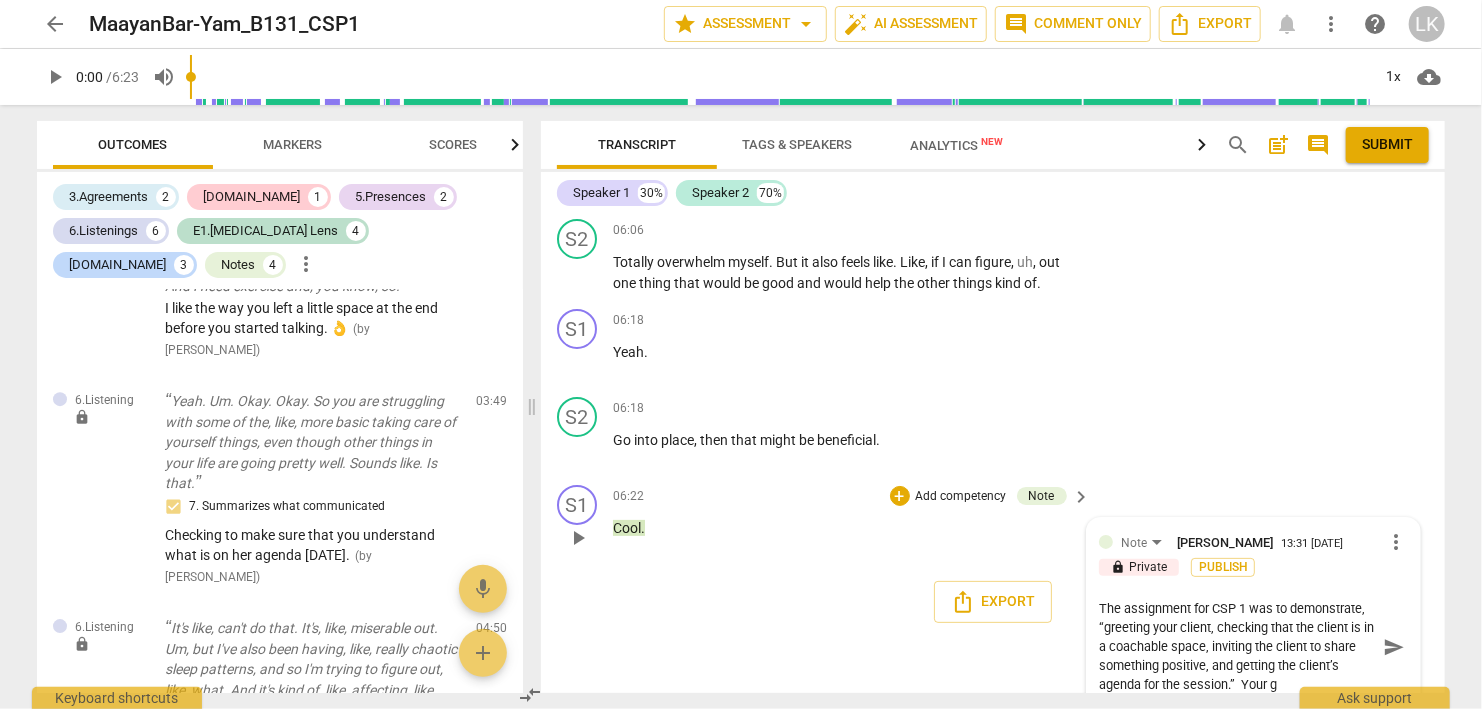 type on "The assignment for CSP 1 was to demonstrate, “greeting your client, checking that the client is in a coachable space, inviting the client to share something positive, and getting the client’s agenda for the session.”  Your gr" 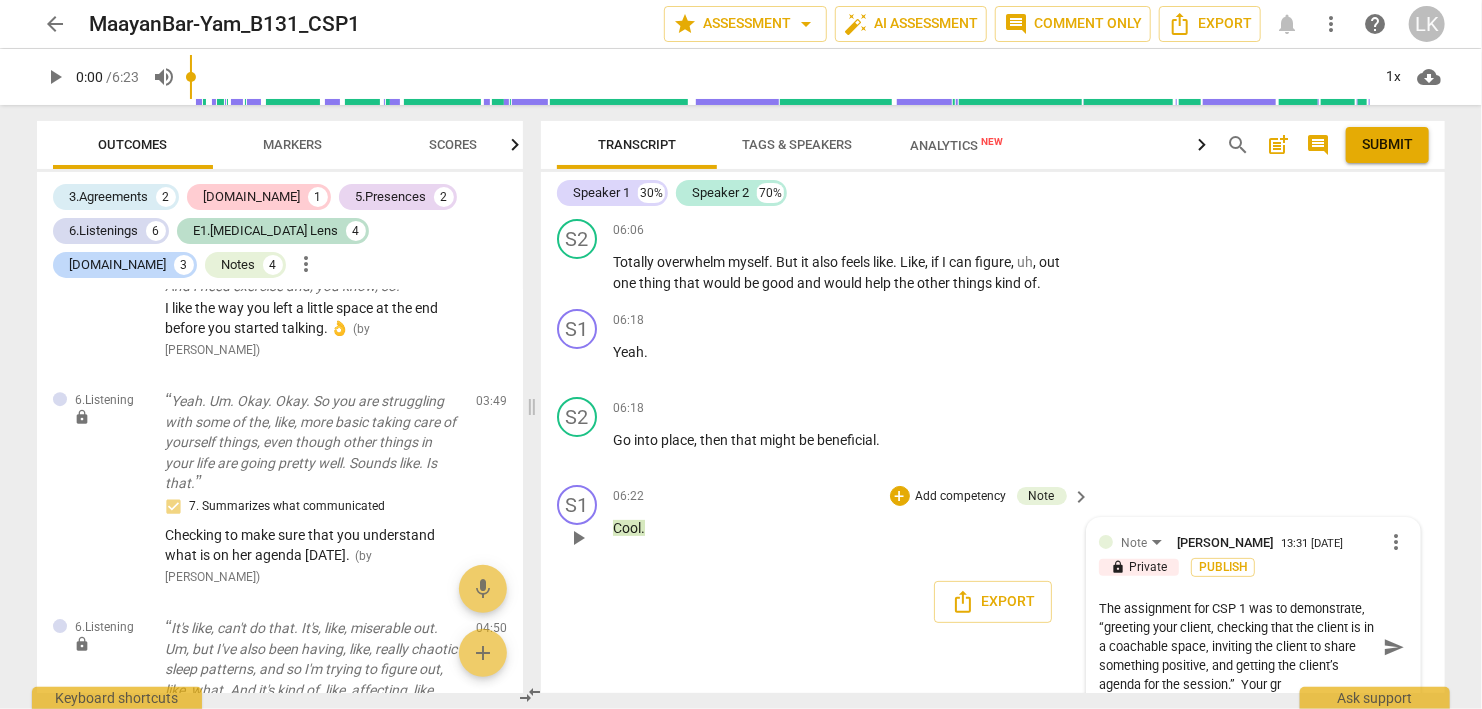 type on "The assignment for CSP 1 was to demonstrate, “greeting your client, checking that the client is in a coachable space, inviting the client to share something positive, and getting the client’s agenda for the session.”  Your gre" 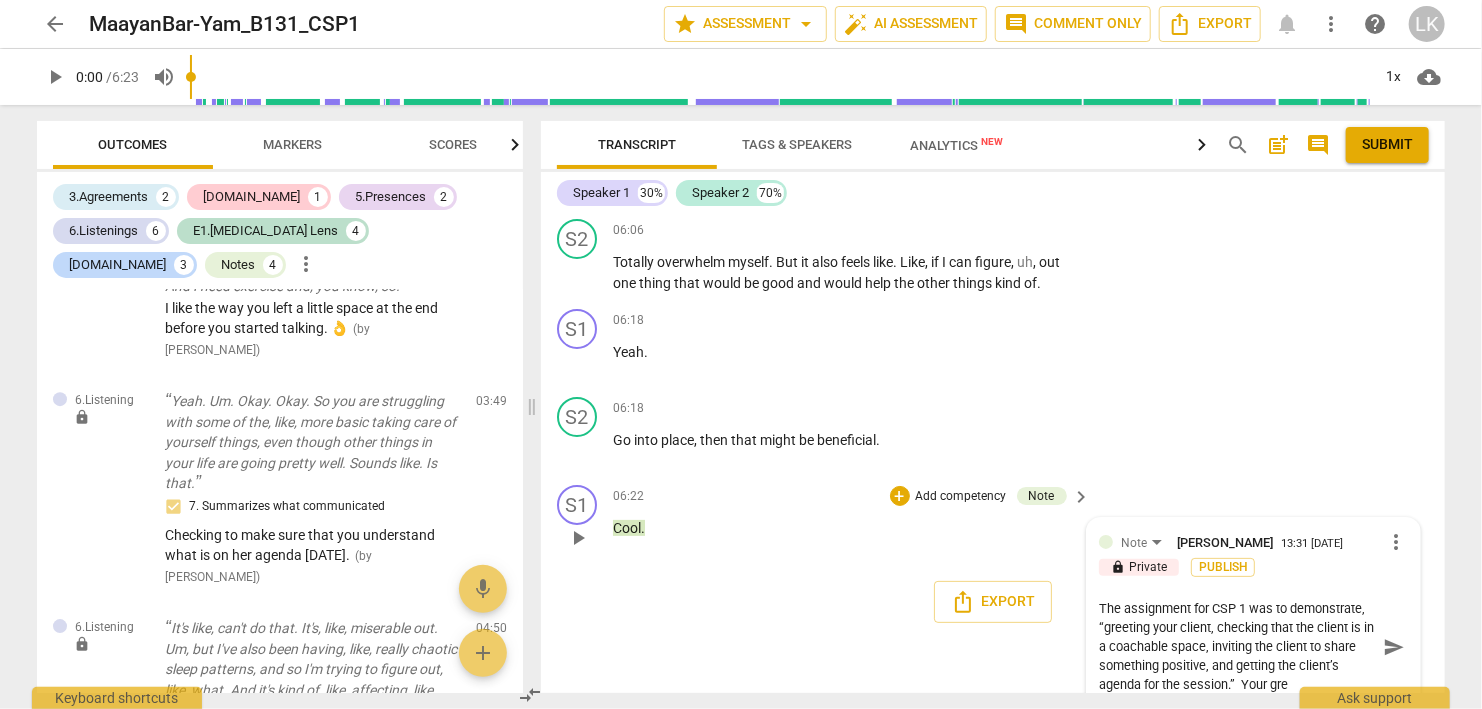 type on "The assignment for CSP 1 was to demonstrate, “greeting your client, checking that the client is in a coachable space, inviting the client to share something positive, and getting the client’s agenda for the session.”  Your gree" 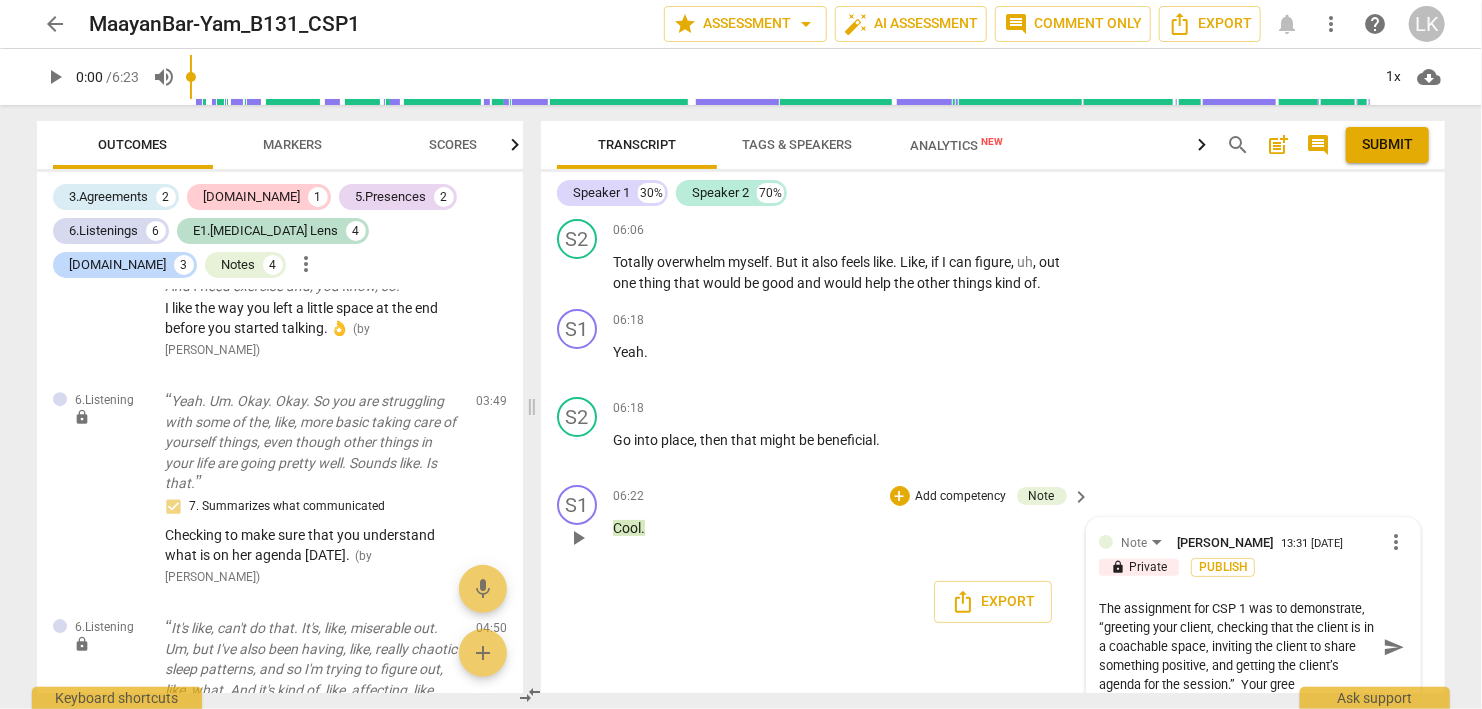 type on "The assignment for CSP 1 was to demonstrate, “greeting your client, checking that the client is in a coachable space, inviting the client to share something positive, and getting the client’s agenda for the session.”  Your greet" 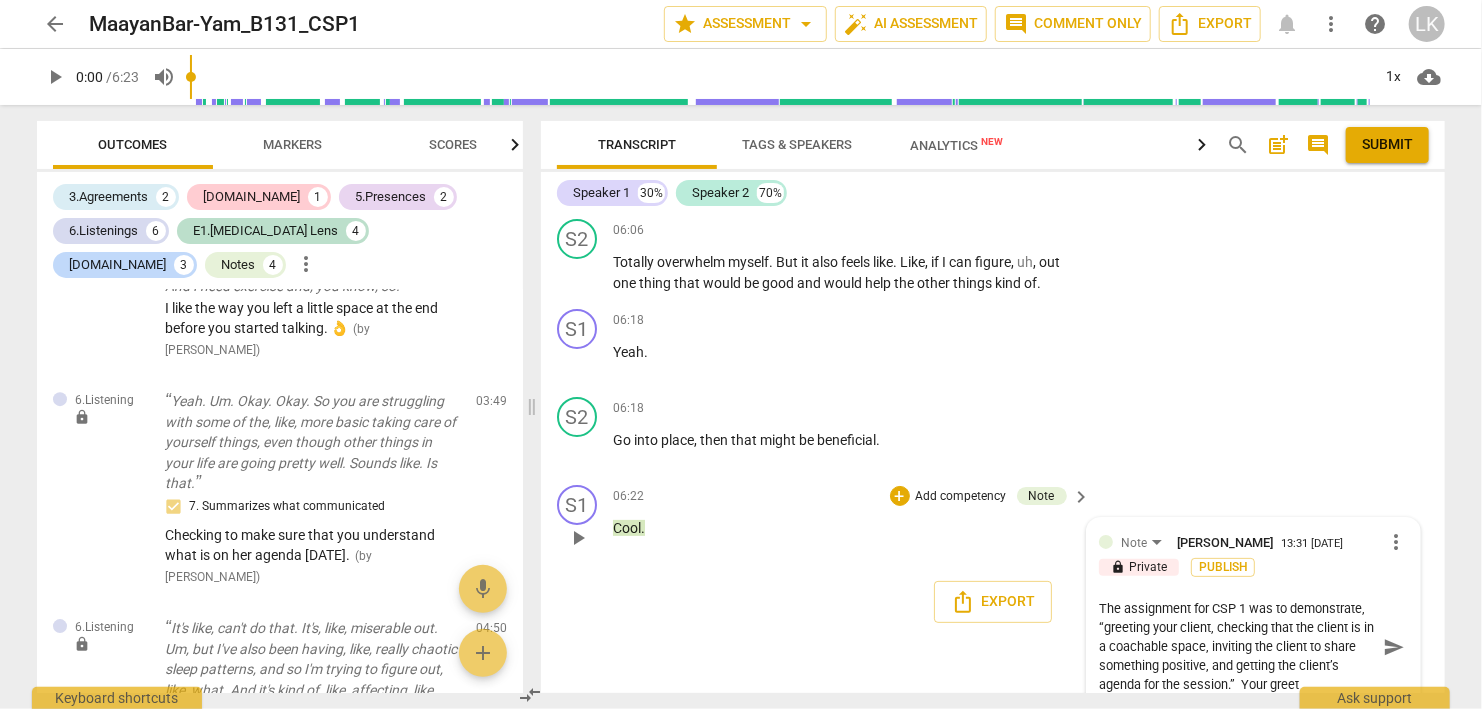 type on "The assignment for CSP 1 was to demonstrate, “greeting your client, checking that the client is in a coachable space, inviting the client to share something positive, and getting the client’s agenda for the session.”  Your greeti" 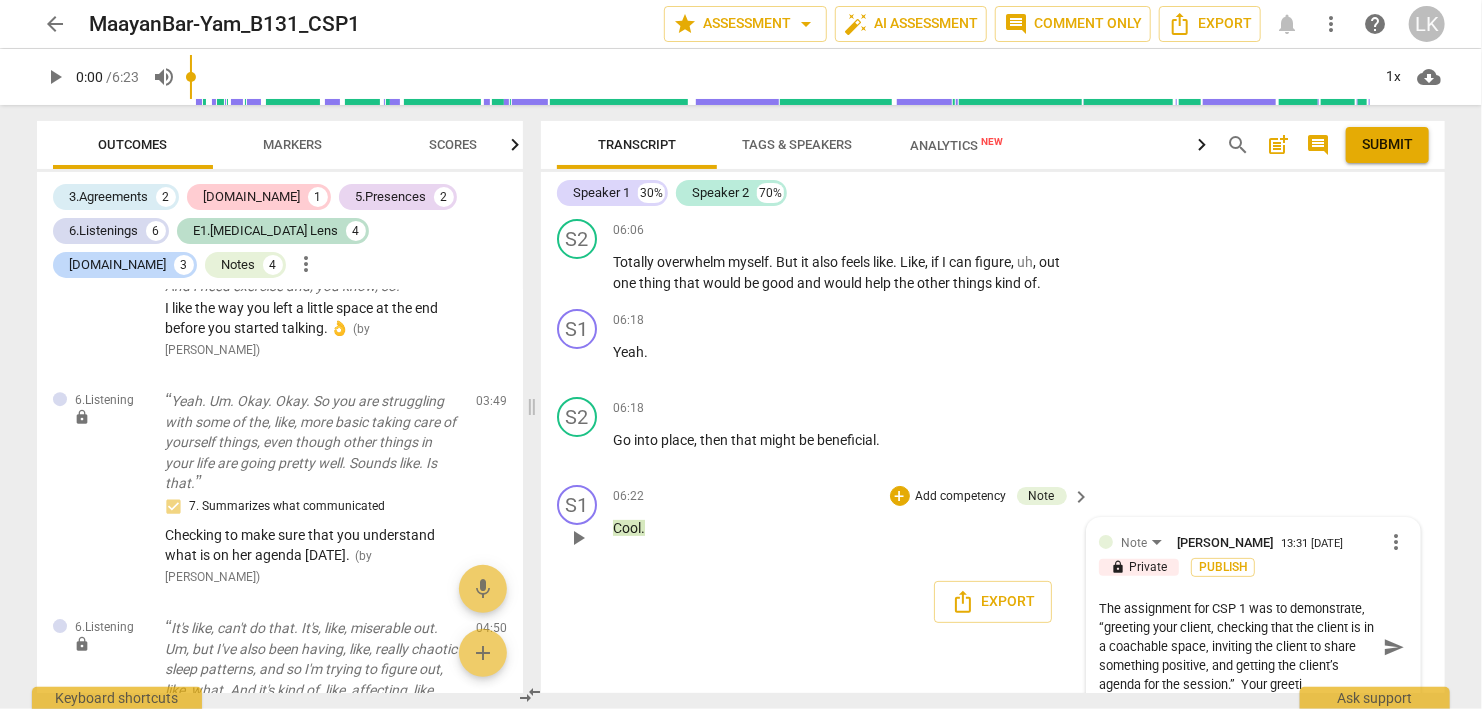 type on "The assignment for CSP 1 was to demonstrate, “greeting your client, checking that the client is in a coachable space, inviting the client to share something positive, and getting the client’s agenda for the session.”  Your greetin" 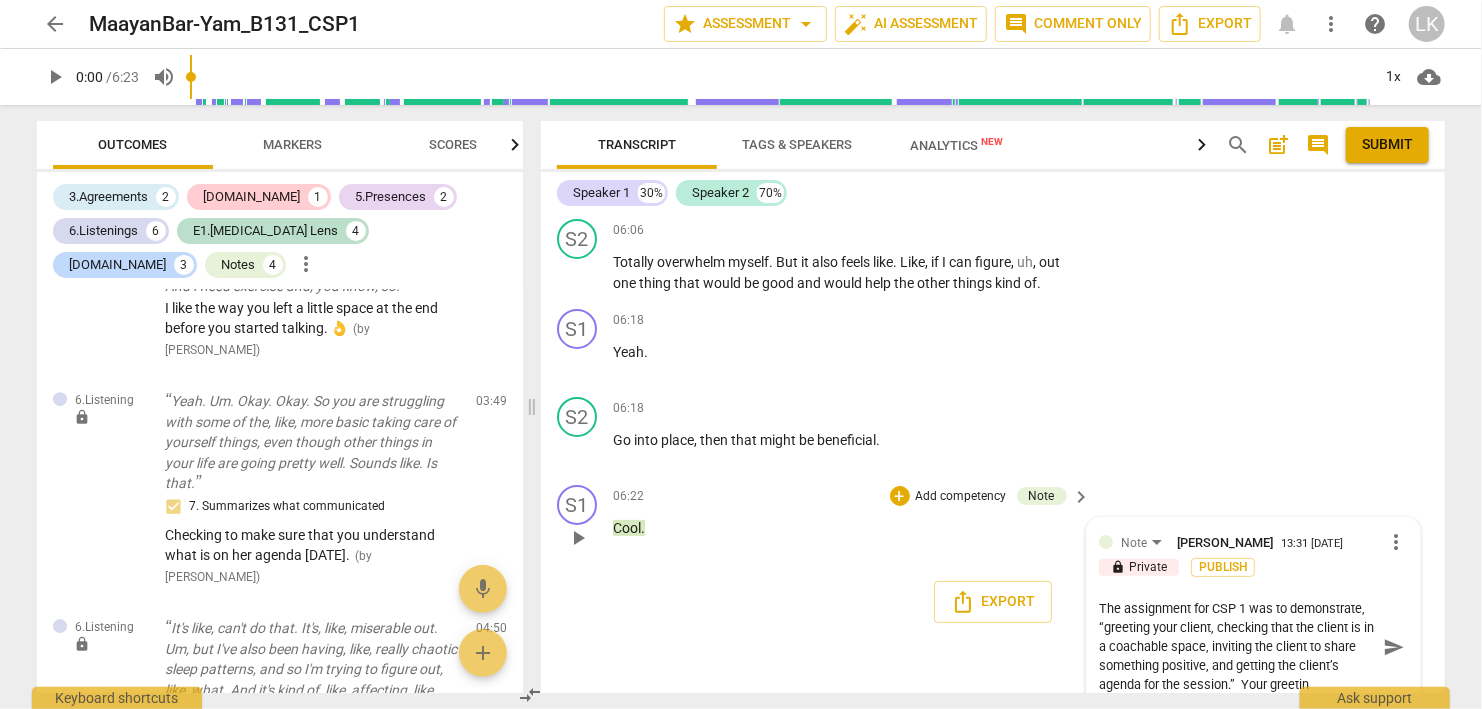 type on "The assignment for CSP 1 was to demonstrate, “greeting your client, checking that the client is in a coachable space, inviting the client to share something positive, and getting the client’s agenda for the session.”  Your greeting" 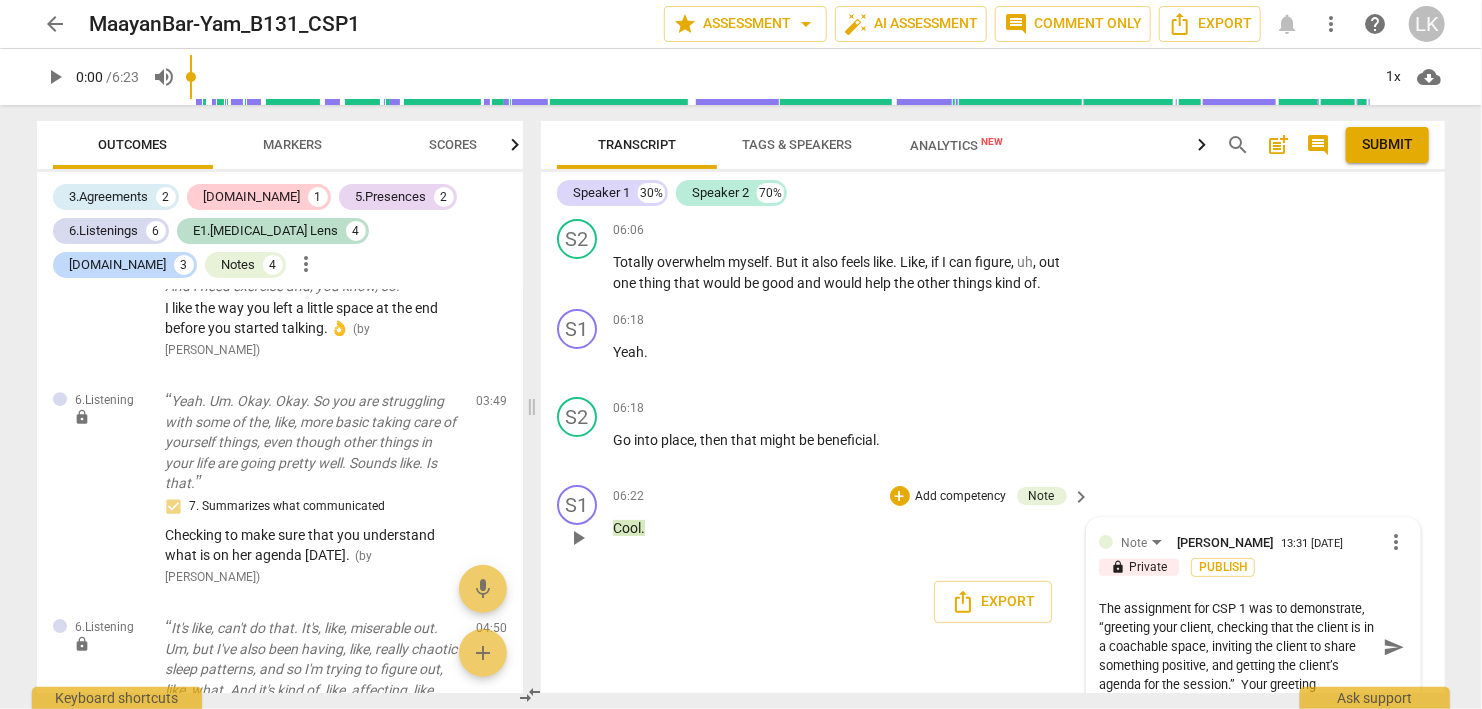 type on "The assignment for CSP 1 was to demonstrate, “greeting your client, checking that the client is in a coachable space, inviting the client to share something positive, and getting the client’s agenda for the session.”  Your greeting" 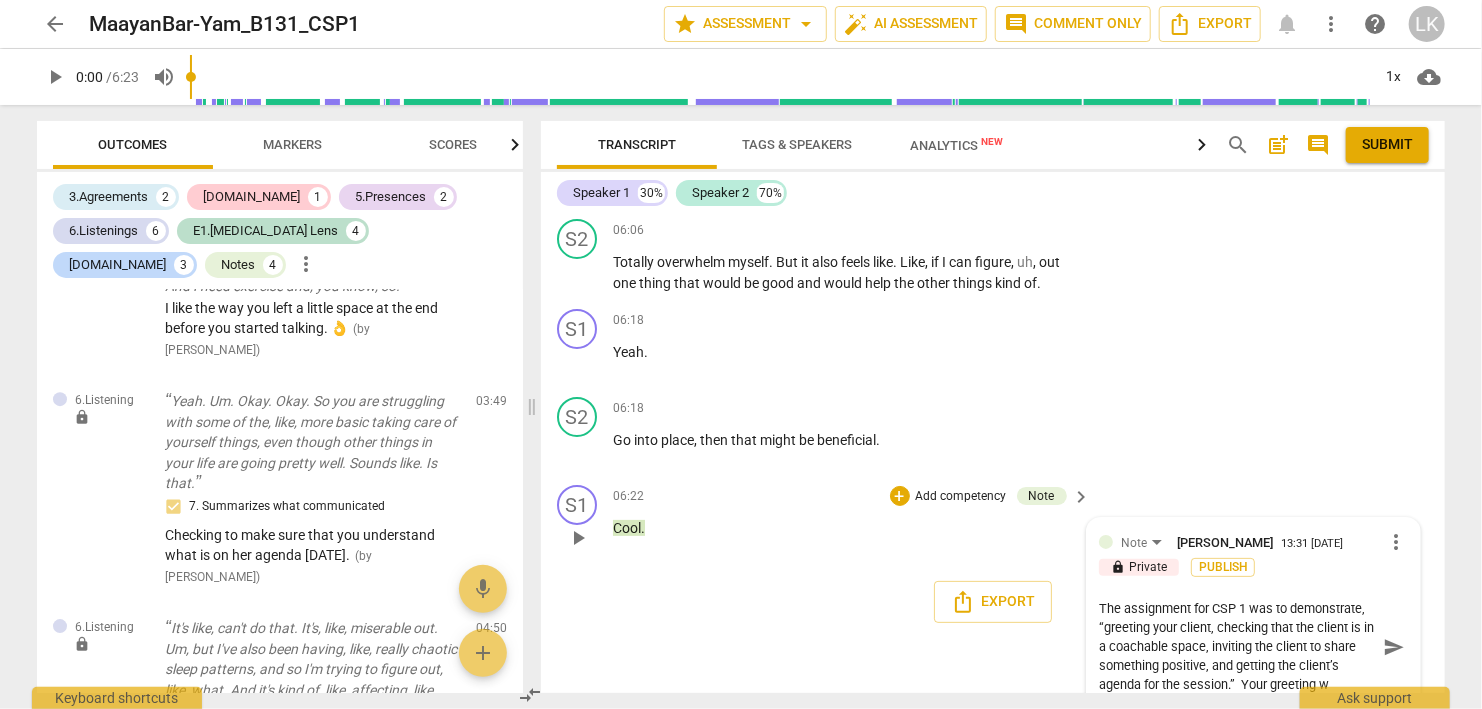 type on "The assignment for CSP 1 was to demonstrate, “greeting your client, checking that the client is in a coachable space, inviting the client to share something positive, and getting the client’s agenda for the session.”  Your greeting wa" 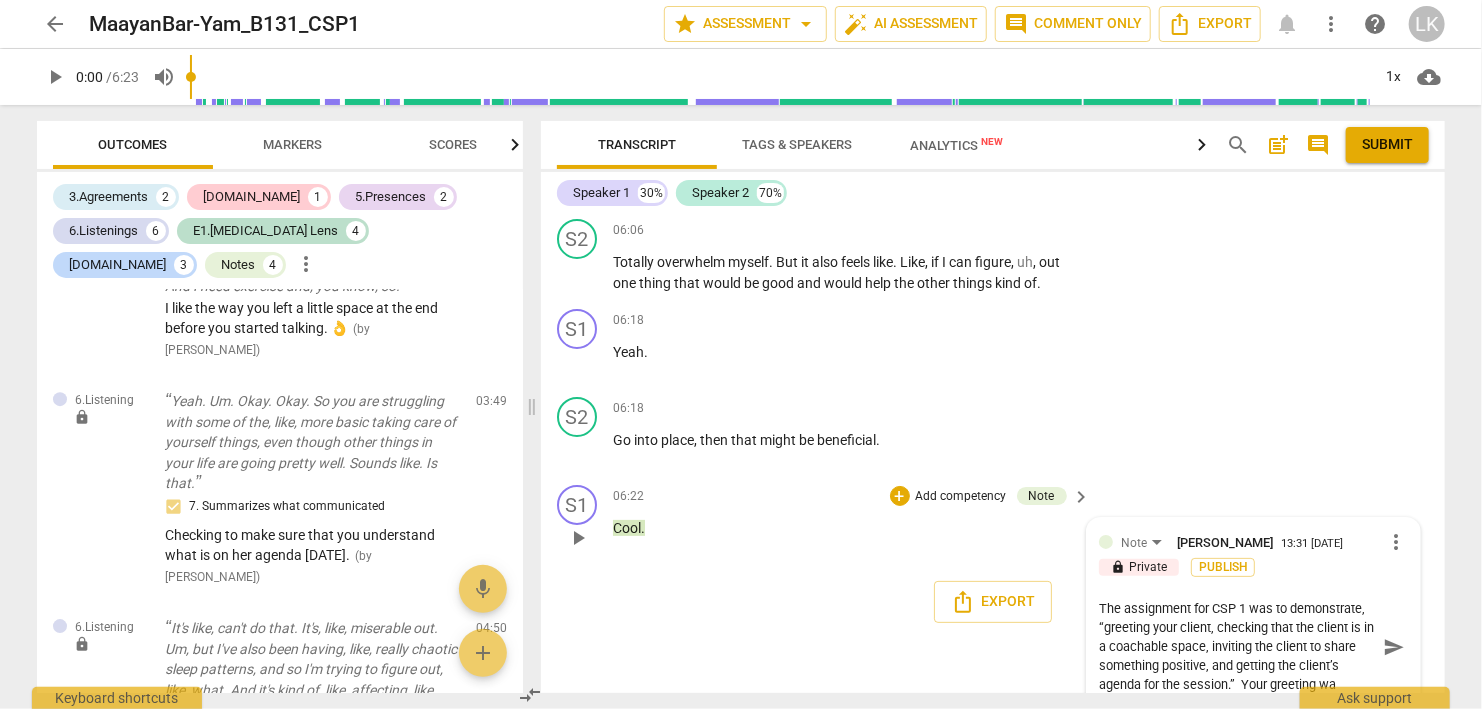 type on "The assignment for CSP 1 was to demonstrate, “greeting your client, checking that the client is in a coachable space, inviting the client to share something positive, and getting the client’s agenda for the session.”  Your greeting was" 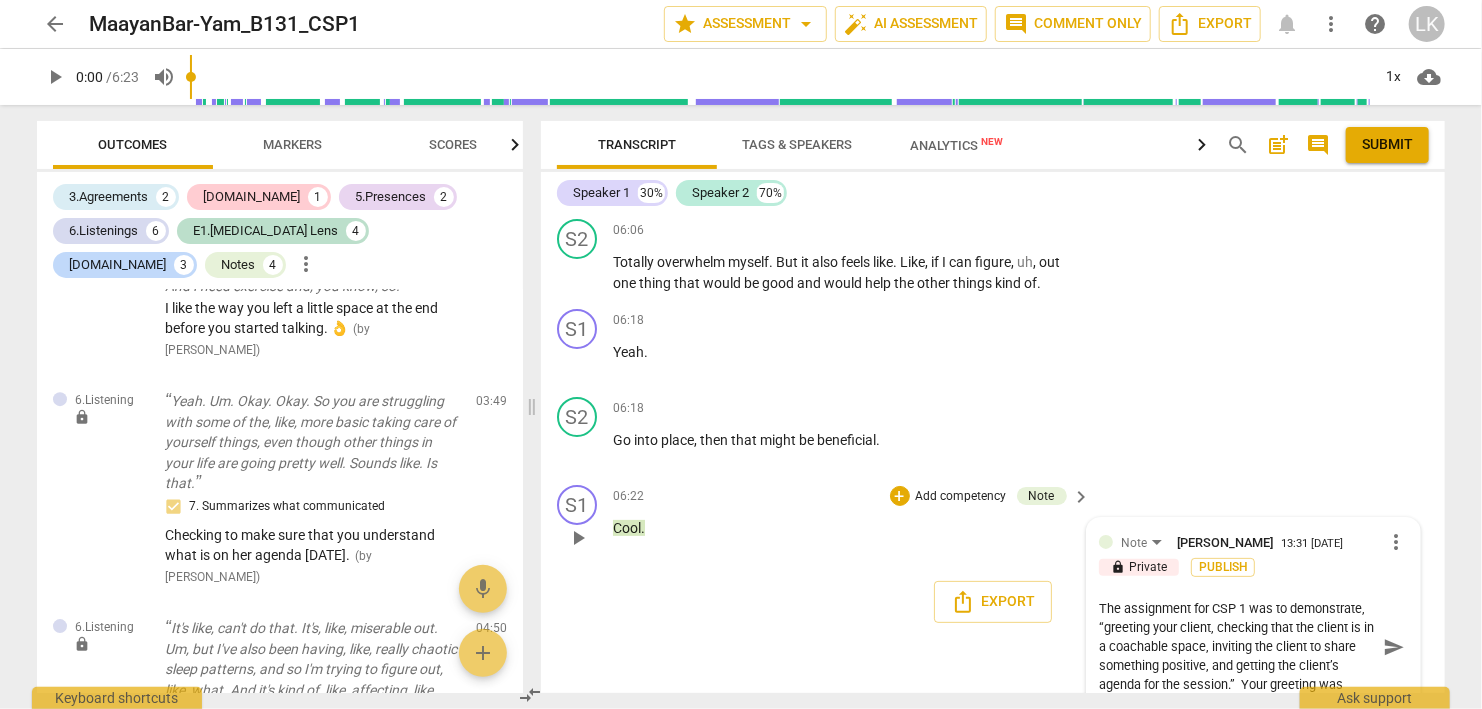 type on "The assignment for CSP 1 was to demonstrate, “greeting your client, checking that the client is in a coachable space, inviting the client to share something positive, and getting the client’s agenda for the session.”  Your greeting was" 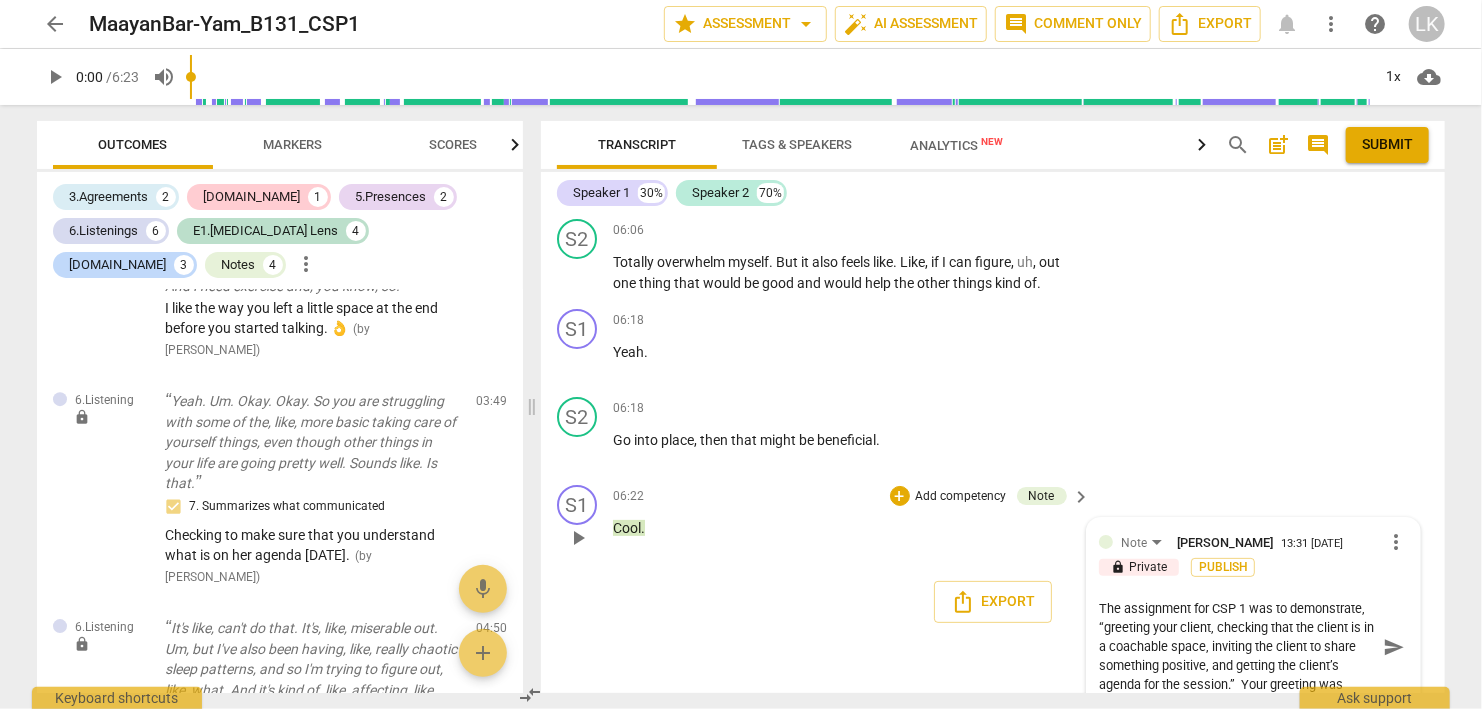 type on "The assignment for CSP 1 was to demonstrate, “greeting your client, checking that the client is in a coachable space, inviting the client to share something positive, and getting the client’s agenda for the session.”  Your greeting was w" 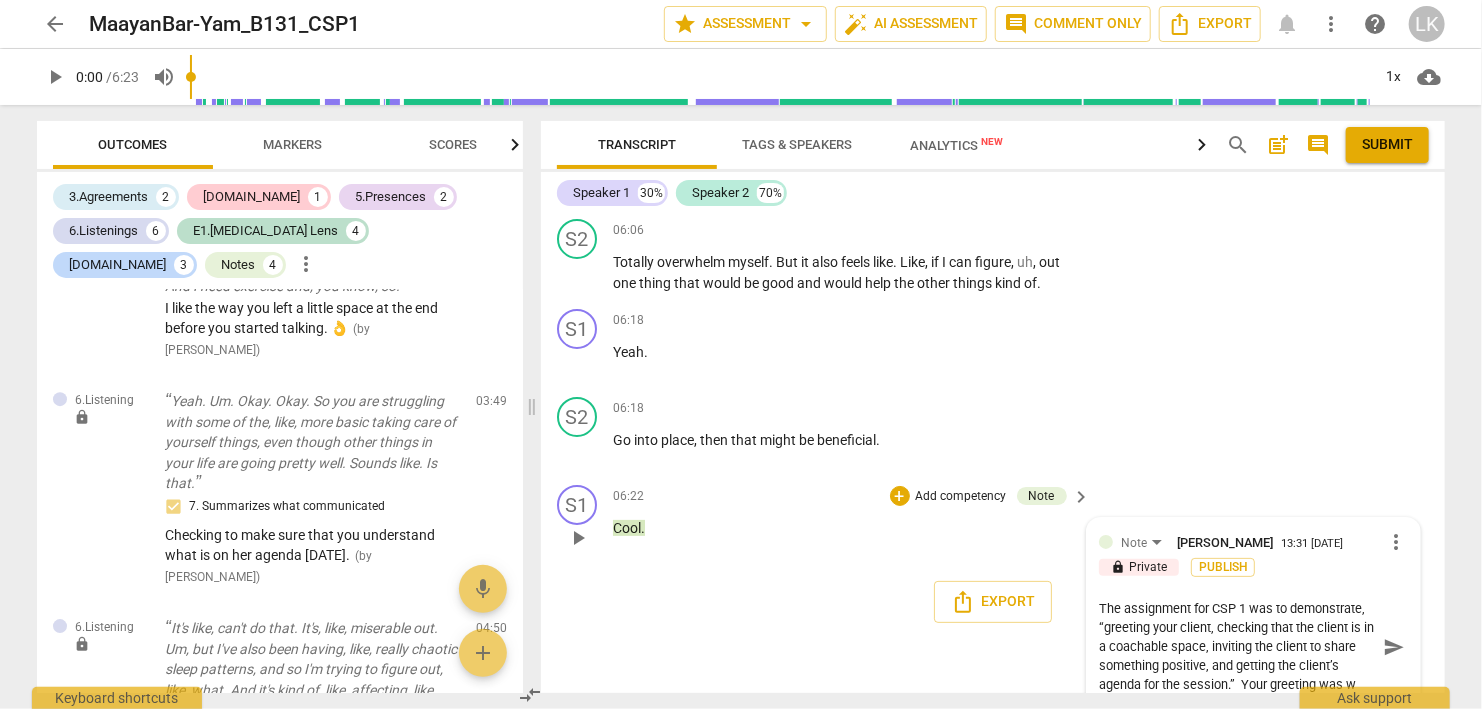 type on "The assignment for CSP 1 was to demonstrate, “greeting your client, checking that the client is in a coachable space, inviting the client to share something positive, and getting the client’s agenda for the session.”  Your greeting was wa" 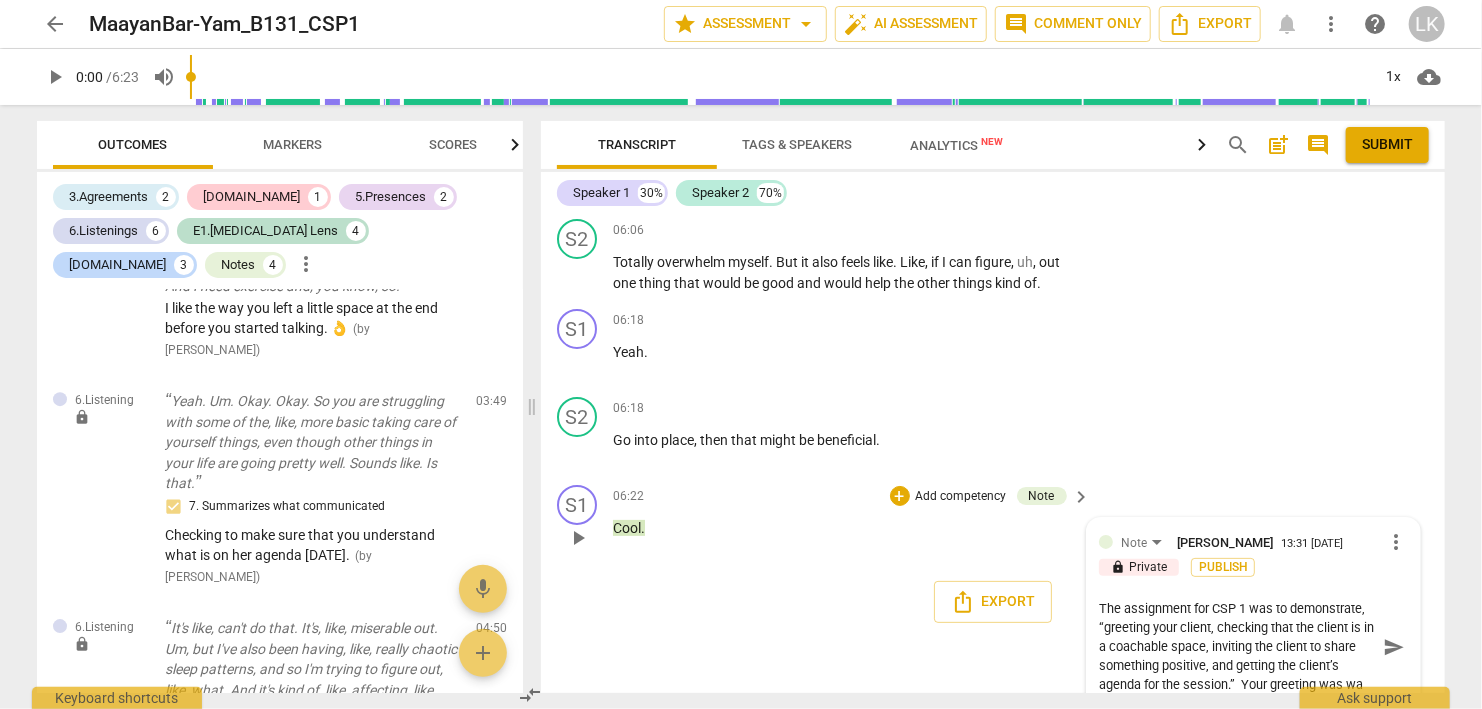 type on "The assignment for CSP 1 was to demonstrate, “greeting your client, checking that the client is in a coachable space, inviting the client to share something positive, and getting the client’s agenda for the session.”  Your greeting was war" 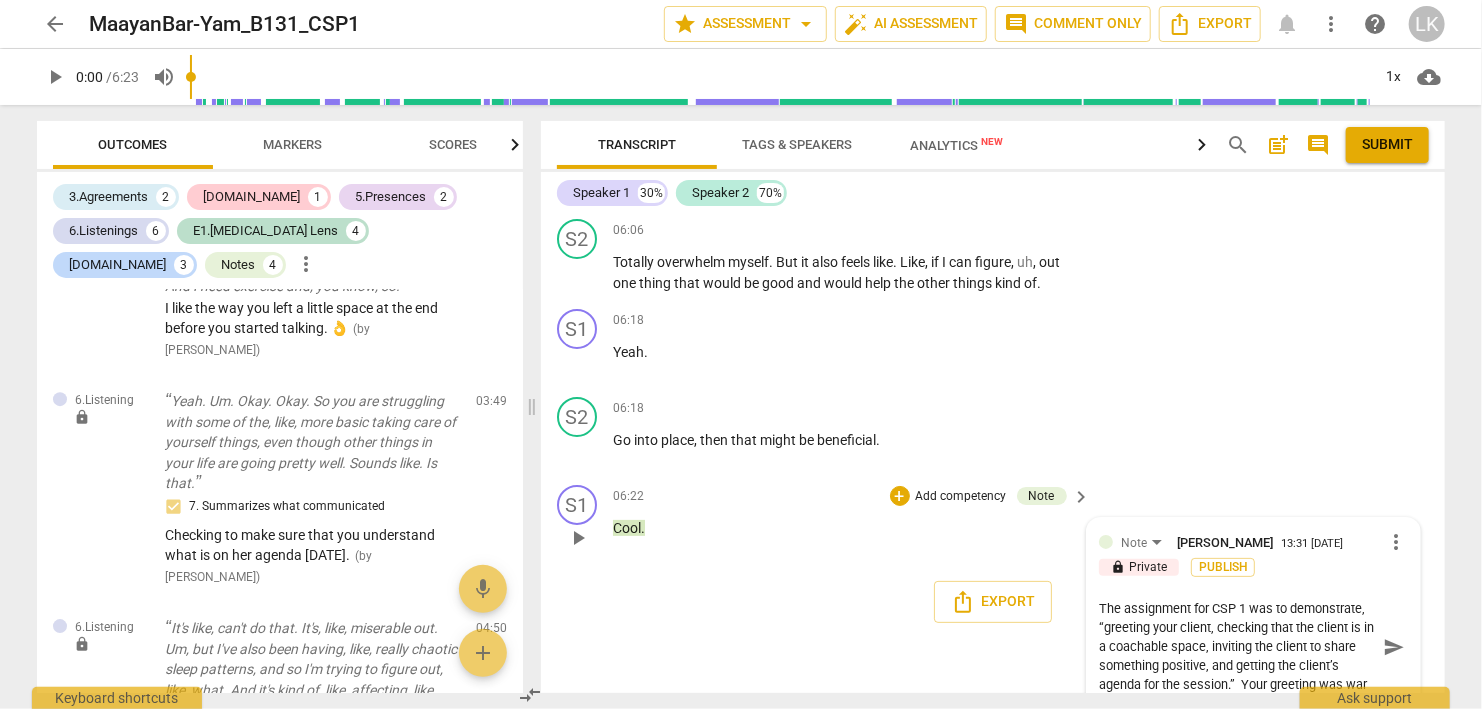 type on "The assignment for CSP 1 was to demonstrate, “greeting your client, checking that the client is in a coachable space, inviting the client to share something positive, and getting the client’s agenda for the session.”  Your greeting was warm" 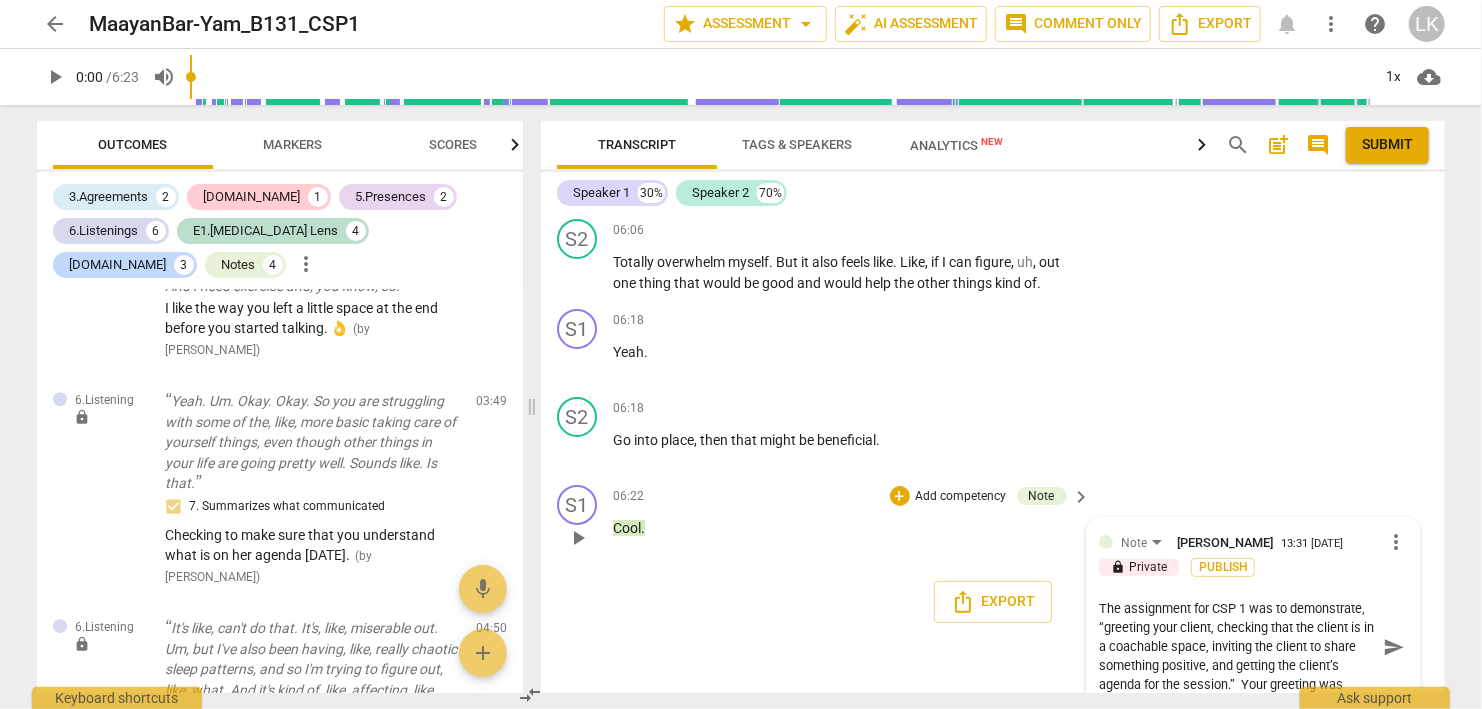 scroll, scrollTop: 18, scrollLeft: 0, axis: vertical 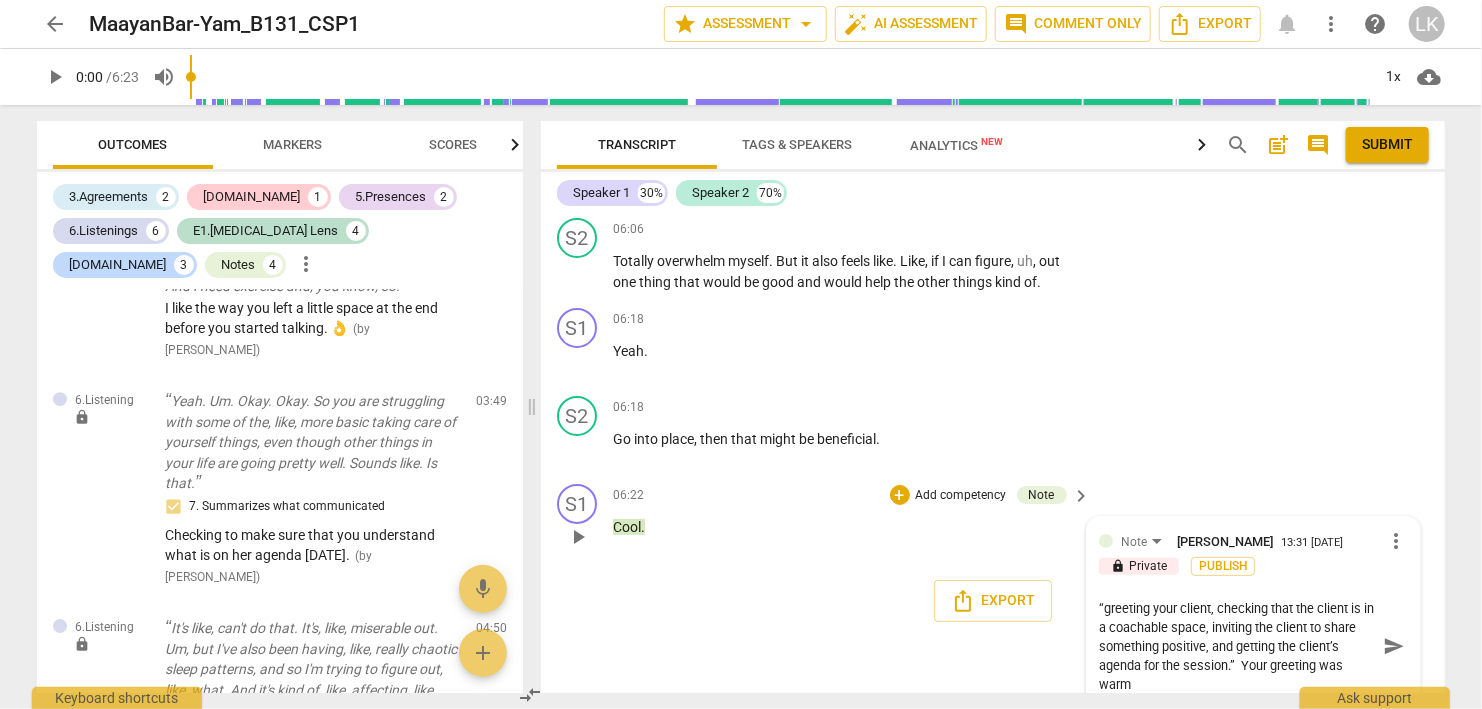 type on "The assignment for CSP 1 was to demonstrate, “greeting your client, checking that the client is in a coachable space, inviting the client to share something positive, and getting the client’s agenda for the session.”  Your greeting was warm" 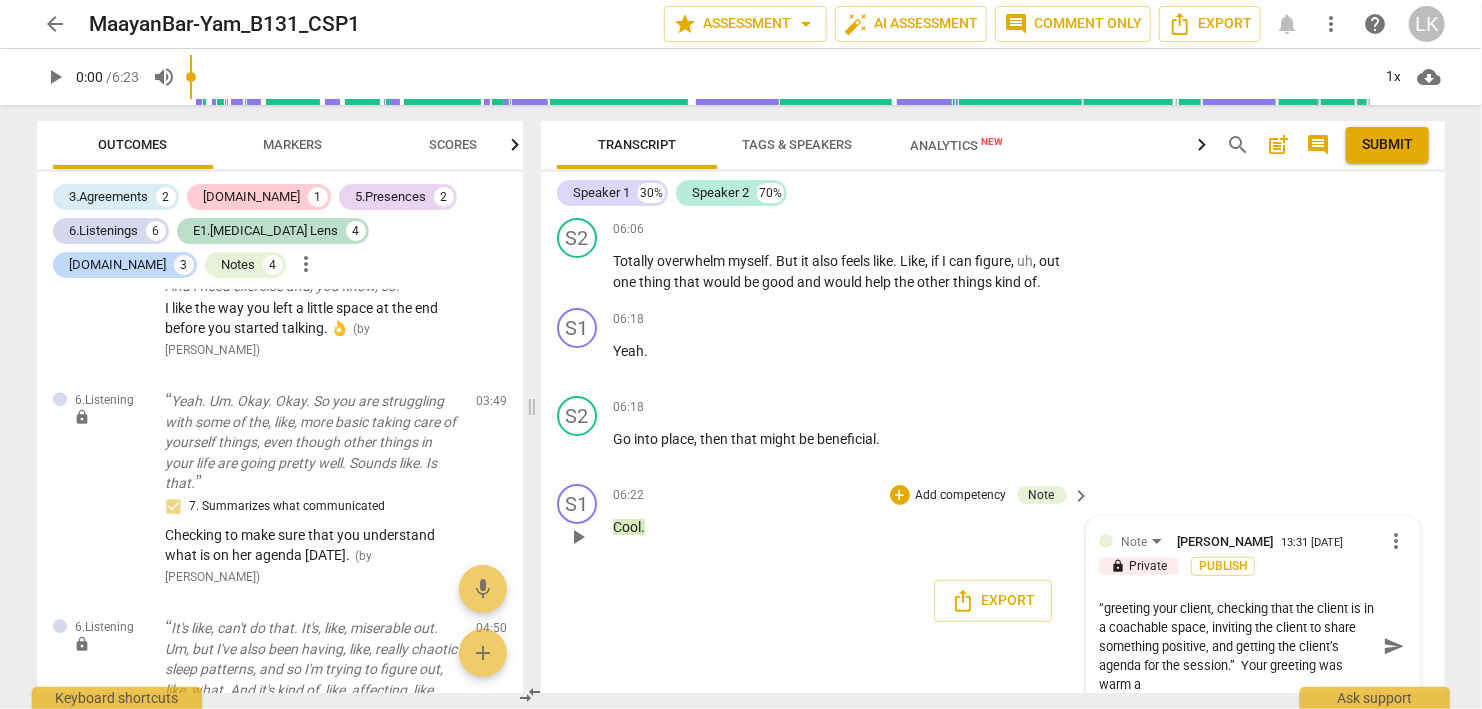 type on "The assignment for CSP 1 was to demonstrate, “greeting your client, checking that the client is in a coachable space, inviting the client to share something positive, and getting the client’s agenda for the session.”  Your greeting was warm an" 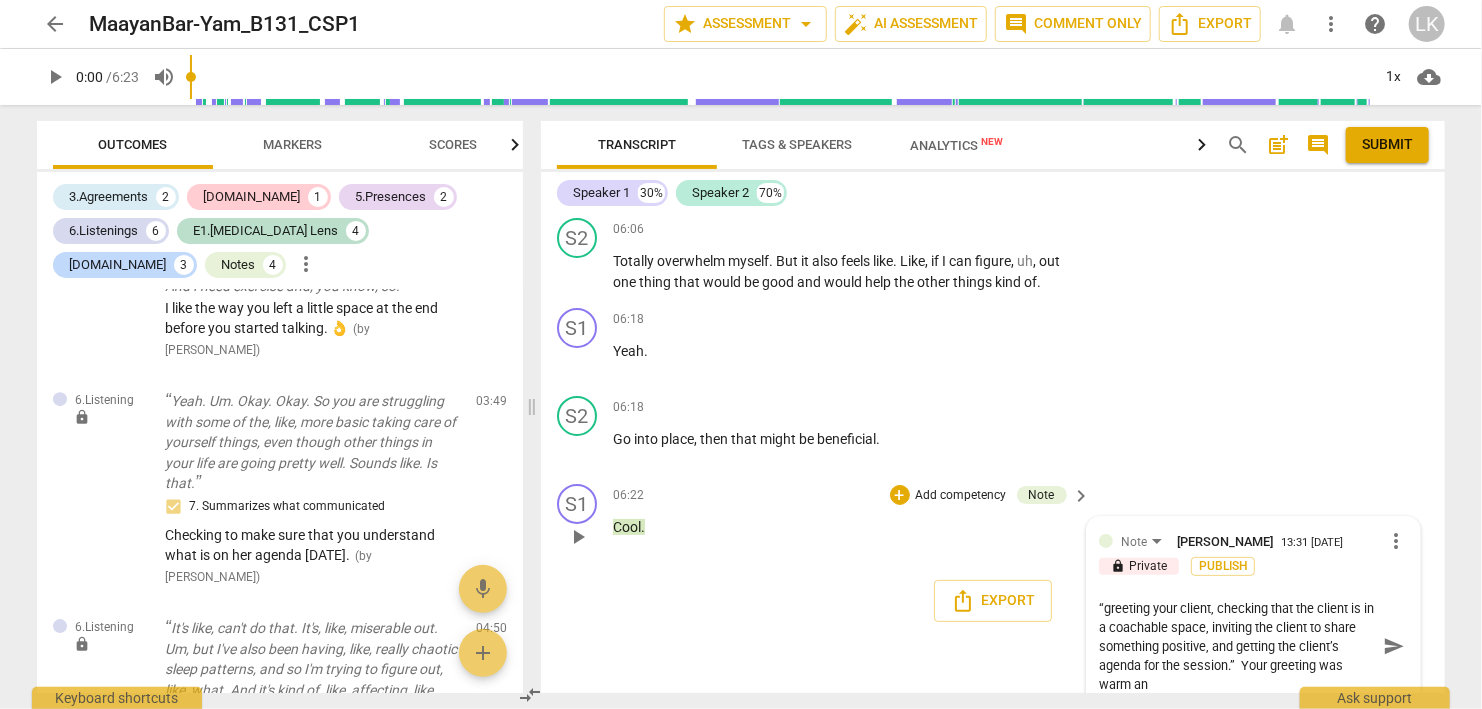 type on "The assignment for CSP 1 was to demonstrate, “greeting your client, checking that the client is in a coachable space, inviting the client to share something positive, and getting the client’s agenda for the session.”  Your greeting was warm and" 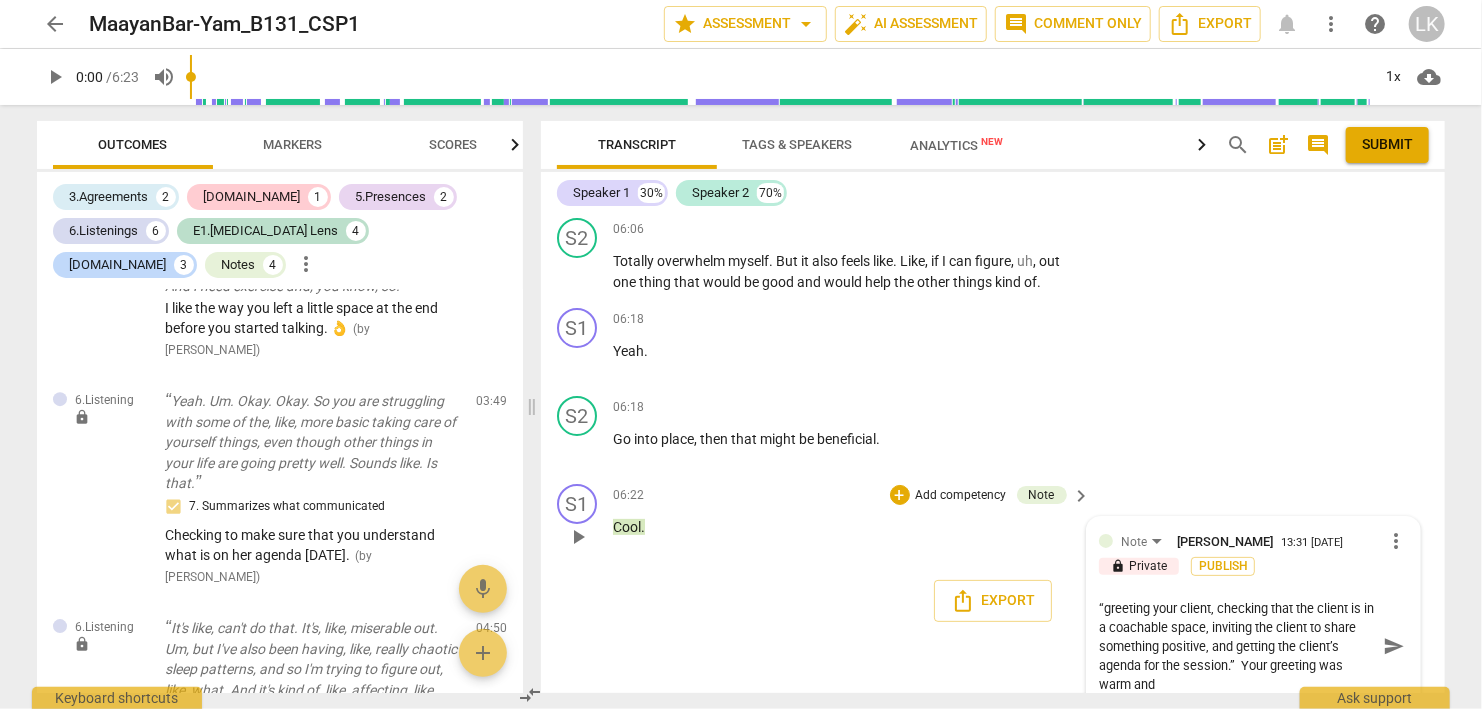 type on "The assignment for CSP 1 was to demonstrate, “greeting your client, checking that the client is in a coachable space, inviting the client to share something positive, and getting the client’s agenda for the session.”  Your greeting was warm and" 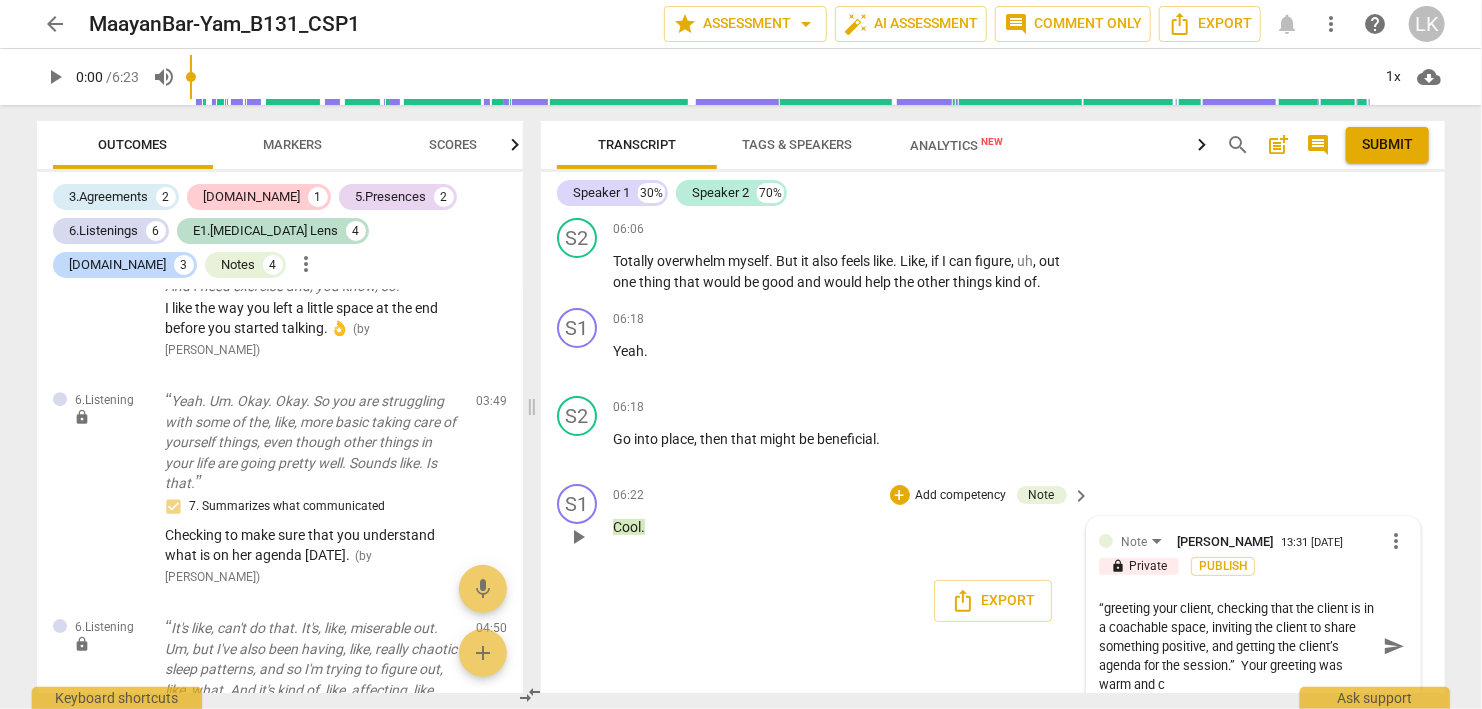 type on "The assignment for CSP 1 was to demonstrate, “greeting your client, checking that the client is in a coachable space, inviting the client to share something positive, and getting the client’s agenda for the session.”  Your greeting was warm and ca" 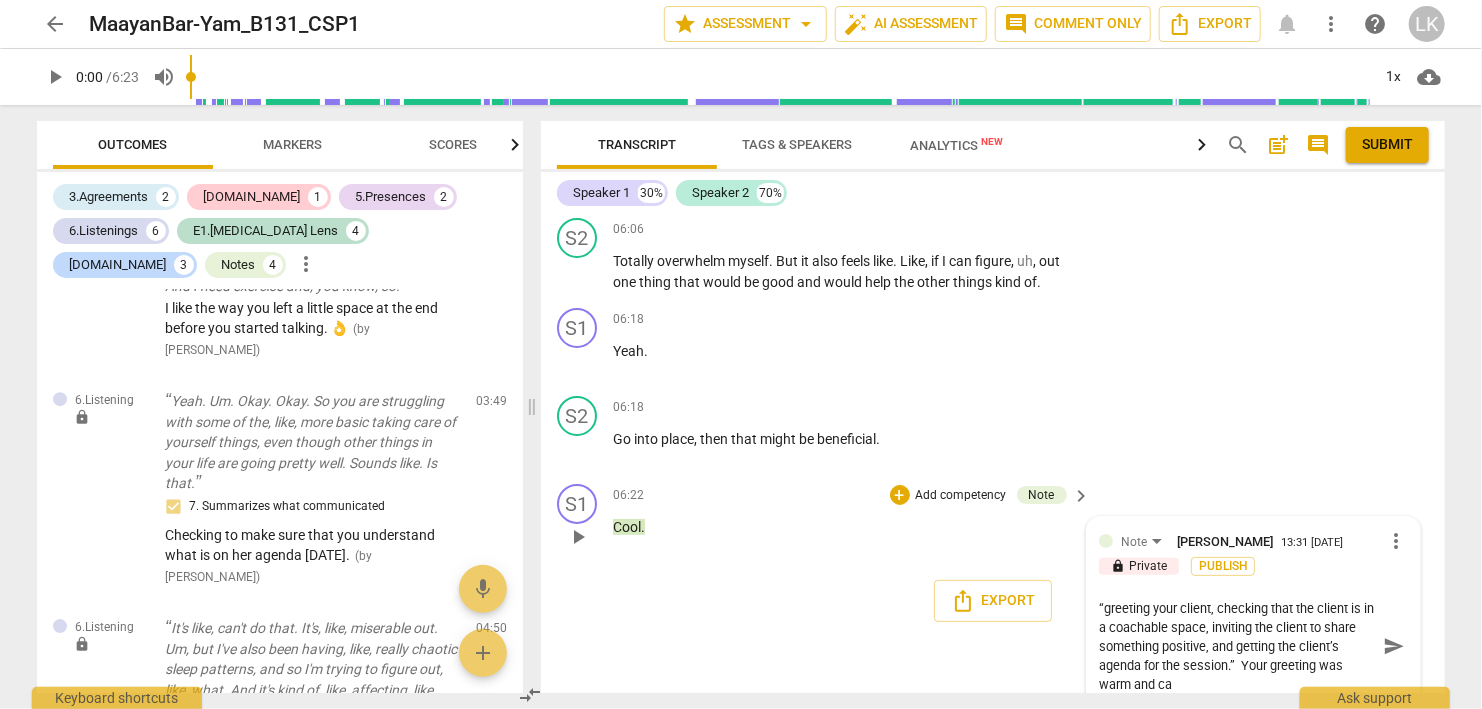 type on "The assignment for CSP 1 was to demonstrate, “greeting your client, checking that the client is in a coachable space, inviting the client to share something positive, and getting the client’s agenda for the session.”  Your greeting was warm and car" 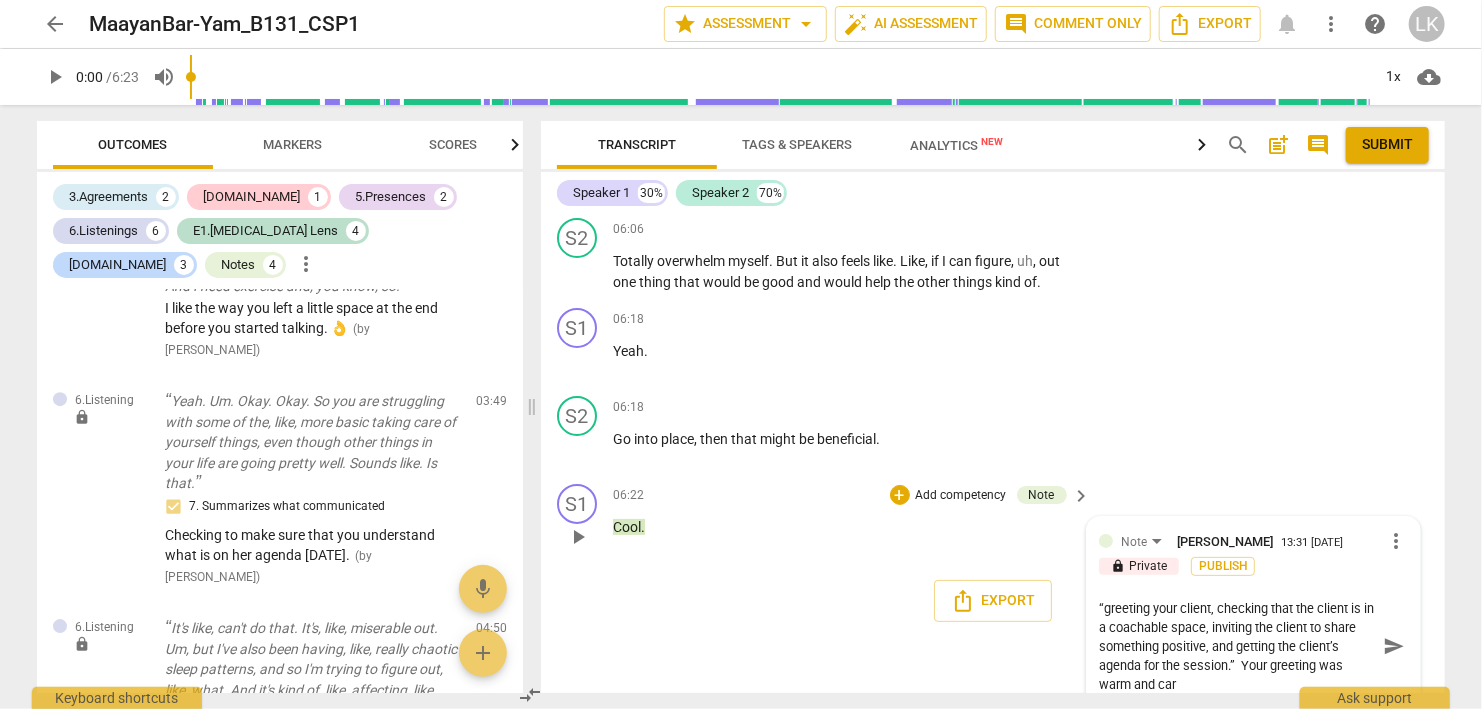 type on "The assignment for CSP 1 was to demonstrate, “greeting your client, checking that the client is in a coachable space, inviting the client to share something positive, and getting the client’s agenda for the session.”  Your greeting was warm and [PERSON_NAME]" 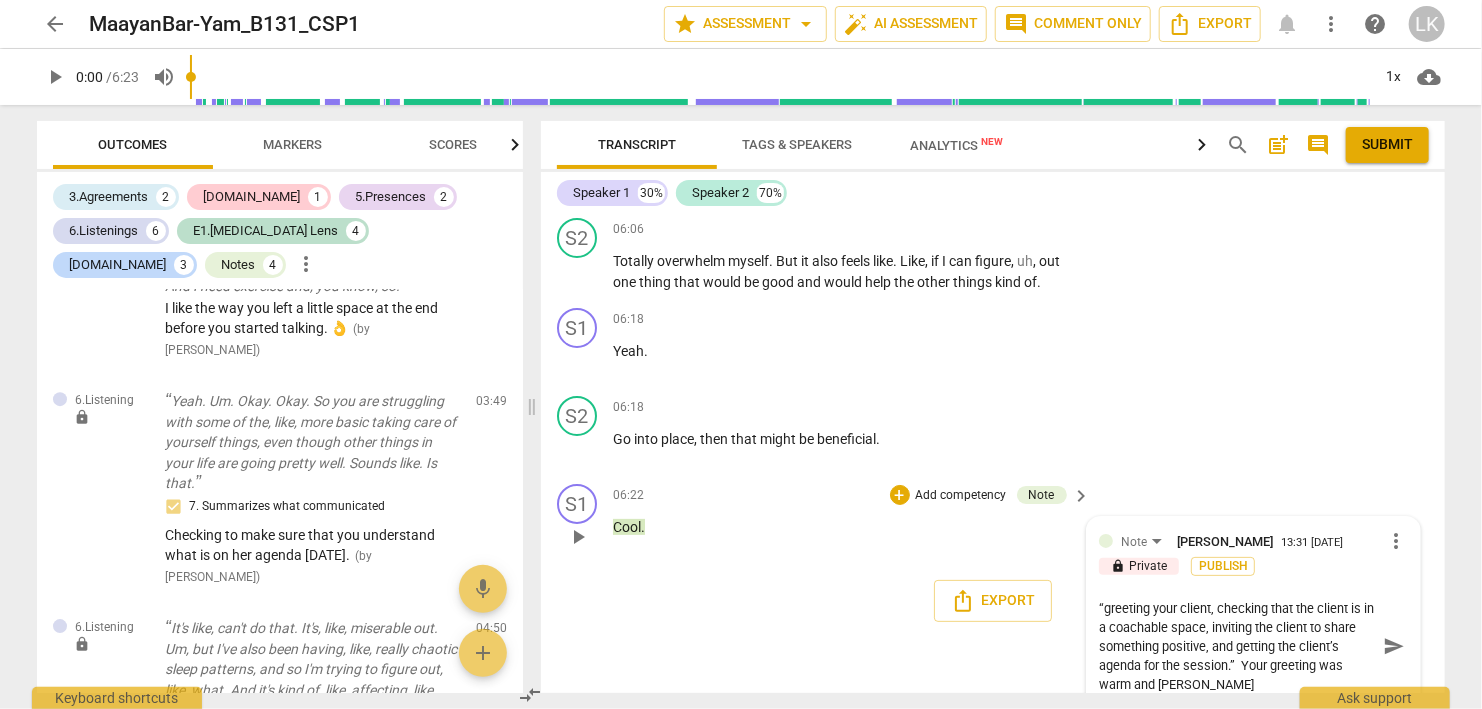 type on "The assignment for CSP 1 was to demonstrate, “greeting your client, checking that the client is in a coachable space, inviting the client to share something positive, and getting the client’s agenda for the session.”  Your greeting was warm and [PERSON_NAME]" 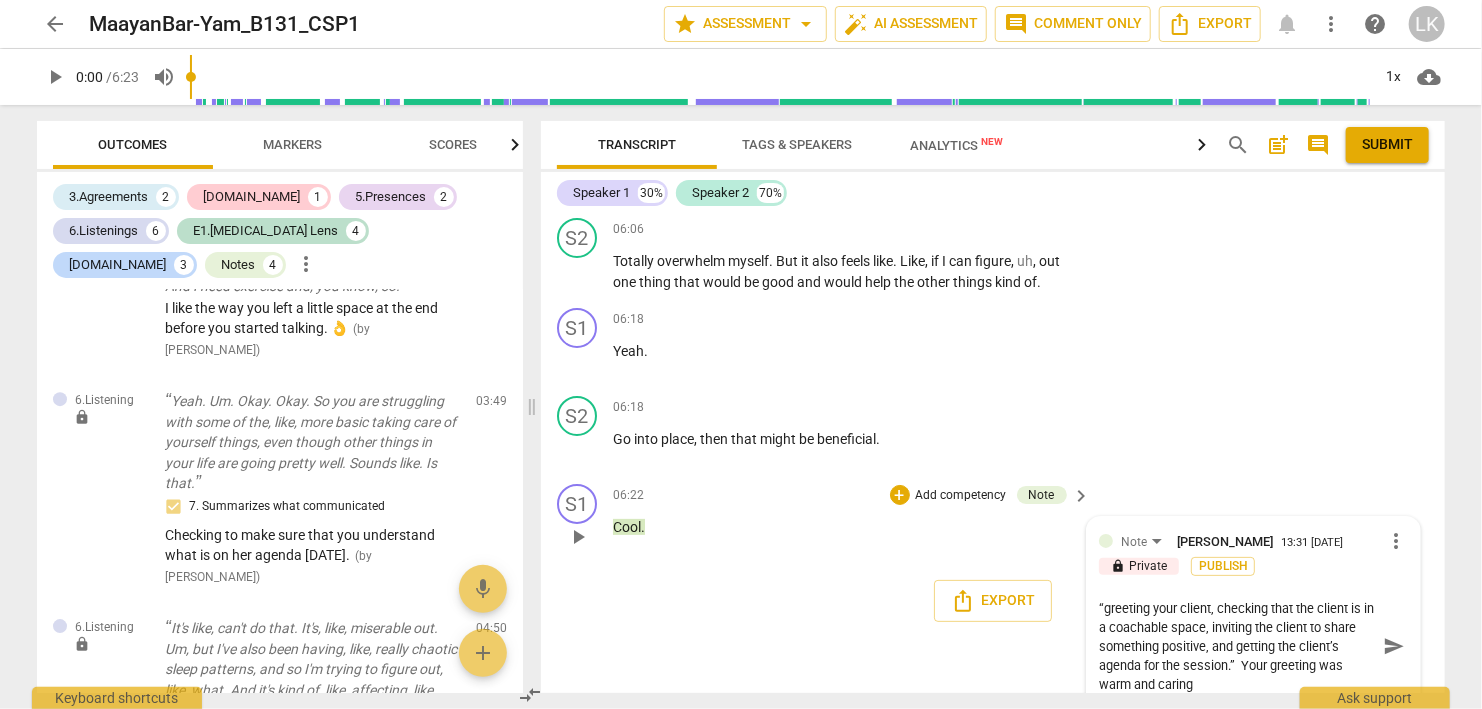 type on "The assignment for CSP 1 was to demonstrate, “greeting your client, checking that the client is in a coachable space, inviting the client to share something positive, and getting the client’s agenda for the session.”  Your greeting was warm and caring," 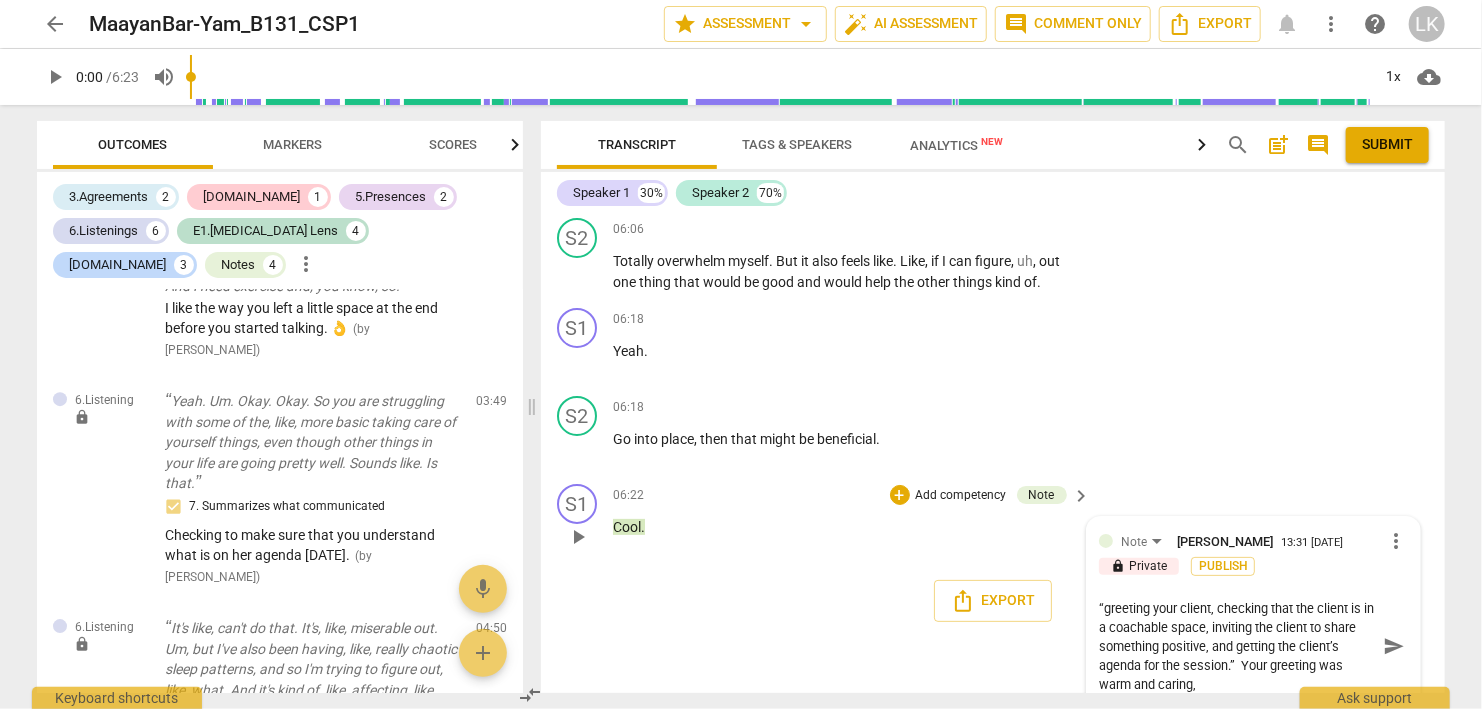 type on "The assignment for CSP 1 was to demonstrate, “greeting your client, checking that the client is in a coachable space, inviting the client to share something positive, and getting the client’s agenda for the session.”  Your greeting was warm and caring," 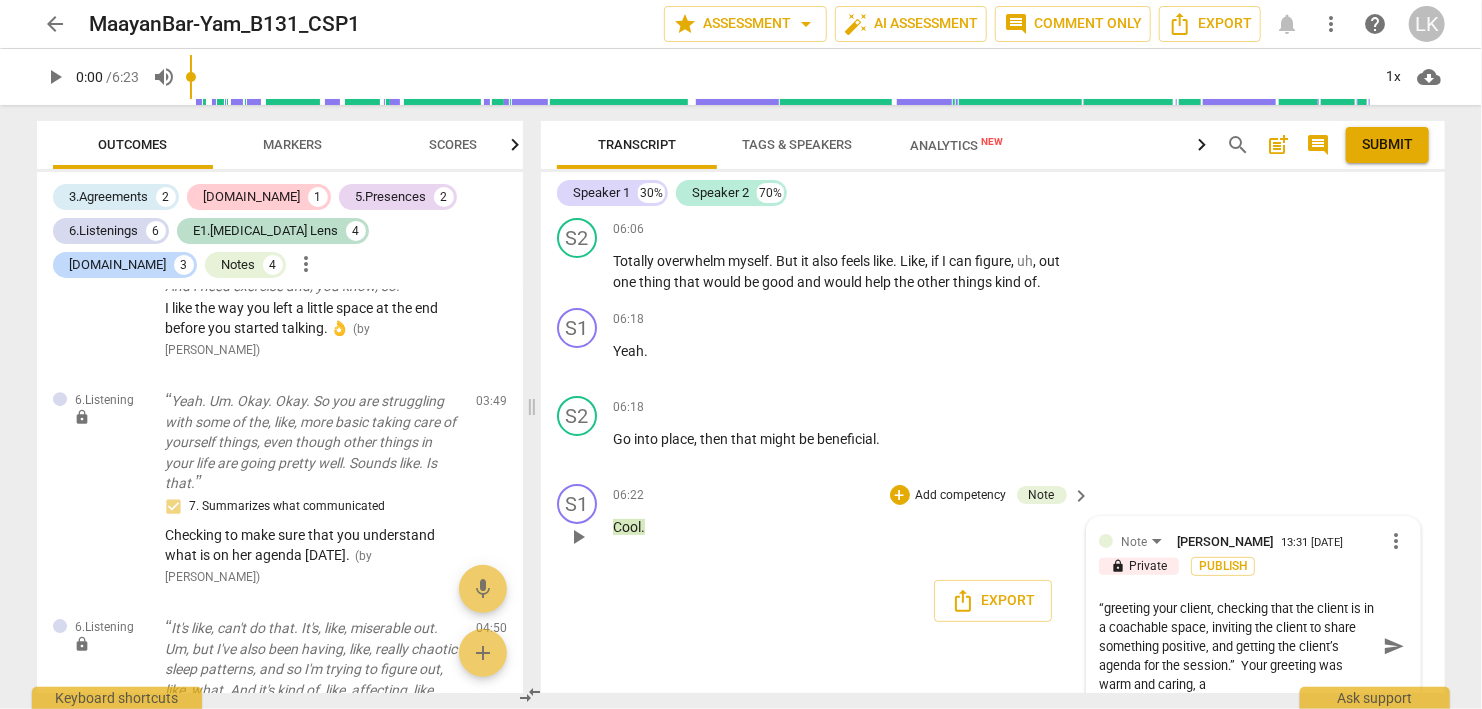 type on "The assignment for CSP 1 was to demonstrate, “greeting your client, checking that the client is in a coachable space, inviting the client to share something positive, and getting the client’s agenda for the session.”  Your greeting was warm and caring, an" 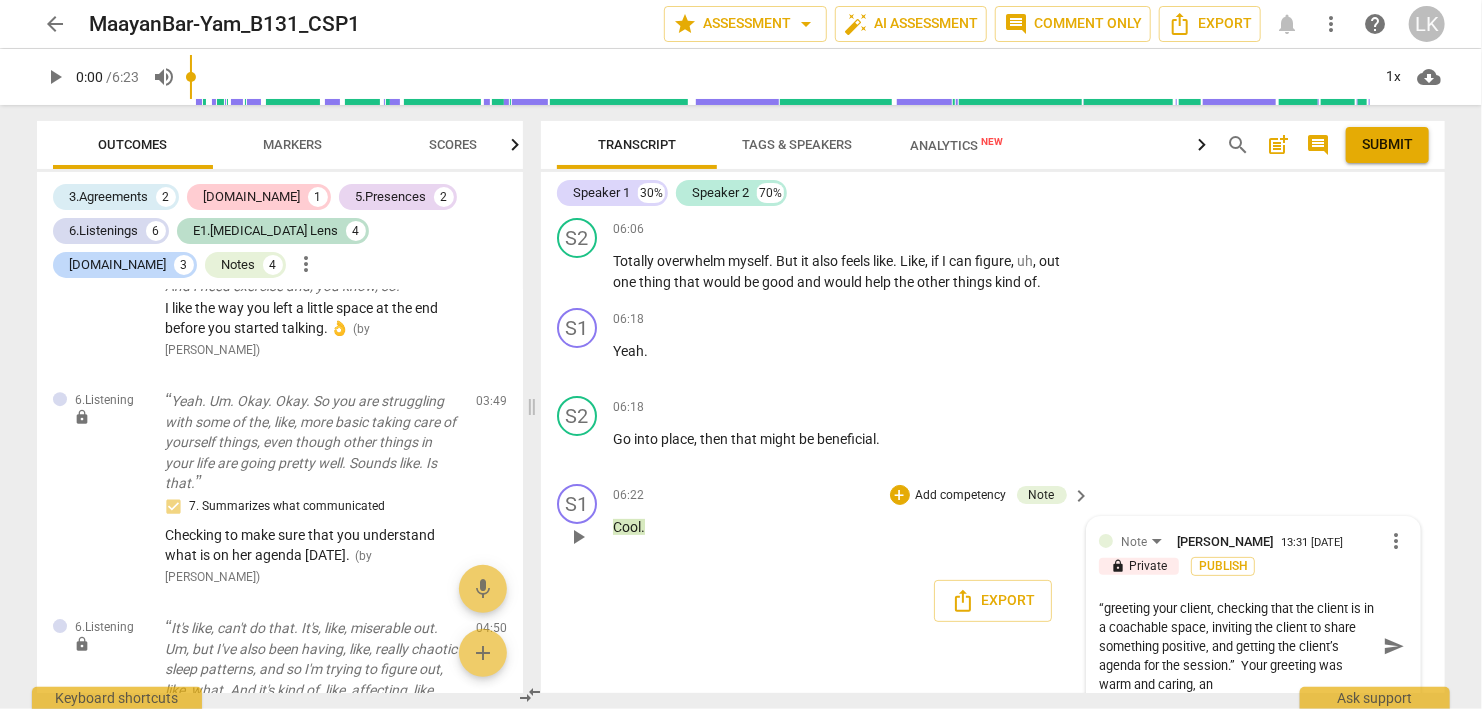 type on "The assignment for CSP 1 was to demonstrate, “greeting your client, checking that the client is in a coachable space, inviting the client to share something positive, and getting the client’s agenda for the session.”  Your greeting was warm and caring, and" 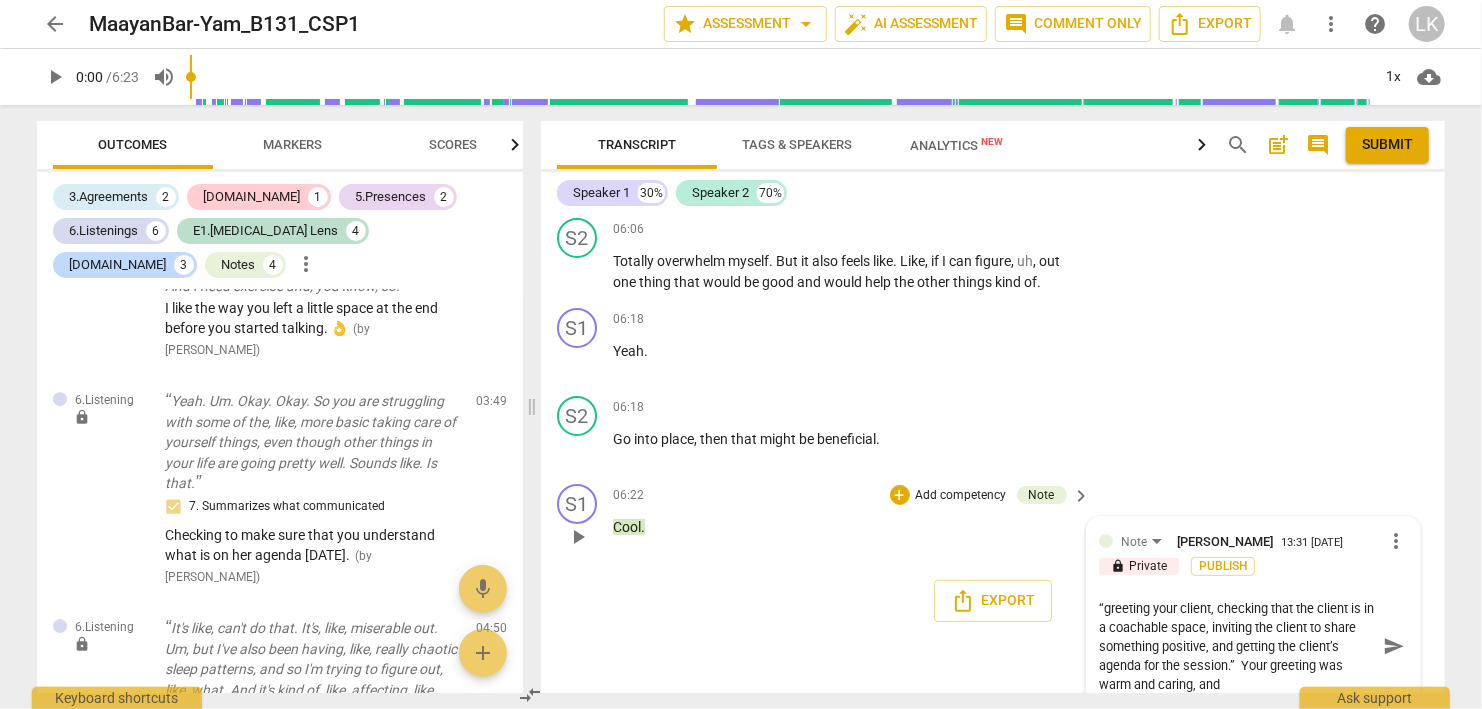 type on "The assignment for CSP 1 was to demonstrate, “greeting your client, checking that the client is in a coachable space, inviting the client to share something positive, and getting the client’s agenda for the session.”  Your greeting was warm and caring, and" 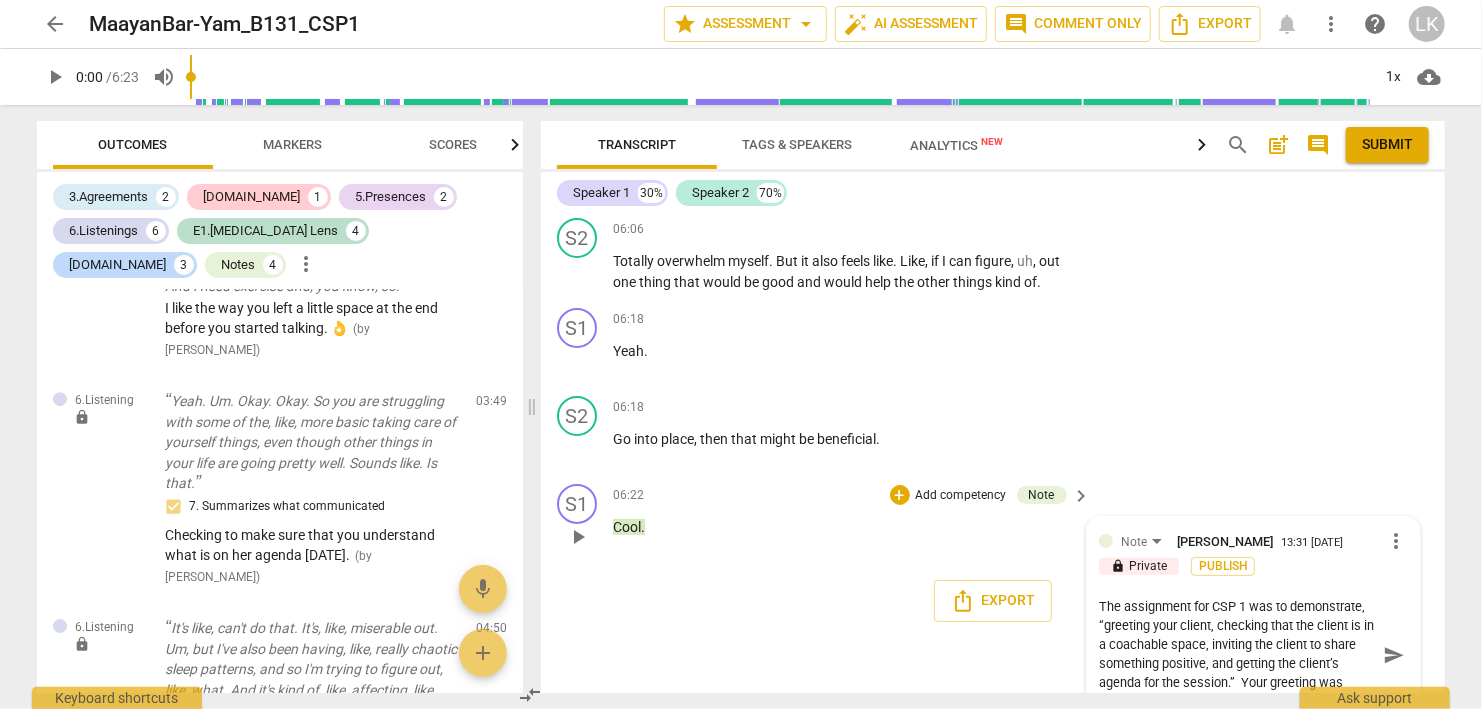 scroll, scrollTop: 1, scrollLeft: 0, axis: vertical 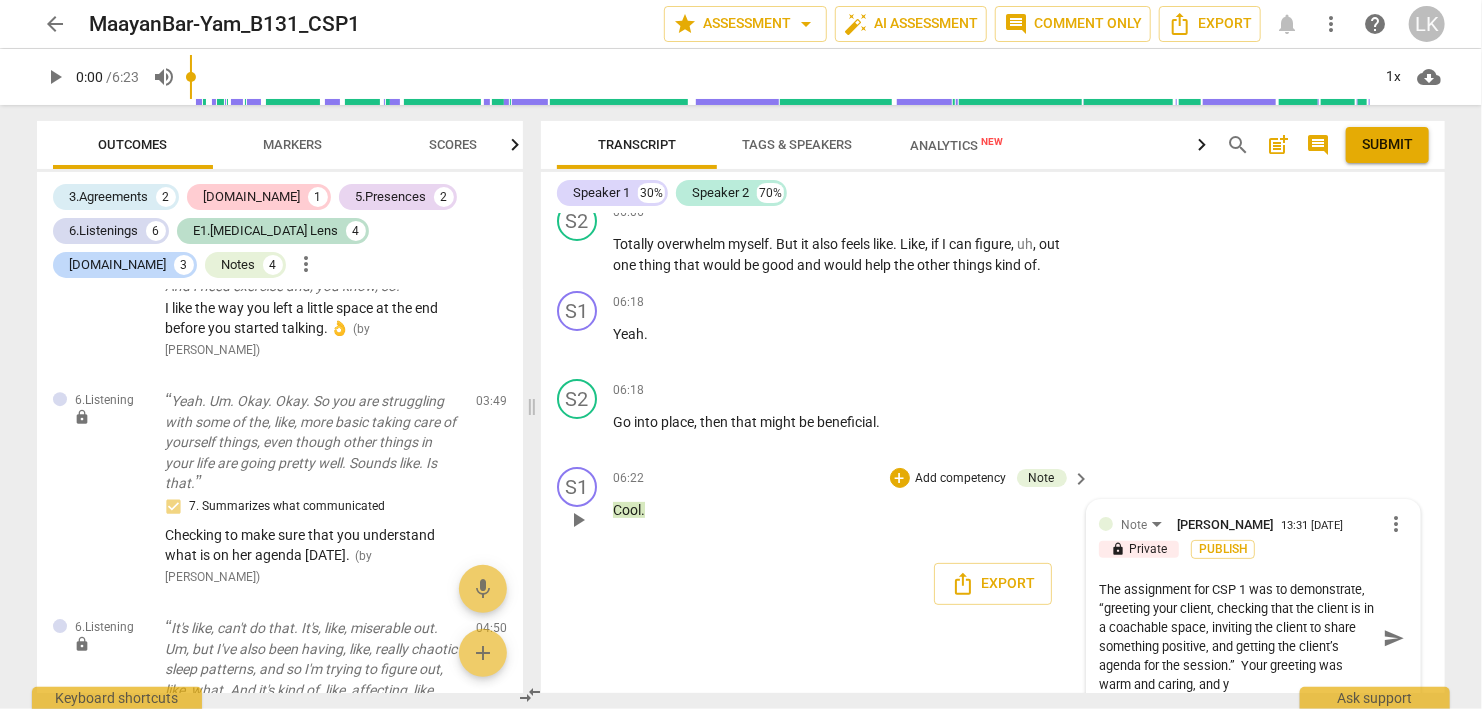 type on "The assignment for CSP 1 was to demonstrate, “greeting your client, checking that the client is in a coachable space, inviting the client to share something positive, and getting the client’s agenda for the session.”  Your greeting was warm and caring, and yo" 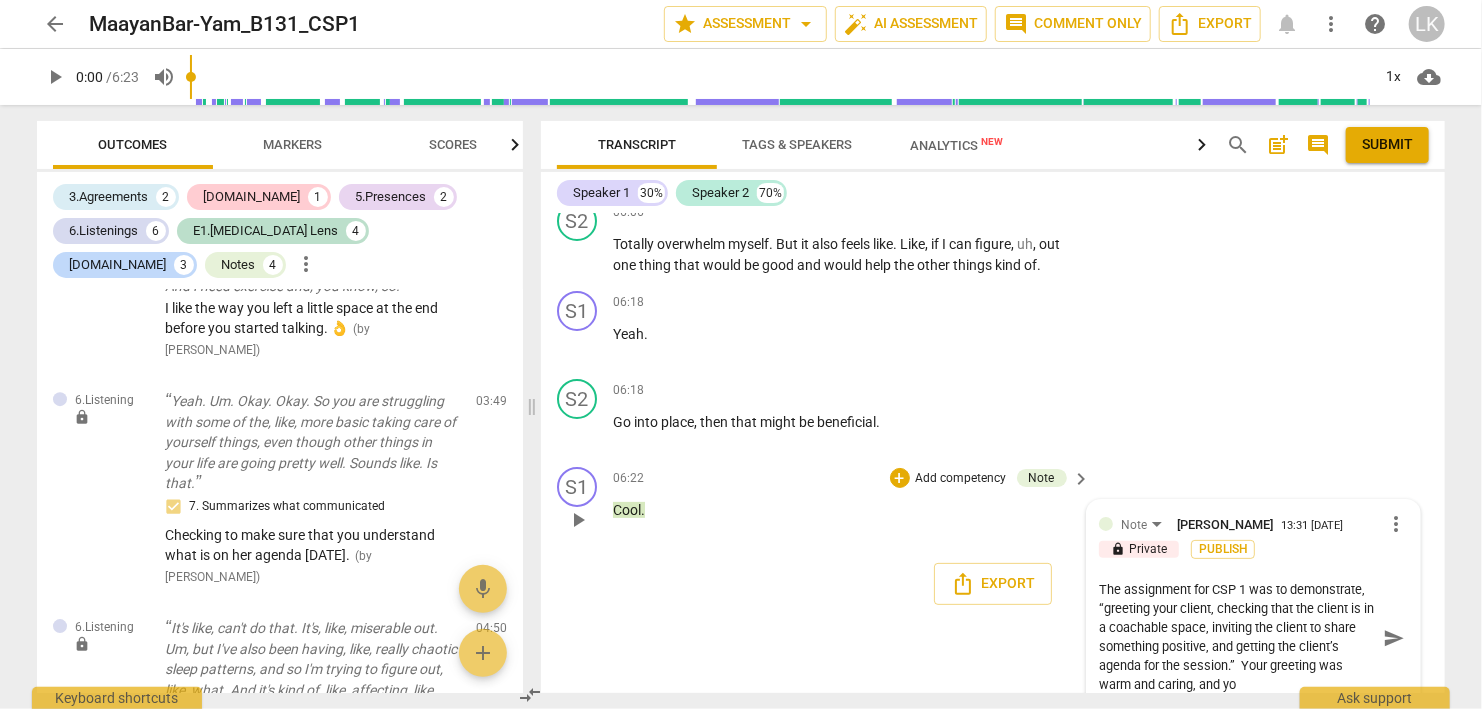 type on "The assignment for CSP 1 was to demonstrate, “greeting your client, checking that the client is in a coachable space, inviting the client to share something positive, and getting the client’s agenda for the session.”  Your greeting was warm and caring, and you" 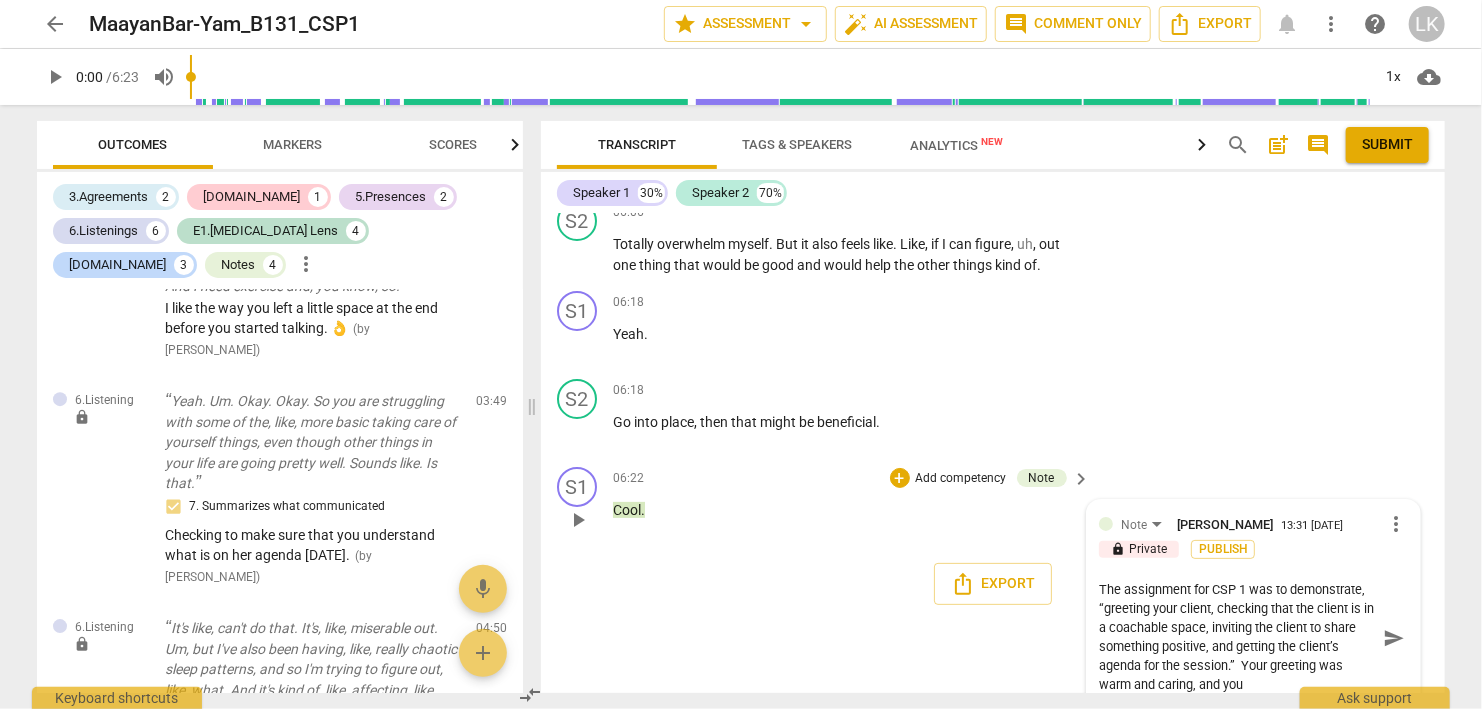 type on "The assignment for CSP 1 was to demonstrate, “greeting your client, checking that the client is in a coachable space, inviting the client to share something positive, and getting the client’s agenda for the session.”  Your greeting was warm and caring, and you" 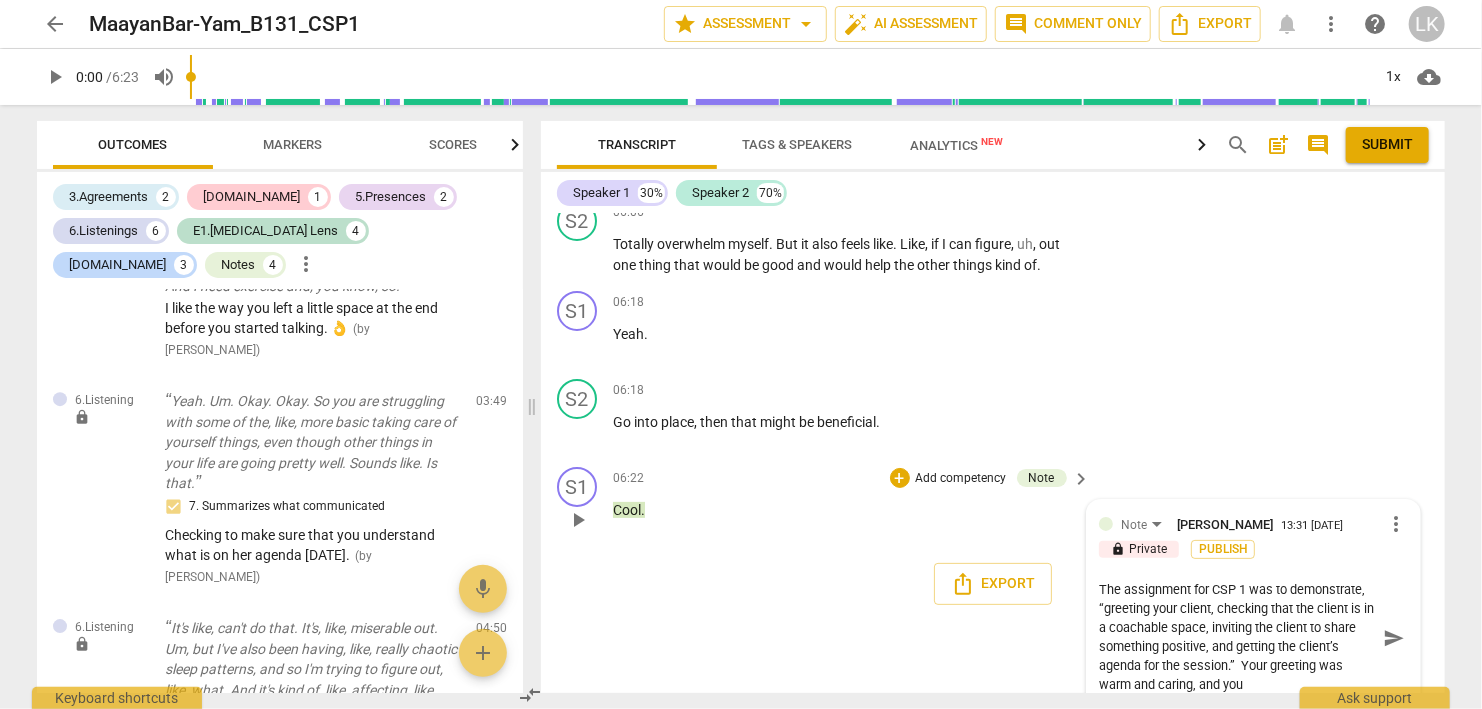 type on "The assignment for CSP 1 was to demonstrate, “greeting your client, checking that the client is in a coachable space, inviting the client to share something positive, and getting the client’s agenda for the session.”  Your greeting was warm and caring, and you c" 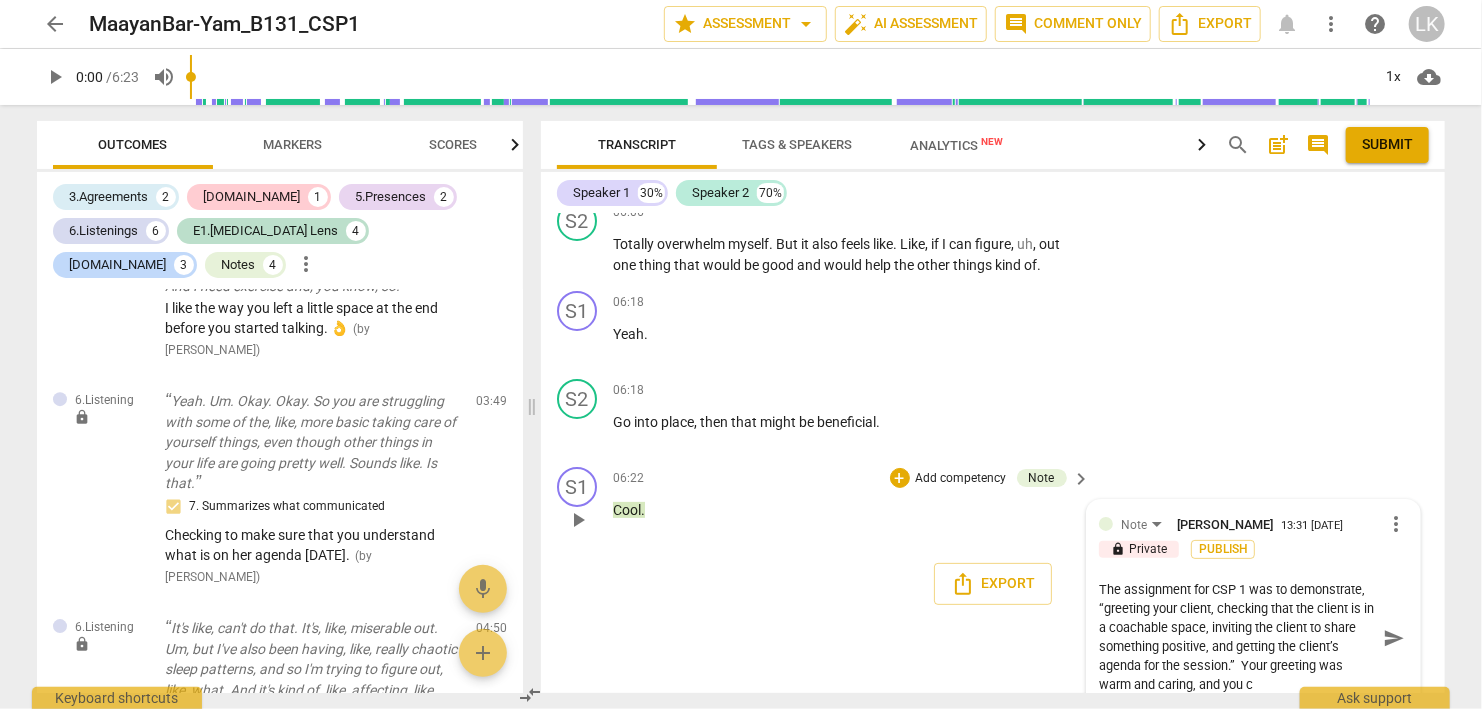 type on "The assignment for CSP 1 was to demonstrate, “greeting your client, checking that the client is in a coachable space, inviting the client to share something positive, and getting the client’s agenda for the session.”  Your greeting was warm and caring, and you ce" 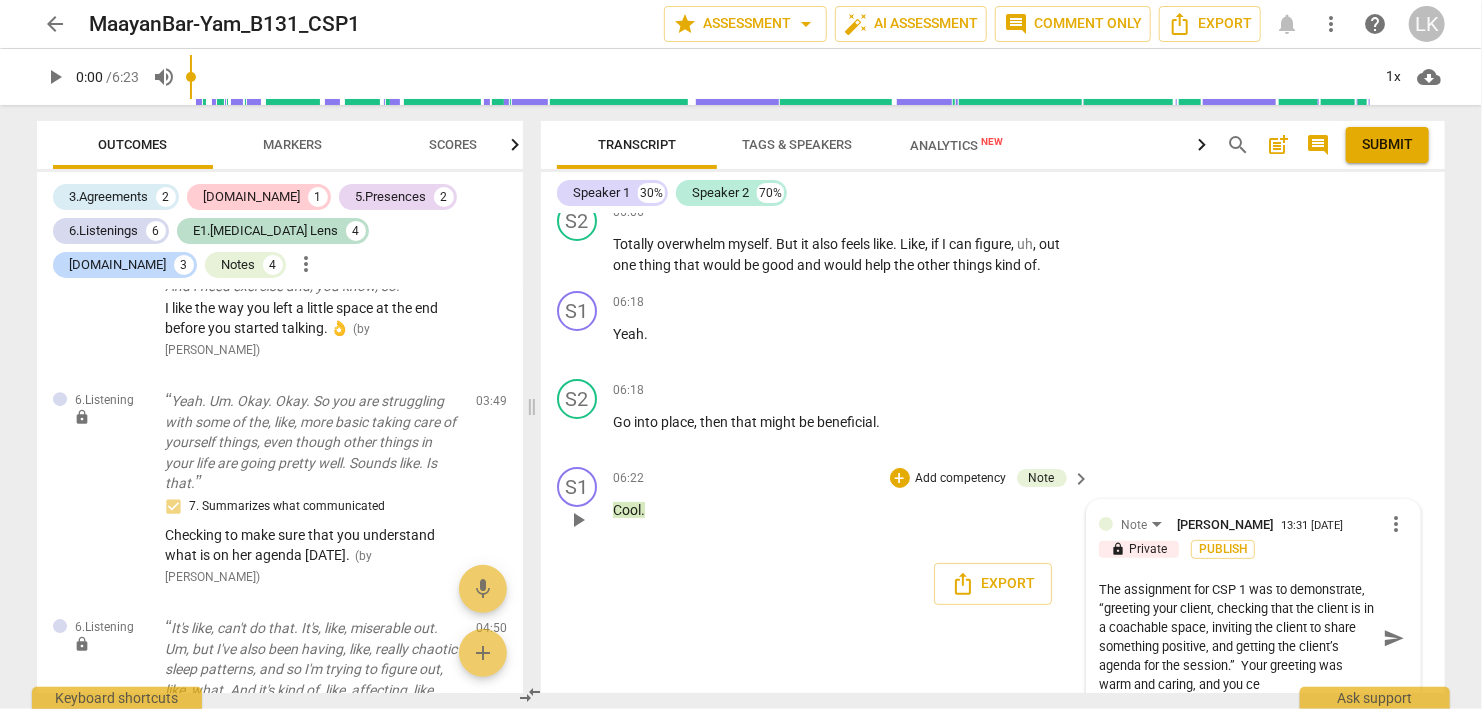 type on "The assignment for CSP 1 was to demonstrate, “greeting your client, checking that the client is in a coachable space, inviting the client to share something positive, and getting the client’s agenda for the session.”  Your greeting was warm and caring, and you cel" 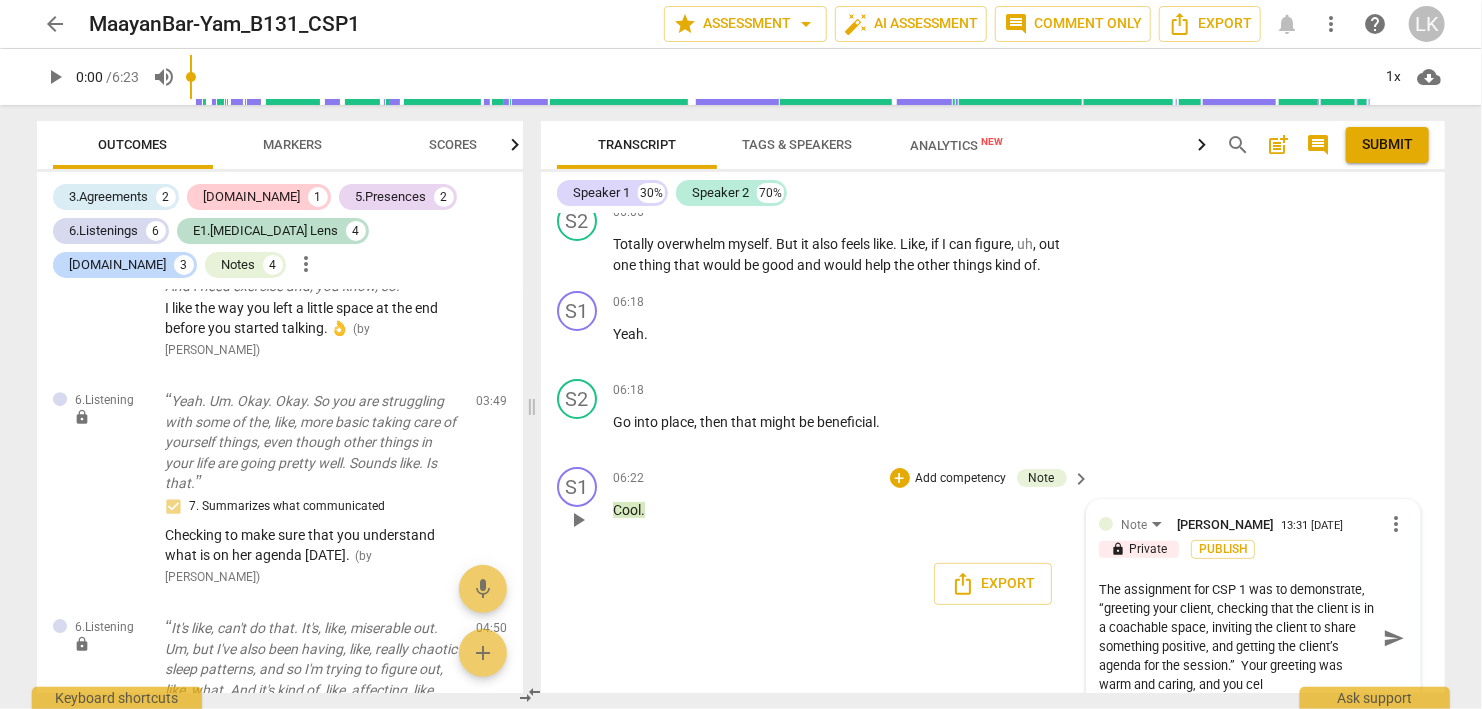 type on "The assignment for CSP 1 was to demonstrate, “greeting your client, checking that the client is in a coachable space, inviting the client to share something positive, and getting the client’s agenda for the session.”  Your greeting was warm and caring, and you cele" 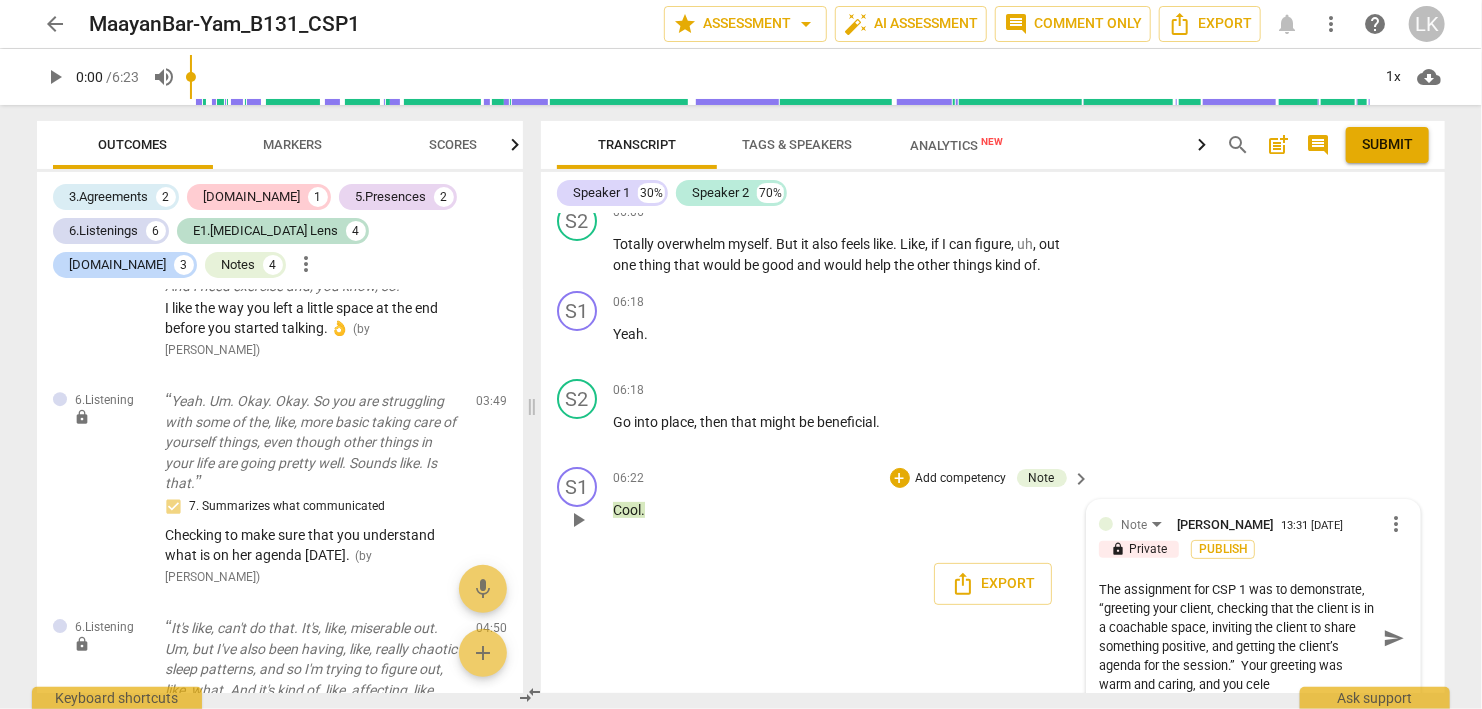 type on "The assignment for CSP 1 was to demonstrate, “greeting your client, checking that the client is in a coachable space, inviting the client to share something positive, and getting the client’s agenda for the session.”  Your greeting was warm and caring, and you celeb" 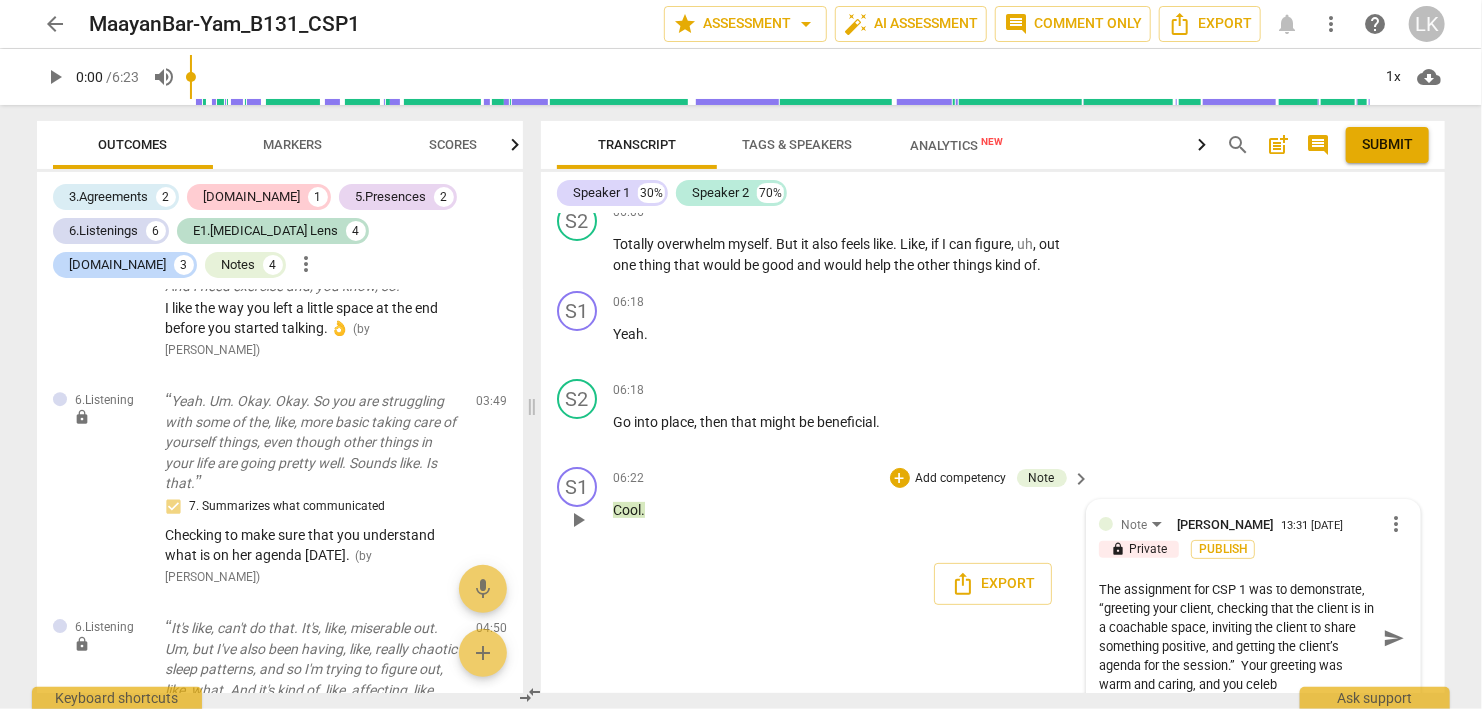 type on "The assignment for CSP 1 was to demonstrate, “greeting your client, checking that the client is in a coachable space, inviting the client to share something positive, and getting the client’s agenda for the session.”  Your greeting was warm and caring, and you celebr" 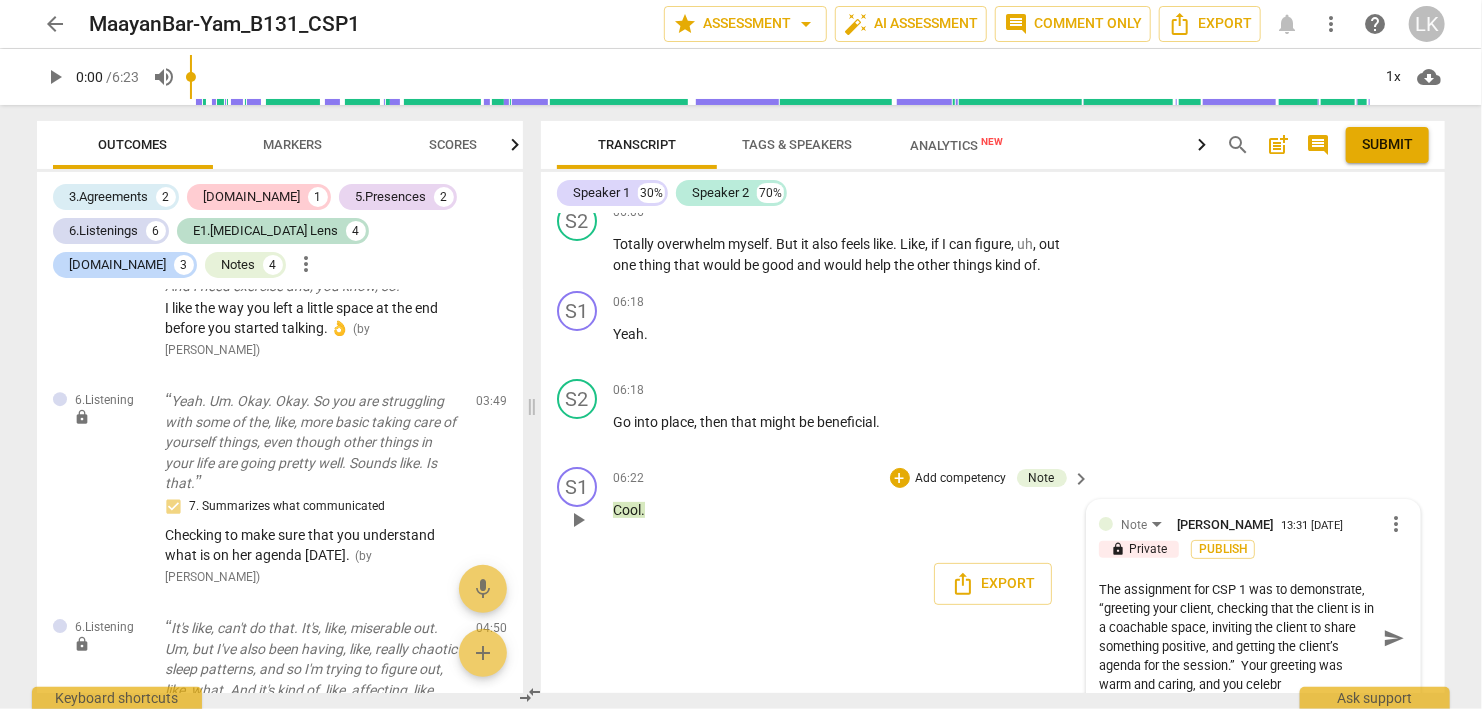 type on "The assignment for CSP 1 was to demonstrate, “greeting your client, checking that the client is in a coachable space, inviting the client to share something positive, and getting the client’s agenda for the session.”  Your greeting was warm and caring, and you [MEDICAL_DATA]" 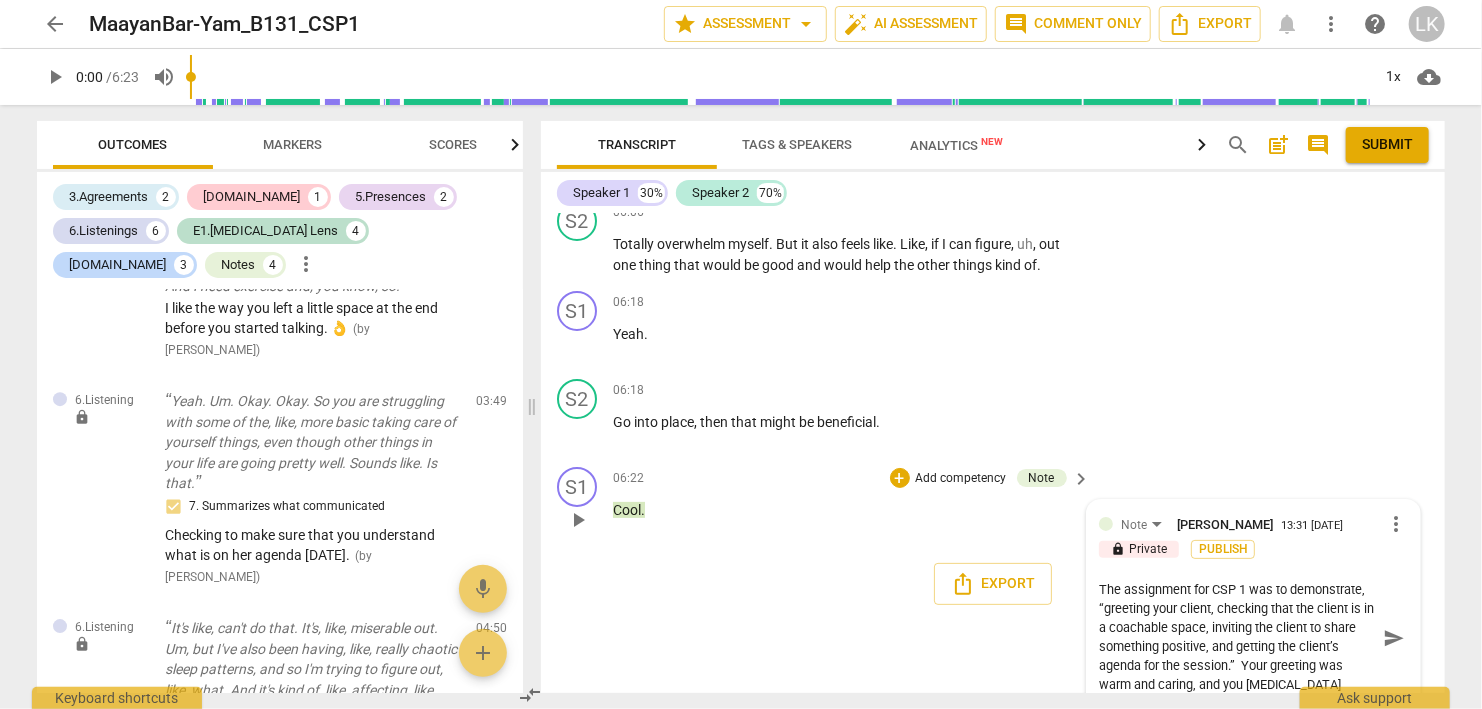 type on "The assignment for CSP 1 was to demonstrate, “greeting your client, checking that the client is in a coachable space, inviting the client to share something positive, and getting the client’s agenda for the session.”  Your greeting was warm and caring, and you celebrat" 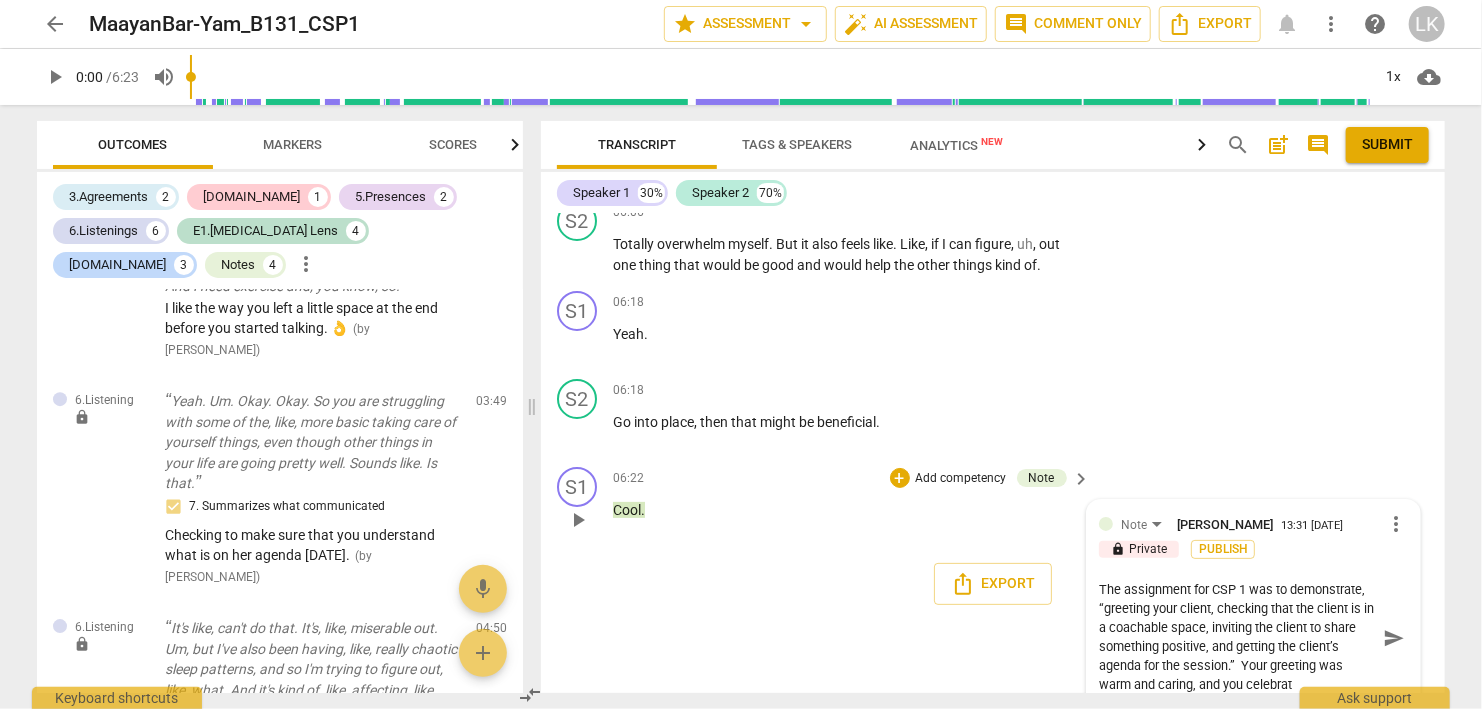 type on "The assignment for CSP 1 was to demonstrate, “greeting your client, checking that the client is in a coachable space, inviting the client to share something positive, and getting the client’s agenda for the session.”  Your greeting was warm and caring, and you celebrate" 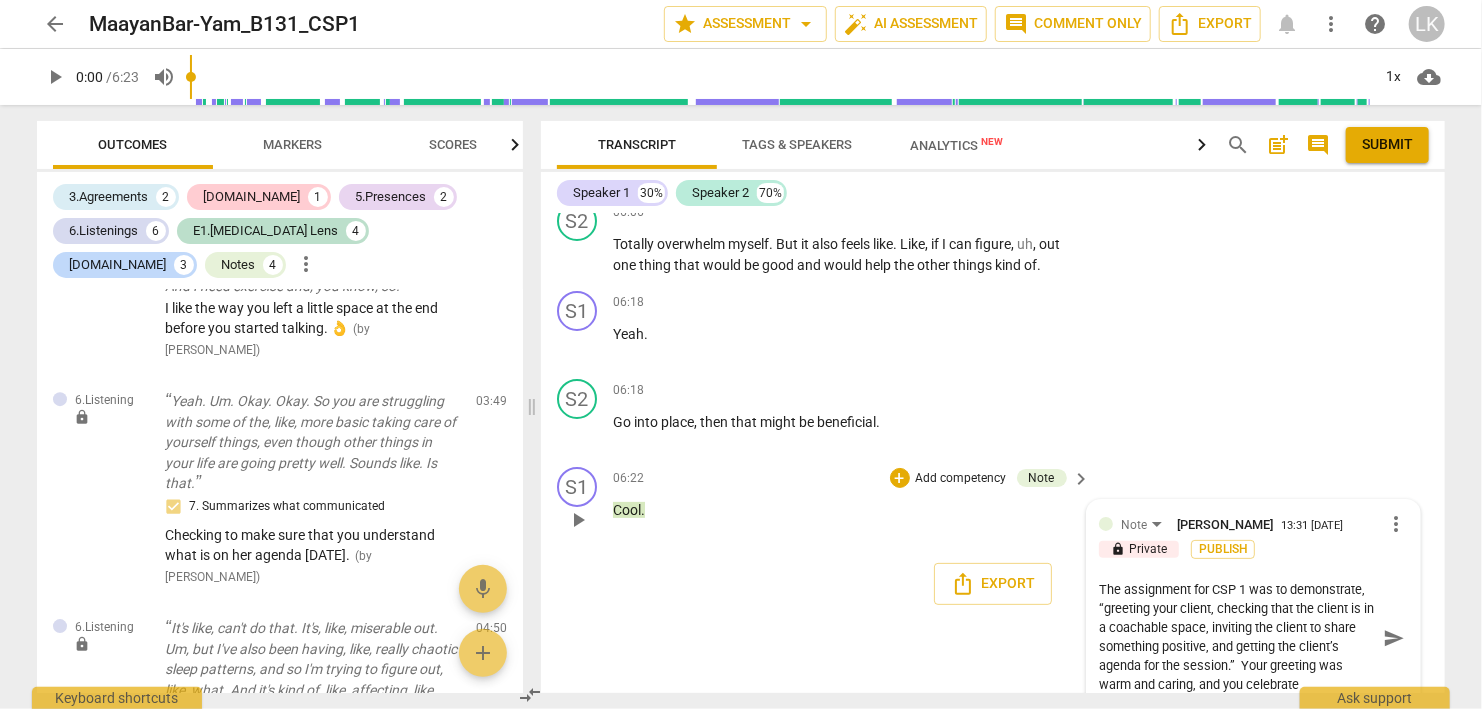 type on "The assignment for CSP 1 was to demonstrate, “greeting your client, checking that the client is in a coachable space, inviting the client to share something positive, and getting the client’s agenda for the session.”  Your greeting was warm and caring, and you celebrated" 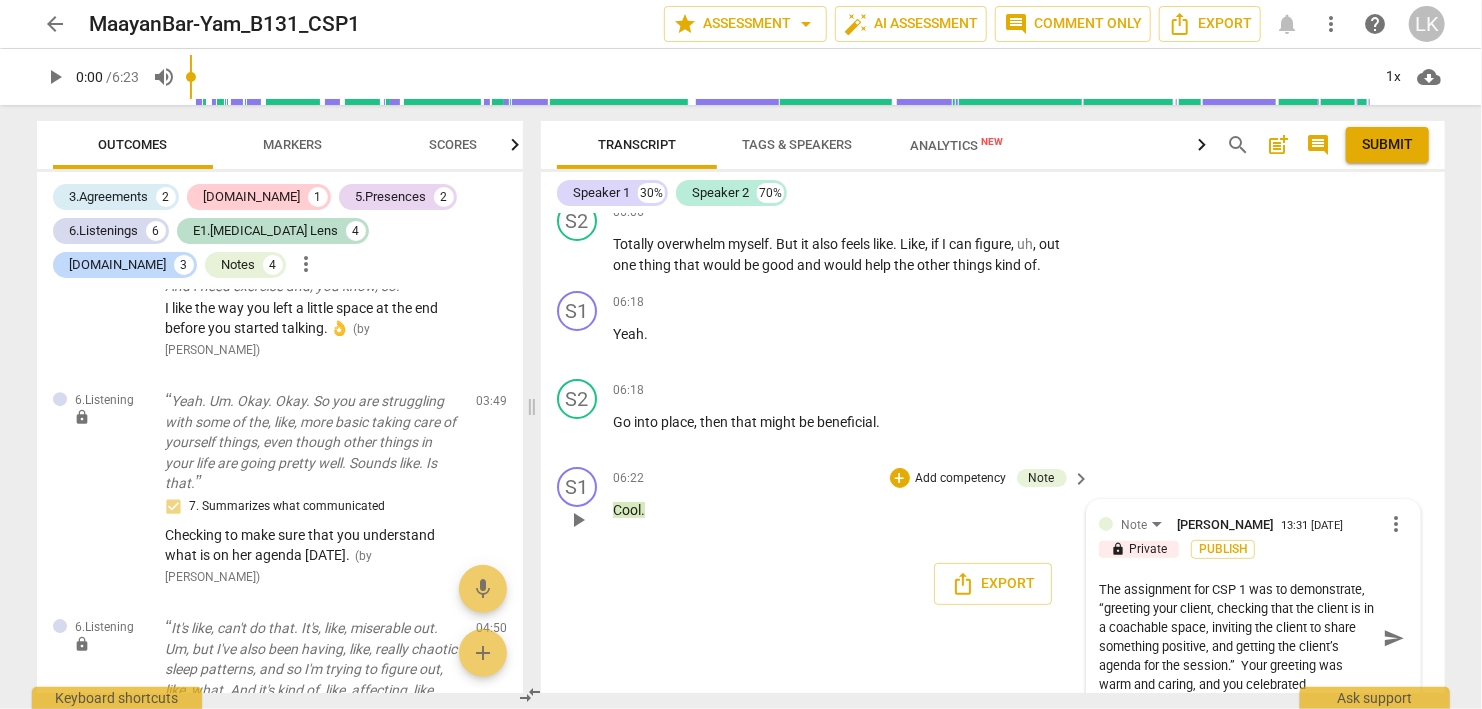 type on "The assignment for CSP 1 was to demonstrate, “greeting your client, checking that the client is in a coachable space, inviting the client to share something positive, and getting the client’s agenda for the session.”  Your greeting was warm and caring, and you celebrated" 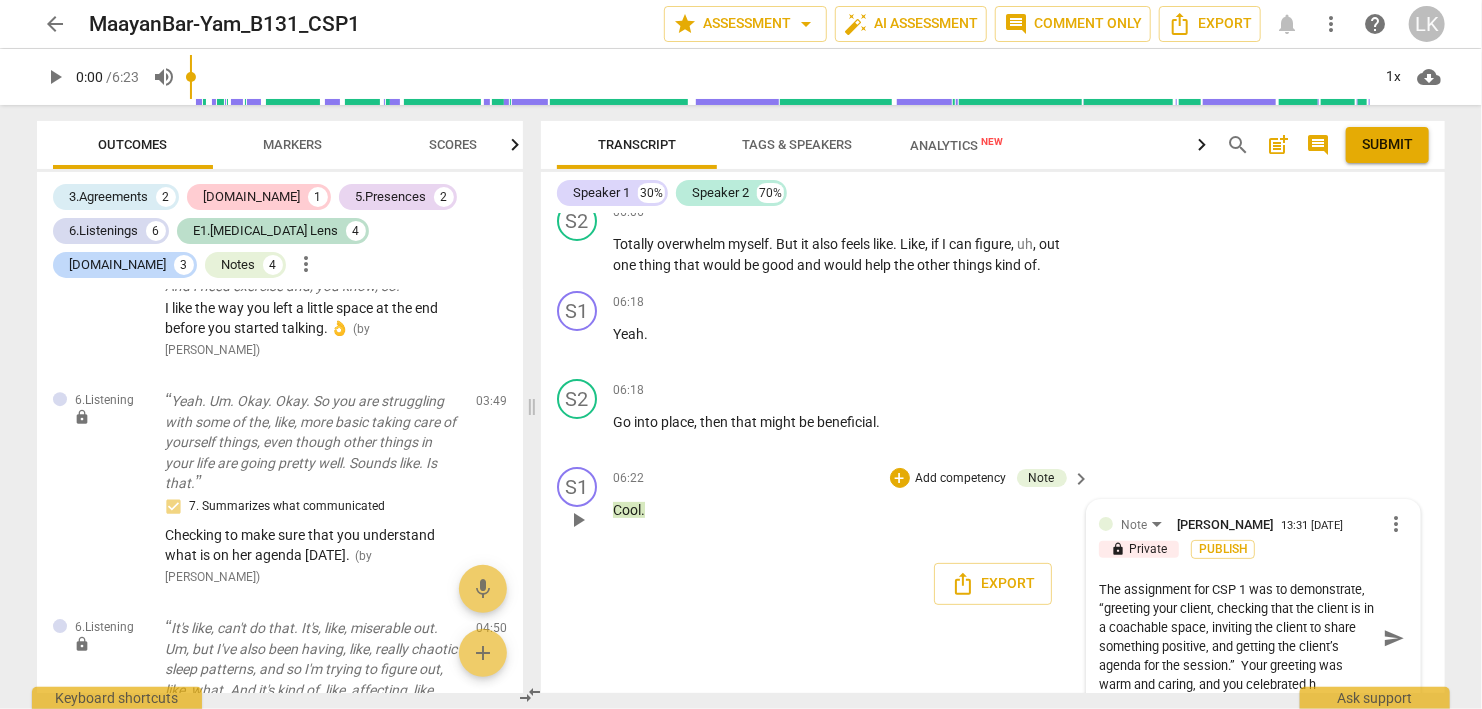 type on "The assignment for CSP 1 was to demonstrate, “greeting your client, checking that the client is in a coachable space, inviting the client to share something positive, and getting the client’s agenda for the session.”  Your greeting was warm and caring, and you celebrated he" 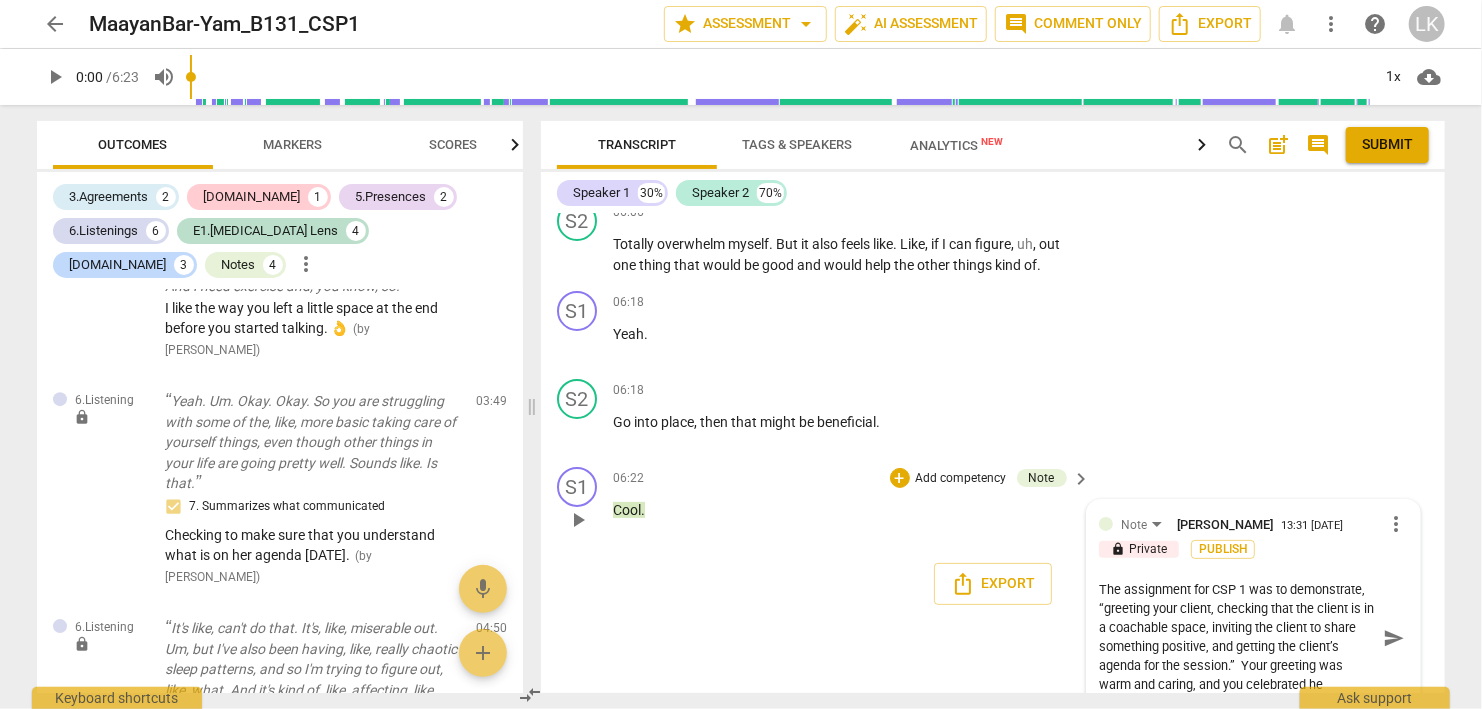 type on "The assignment for CSP 1 was to demonstrate, “greeting your client, checking that the client is in a coachable space, inviting the client to share something positive, and getting the client’s agenda for the session.”  Your greeting was warm and caring, and you celebrated her" 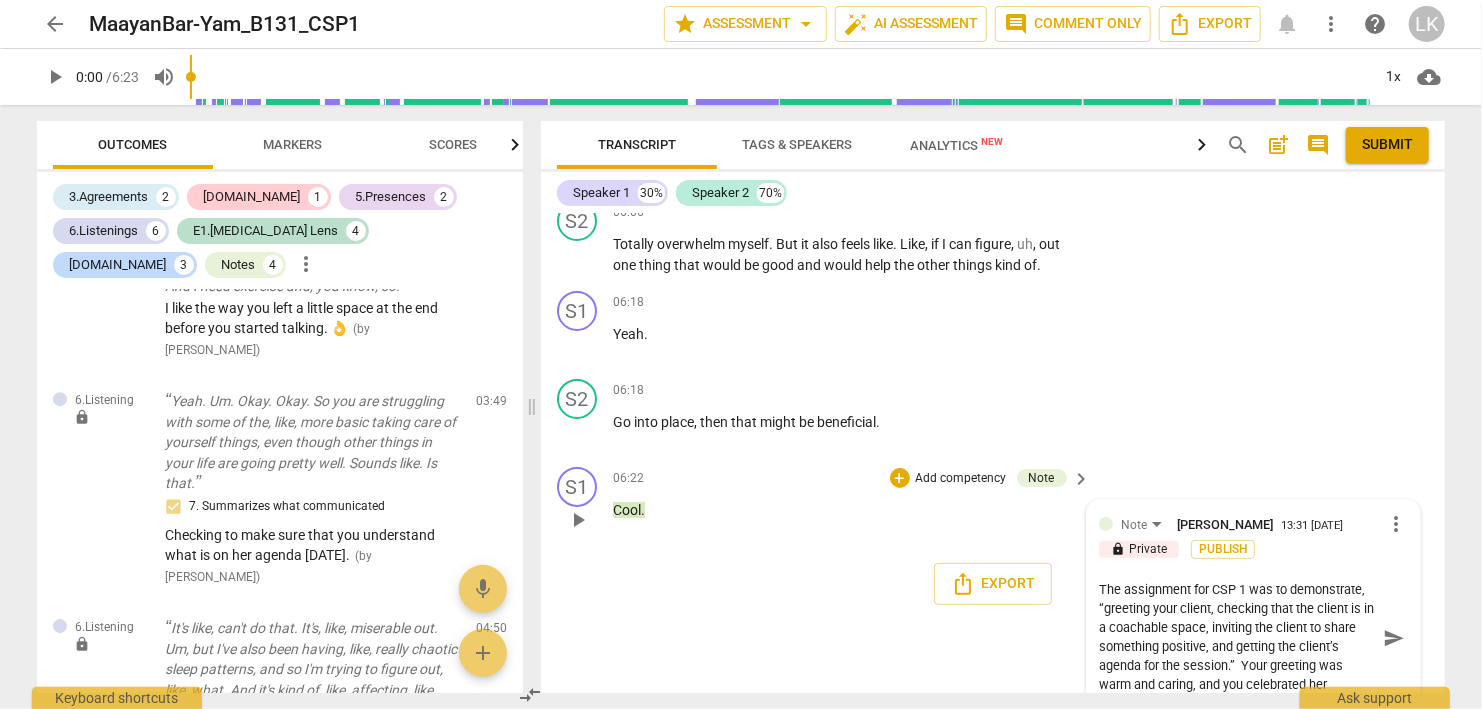 type on "The assignment for CSP 1 was to demonstrate, “greeting your client, checking that the client is in a coachable space, inviting the client to share something positive, and getting the client’s agenda for the session.”  Your greeting was warm and caring, and you celebrated her" 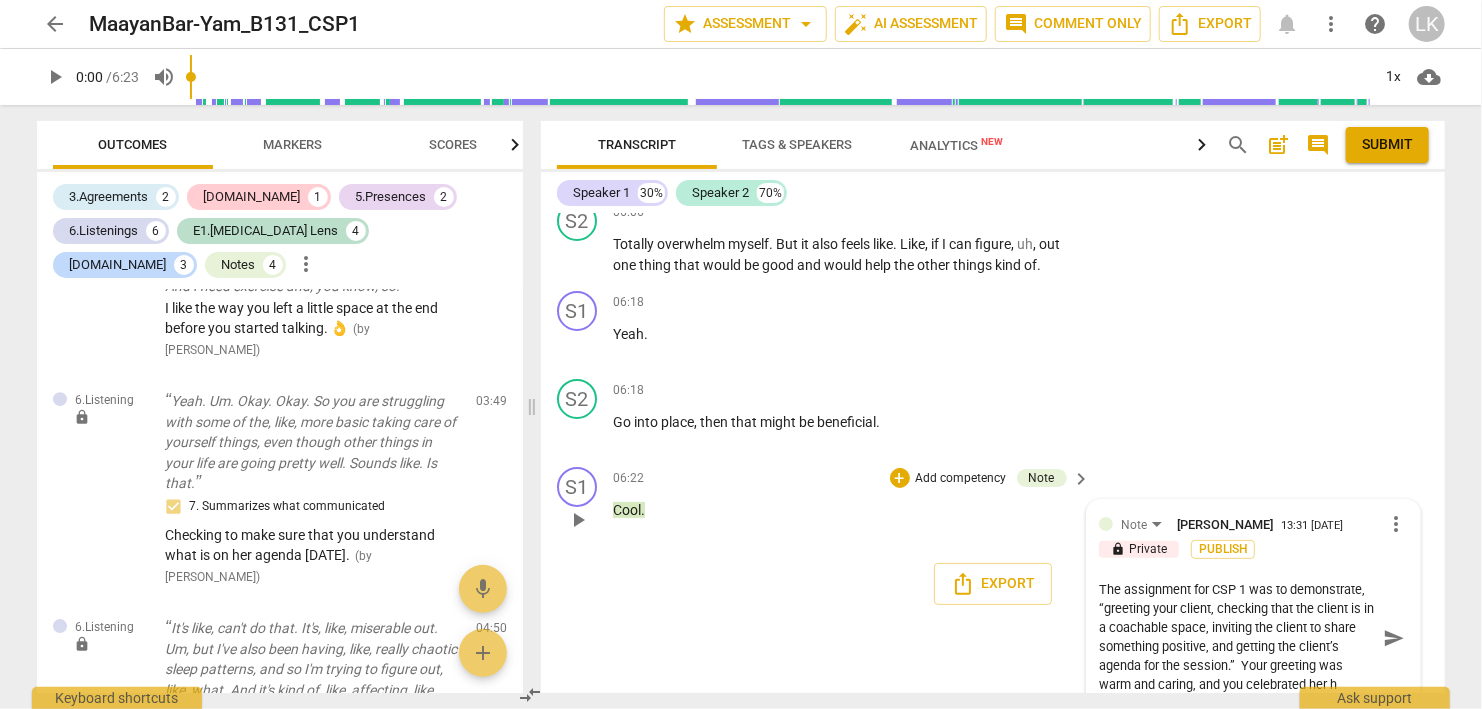 type on "The assignment for CSP 1 was to demonstrate, “greeting your client, checking that the client is in a coachable space, inviting the client to share something positive, and getting the client’s agenda for the session.”  Your greeting was warm and caring, and you celebrated her he" 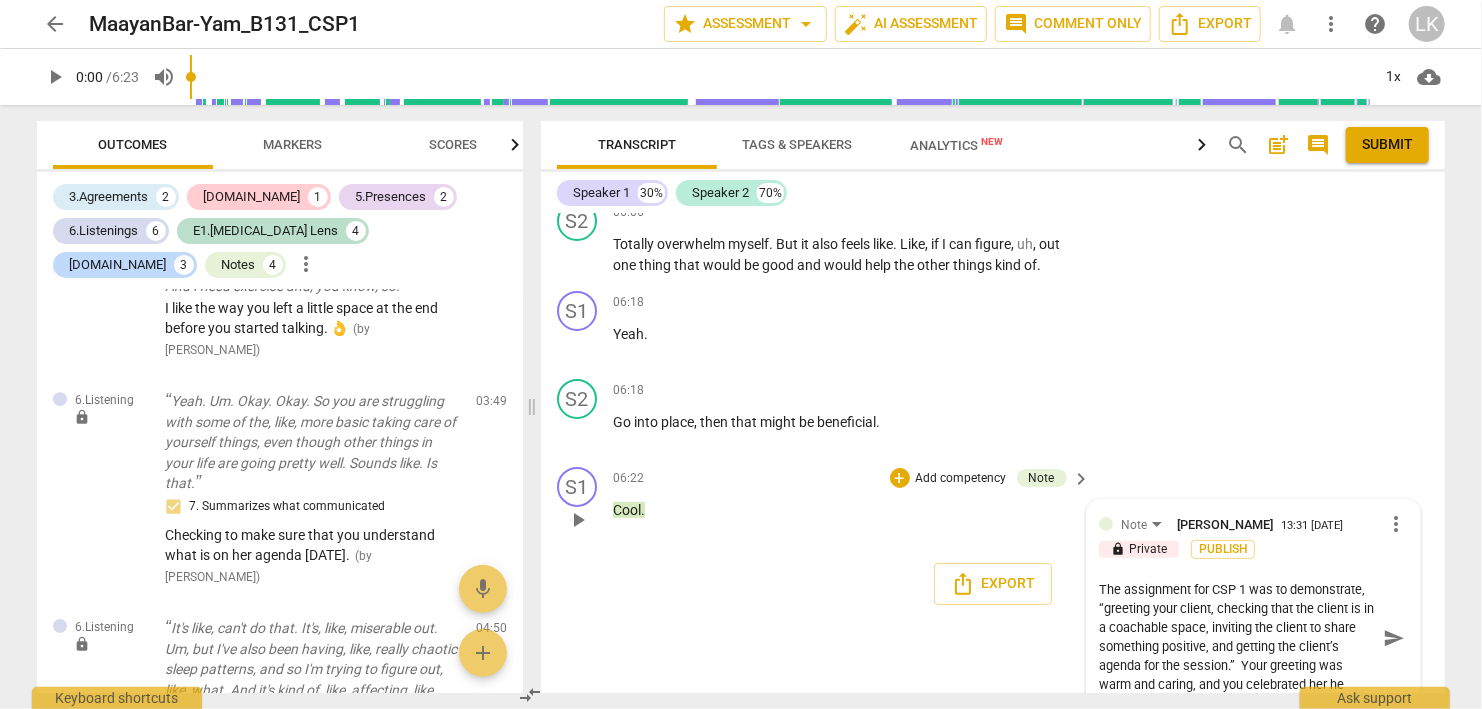 type on "The assignment for CSP 1 was to demonstrate, “greeting your client, checking that the client is in a coachable space, inviting the client to share something positive, and getting the client’s agenda for the session.”  Your greeting was warm and caring, and you celebrated her hew" 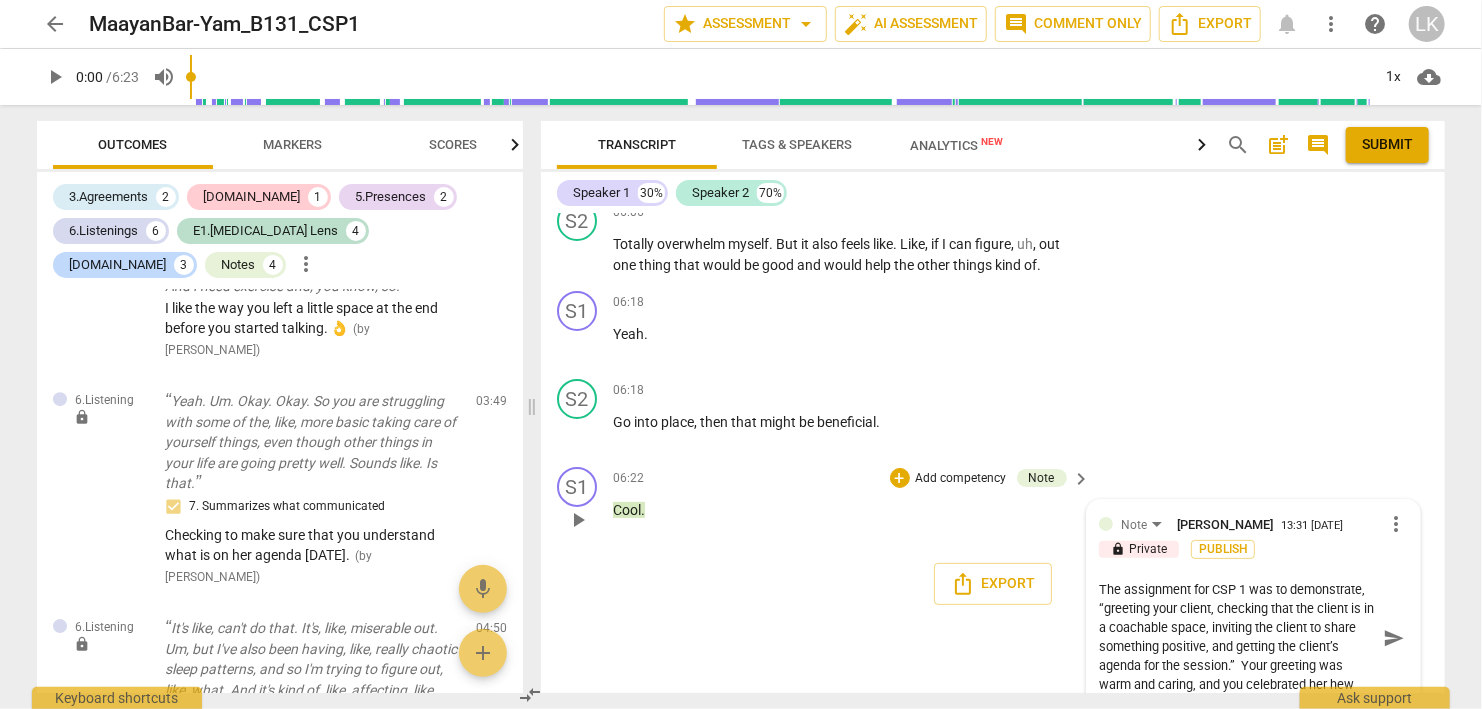 type on "The assignment for CSP 1 was to demonstrate, “greeting your client, checking that the client is in a coachable space, inviting the client to share something positive, and getting the client’s agenda for the session.”  Your greeting was warm and caring, and you celebrated her hew" 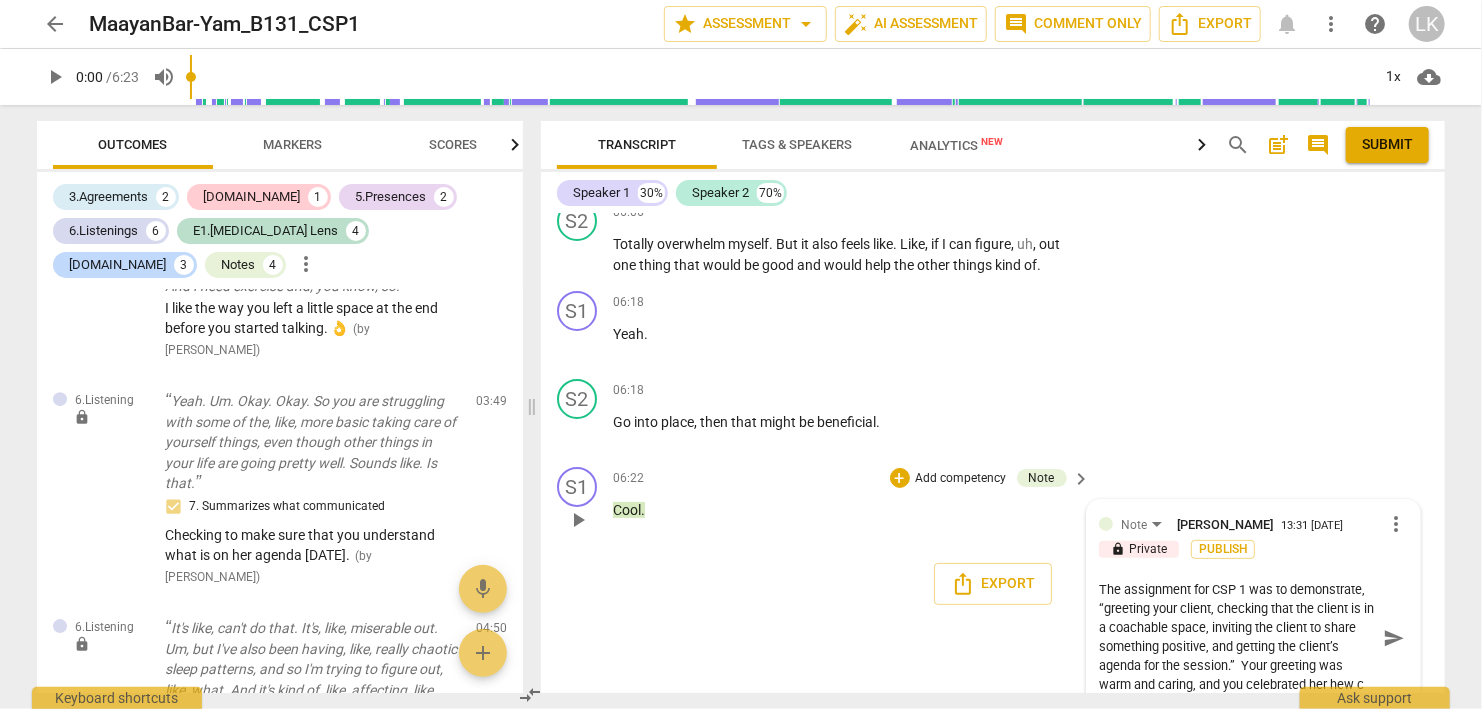 type on "The assignment for CSP 1 was to demonstrate, “greeting your client, checking that the client is in a coachable space, inviting the client to share something positive, and getting the client’s agenda for the session.”  Your greeting was warm and caring, and you celebrated her [PERSON_NAME]" 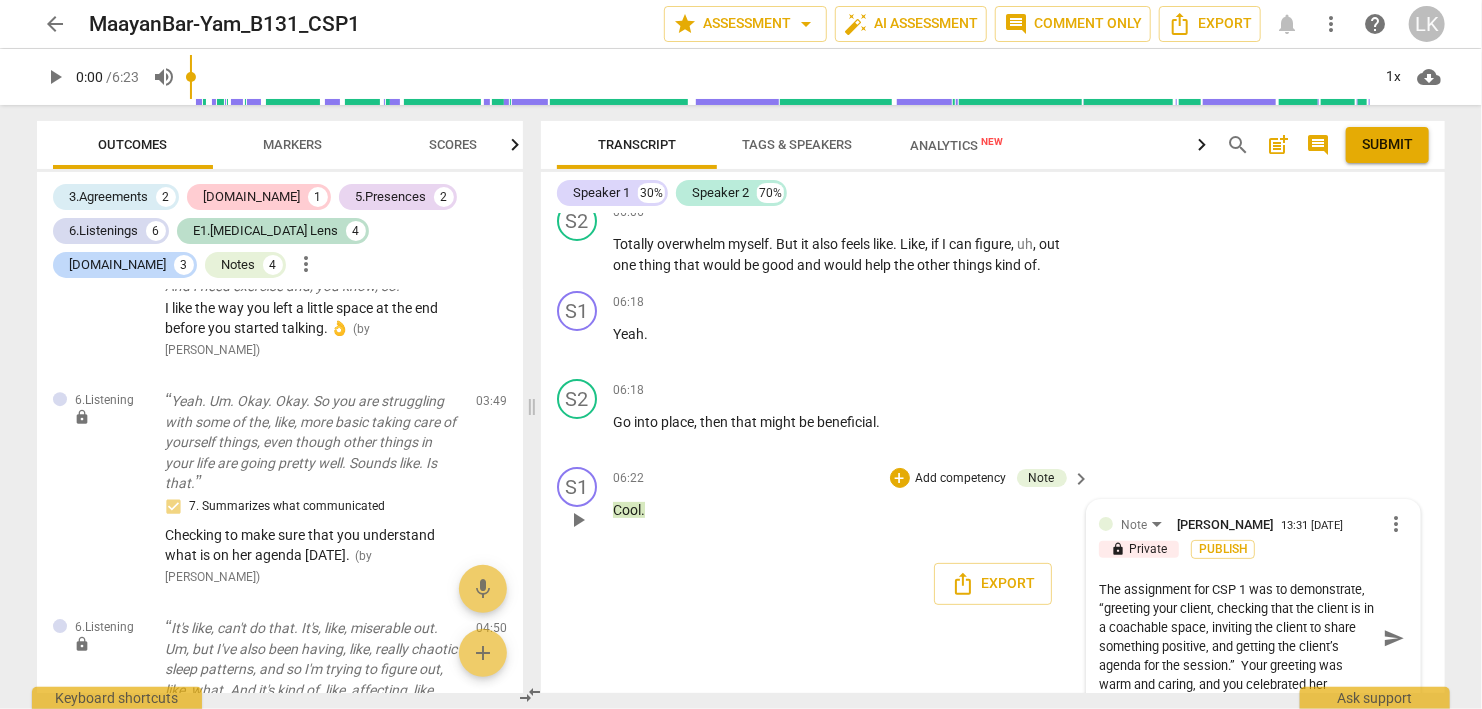 type on "The assignment for CSP 1 was to demonstrate, “greeting your client, checking that the client is in a coachable space, inviting the client to share something positive, and getting the client’s agenda for the session.”  Your greeting was warm and caring, and you celebrated her [PERSON_NAME]" 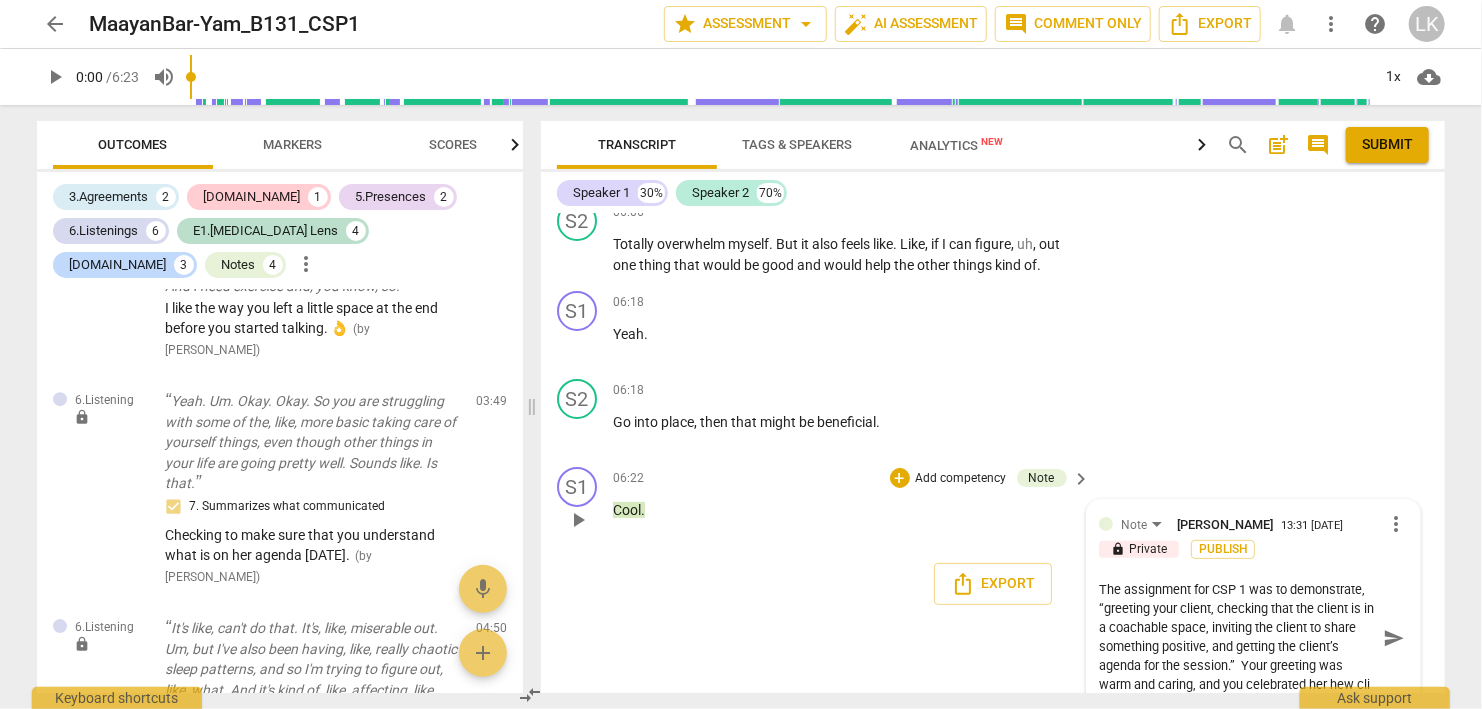 type on "The assignment for CSP 1 was to demonstrate, “greeting your client, checking that the client is in a coachable space, inviting the client to share something positive, and getting the client’s agenda for the session.”  Your greeting was warm and caring, and you celebrated her [PERSON_NAME]" 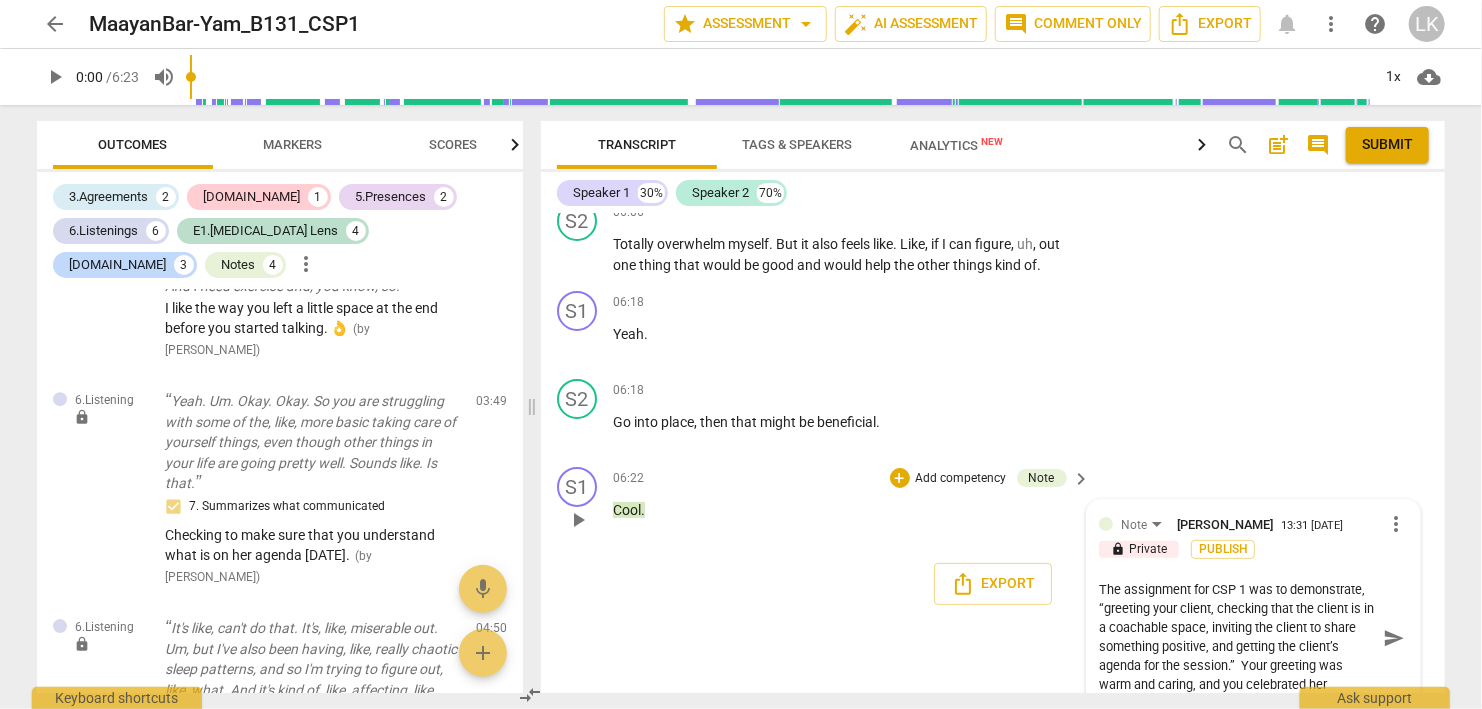 type on "The assignment for CSP 1 was to demonstrate, “greeting your client, checking that the client is in a coachable space, inviting the client to share something positive, and getting the client’s agenda for the session.”  Your greeting was warm and caring, and you celebrated her hew c" 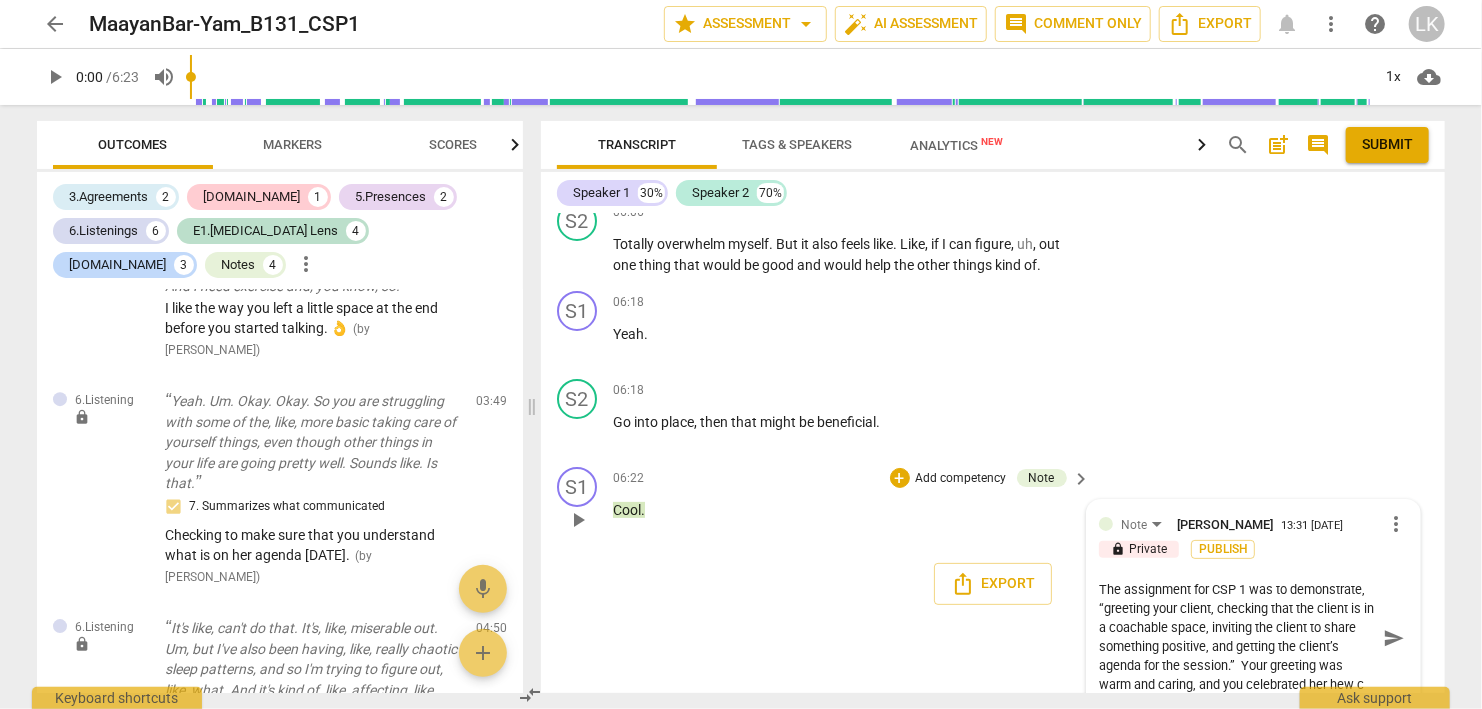 type on "The assignment for CSP 1 was to demonstrate, “greeting your client, checking that the client is in a coachable space, inviting the client to share something positive, and getting the client’s agenda for the session.”  Your greeting was warm and caring, and you celebrated her hew" 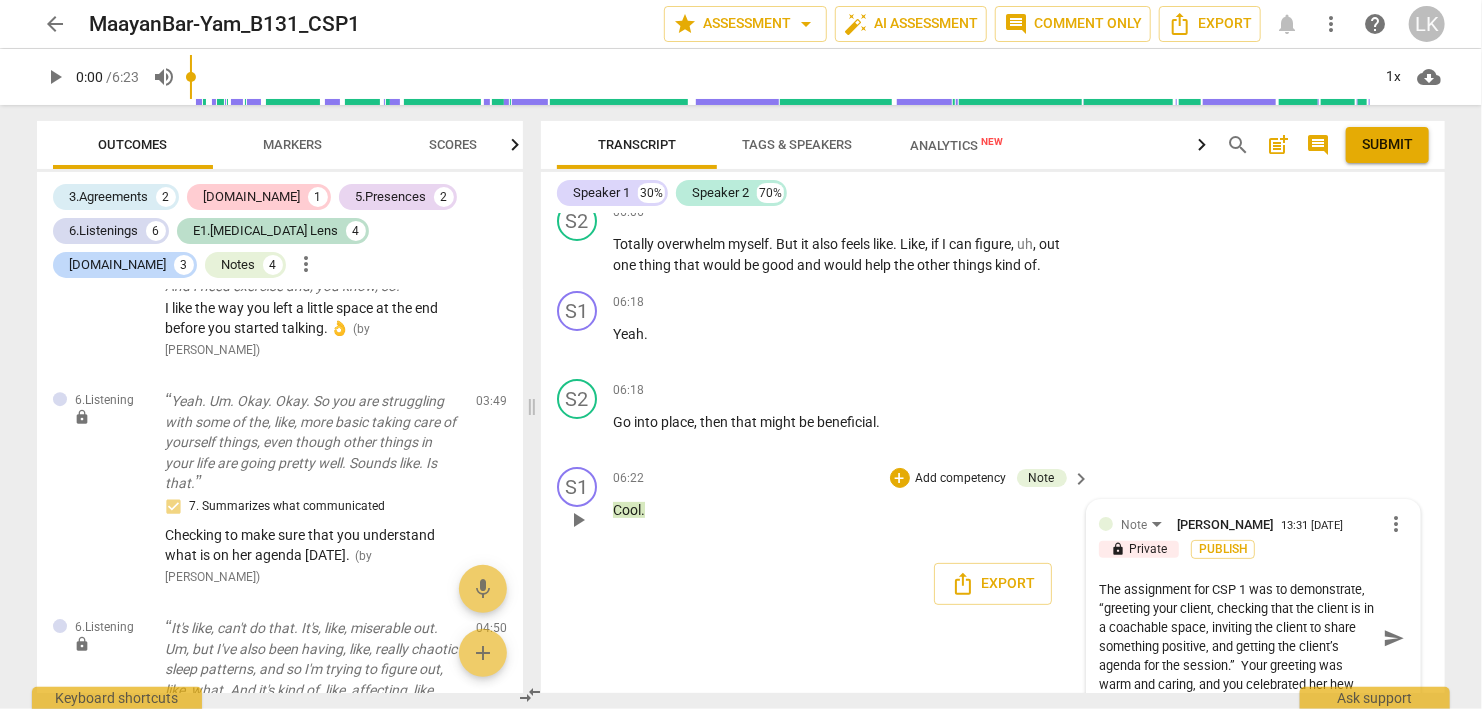 type on "The assignment for CSP 1 was to demonstrate, “greeting your client, checking that the client is in a coachable space, inviting the client to share something positive, and getting the client’s agenda for the session.”  Your greeting was warm and caring, and you celebrated her hew" 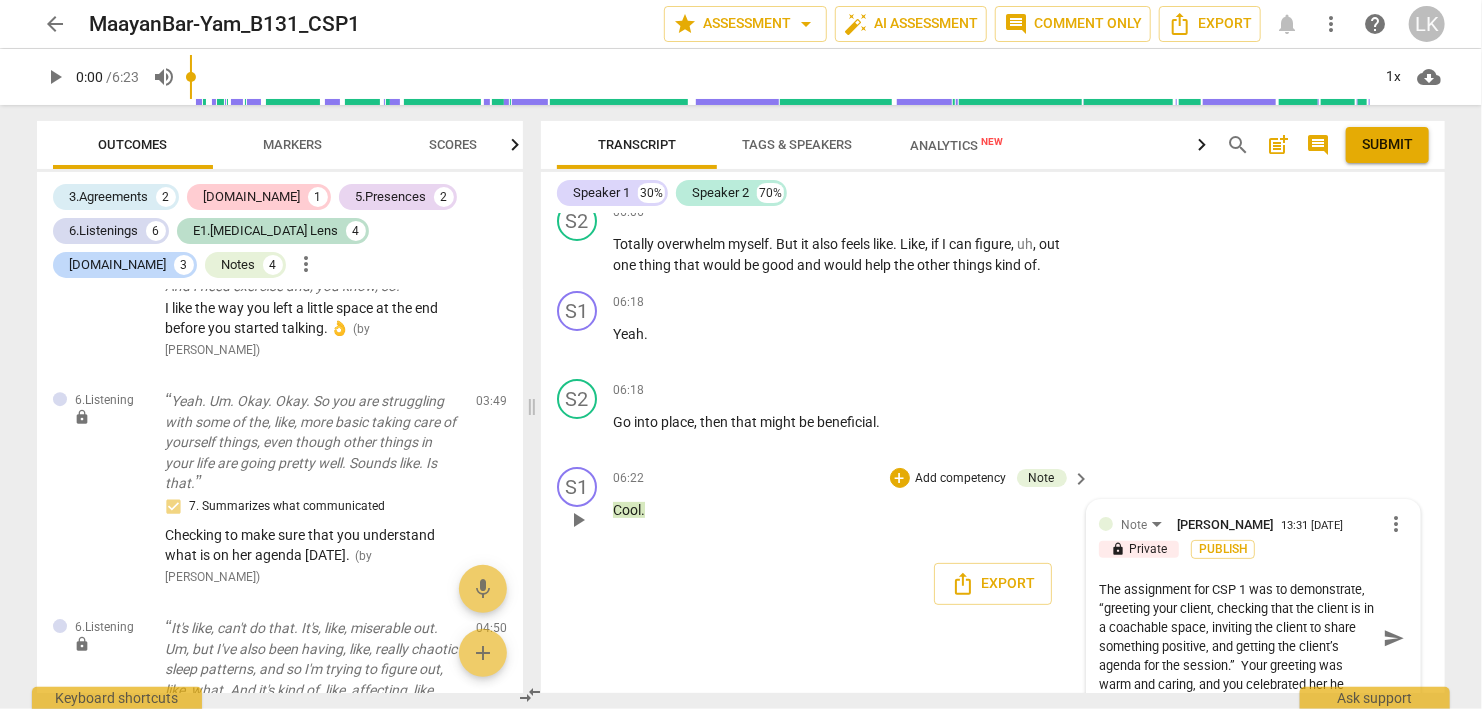 type on "The assignment for CSP 1 was to demonstrate, “greeting your client, checking that the client is in a coachable space, inviting the client to share something positive, and getting the client’s agenda for the session.”  Your greeting was warm and caring, and you celebrated her h" 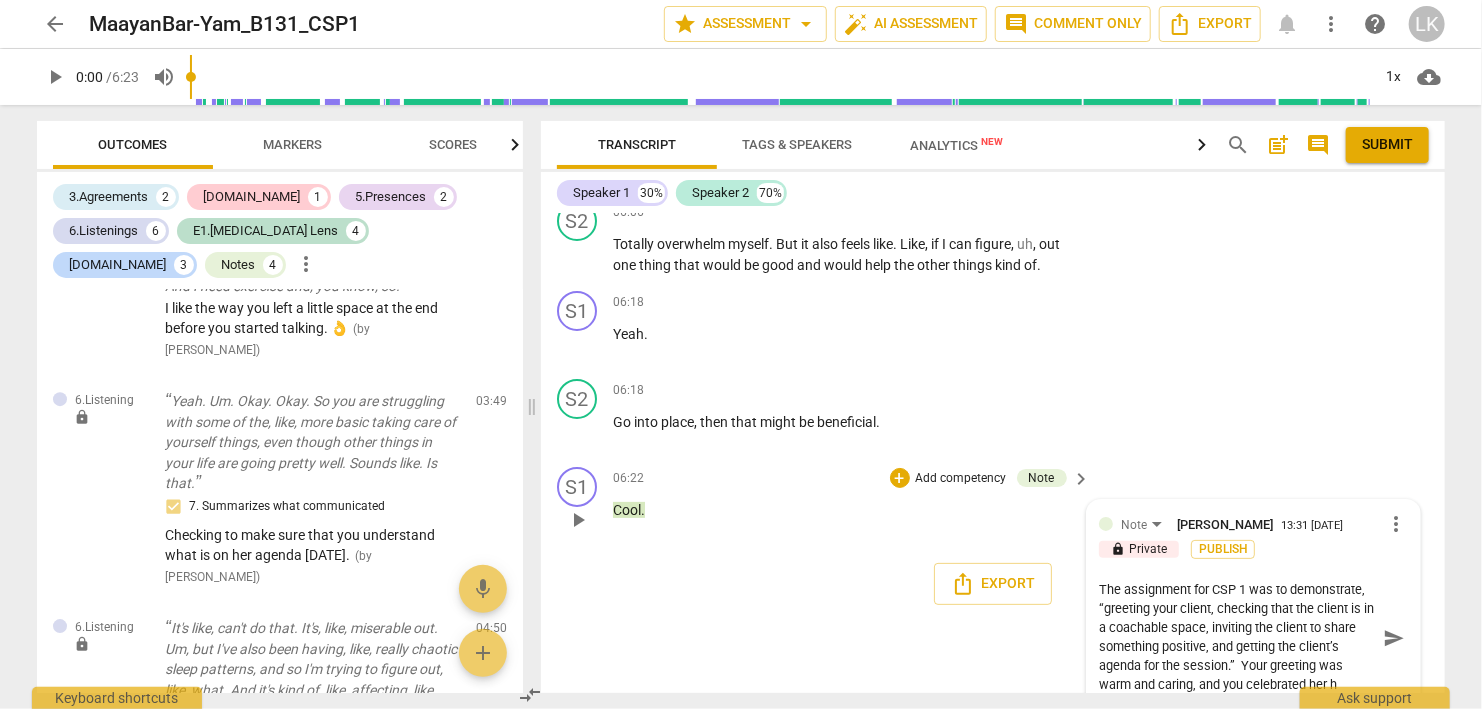 type on "The assignment for CSP 1 was to demonstrate, “greeting your client, checking that the client is in a coachable space, inviting the client to share something positive, and getting the client’s agenda for the session.”  Your greeting was warm and caring, and you celebrated her" 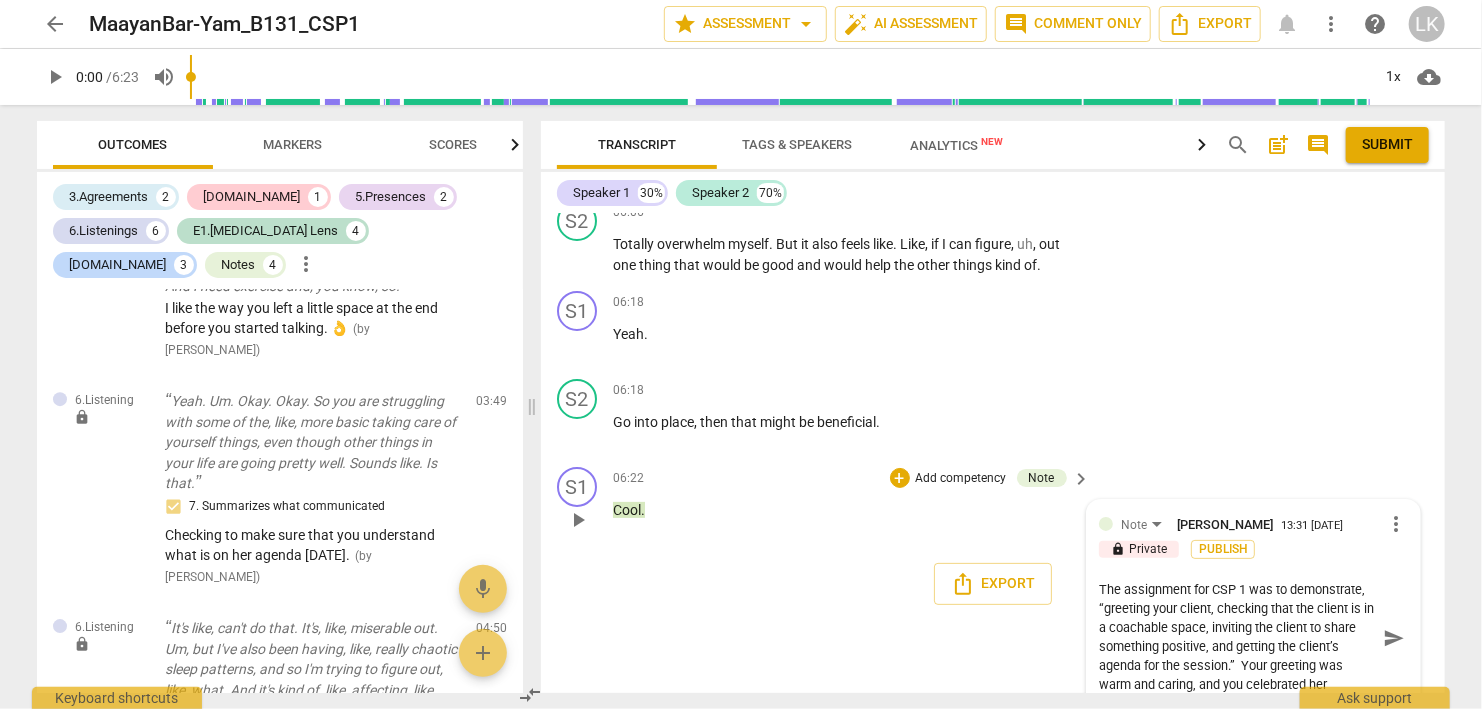 type on "The assignment for CSP 1 was to demonstrate, “greeting your client, checking that the client is in a coachable space, inviting the client to share something positive, and getting the client’s agenda for the session.”  Your greeting was warm and caring, and you celebrated her n" 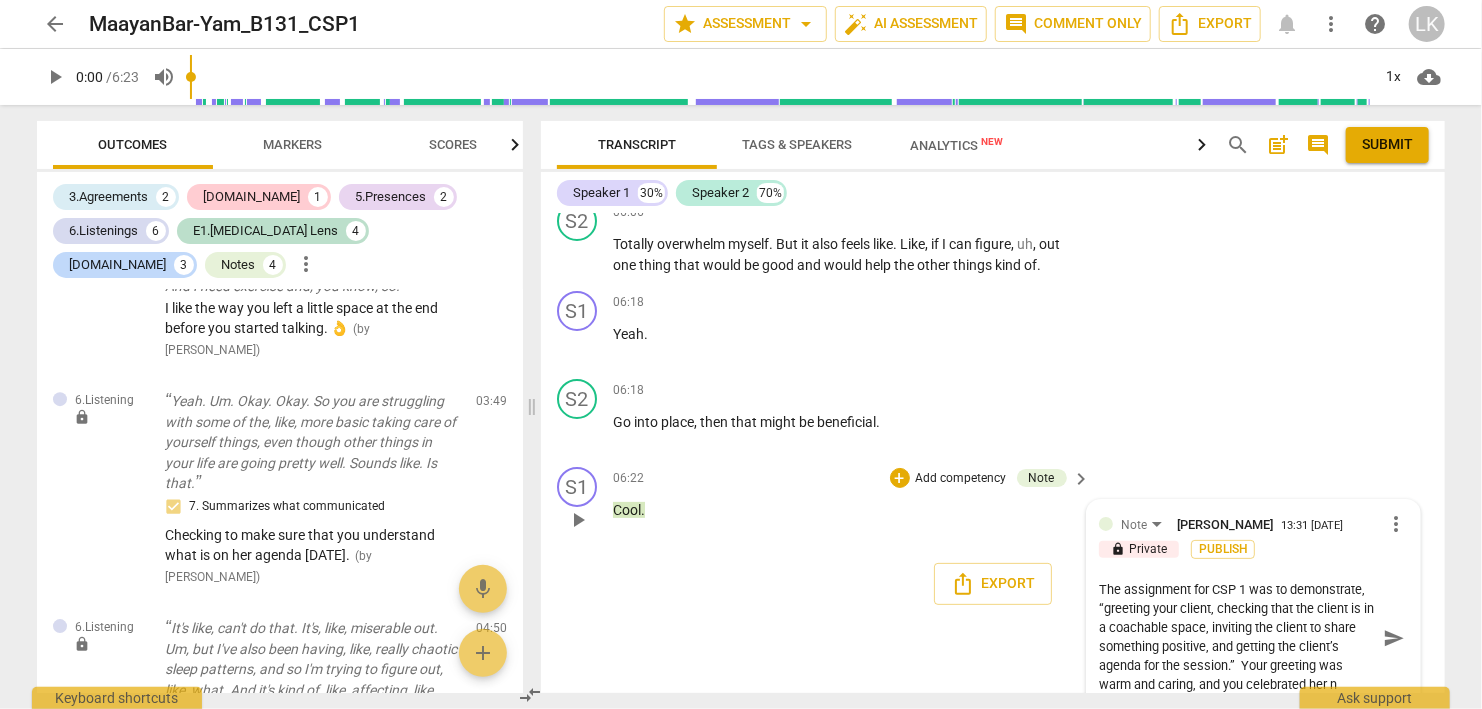 type on "The assignment for CSP 1 was to demonstrate, “greeting your client, checking that the client is in a coachable space, inviting the client to share something positive, and getting the client’s agenda for the session.”  Your greeting was warm and caring, and you celebrated her ne" 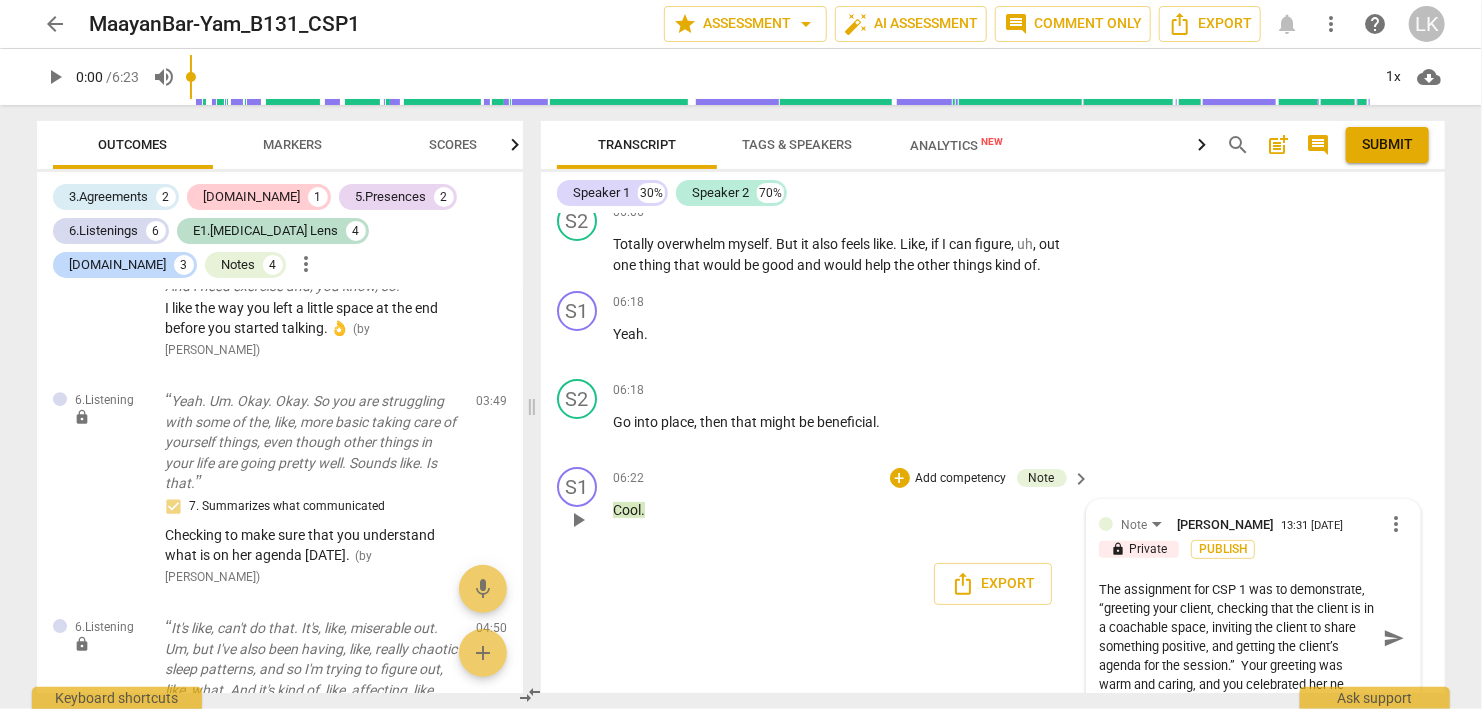 type on "The assignment for CSP 1 was to demonstrate, “greeting your client, checking that the client is in a coachable space, inviting the client to share something positive, and getting the client’s agenda for the session.”  Your greeting was warm and caring, and you celebrated her new" 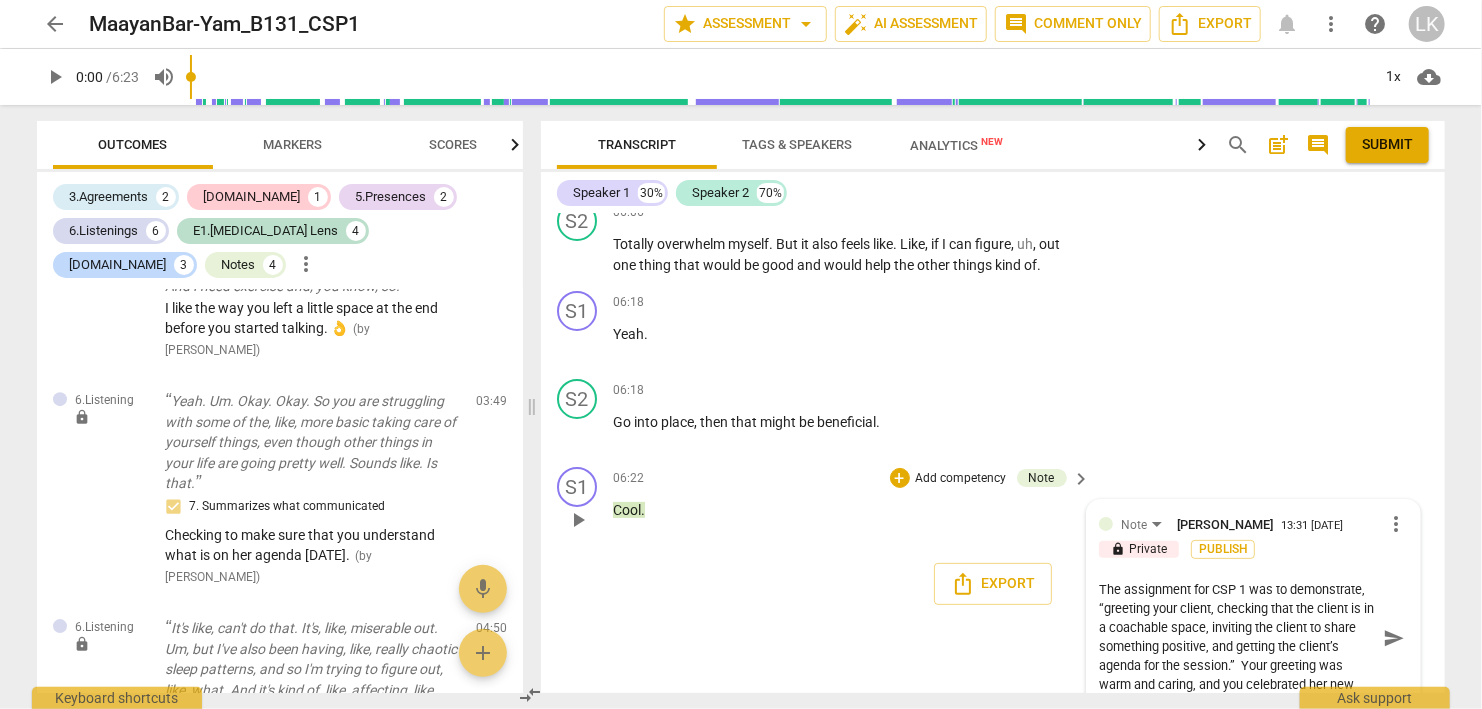 type on "The assignment for CSP 1 was to demonstrate, “greeting your client, checking that the client is in a coachable space, inviting the client to share something positive, and getting the client’s agenda for the session.”  Your greeting was warm and caring, and you celebrated her new" 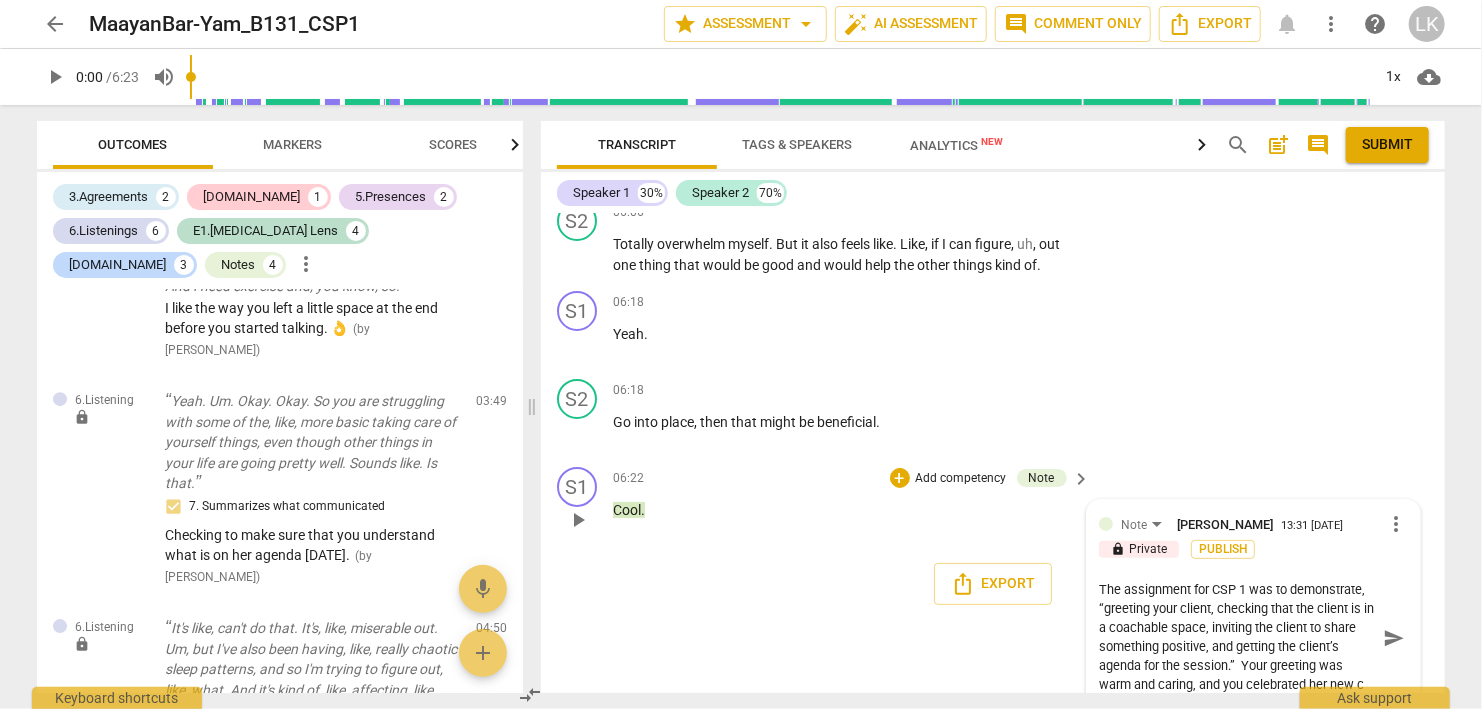 type on "The assignment for CSP 1 was to demonstrate, “greeting your client, checking that the client is in a coachable space, inviting the client to share something positive, and getting the client’s agenda for the session.”  Your greeting was warm and caring, and you celebrated her new cl" 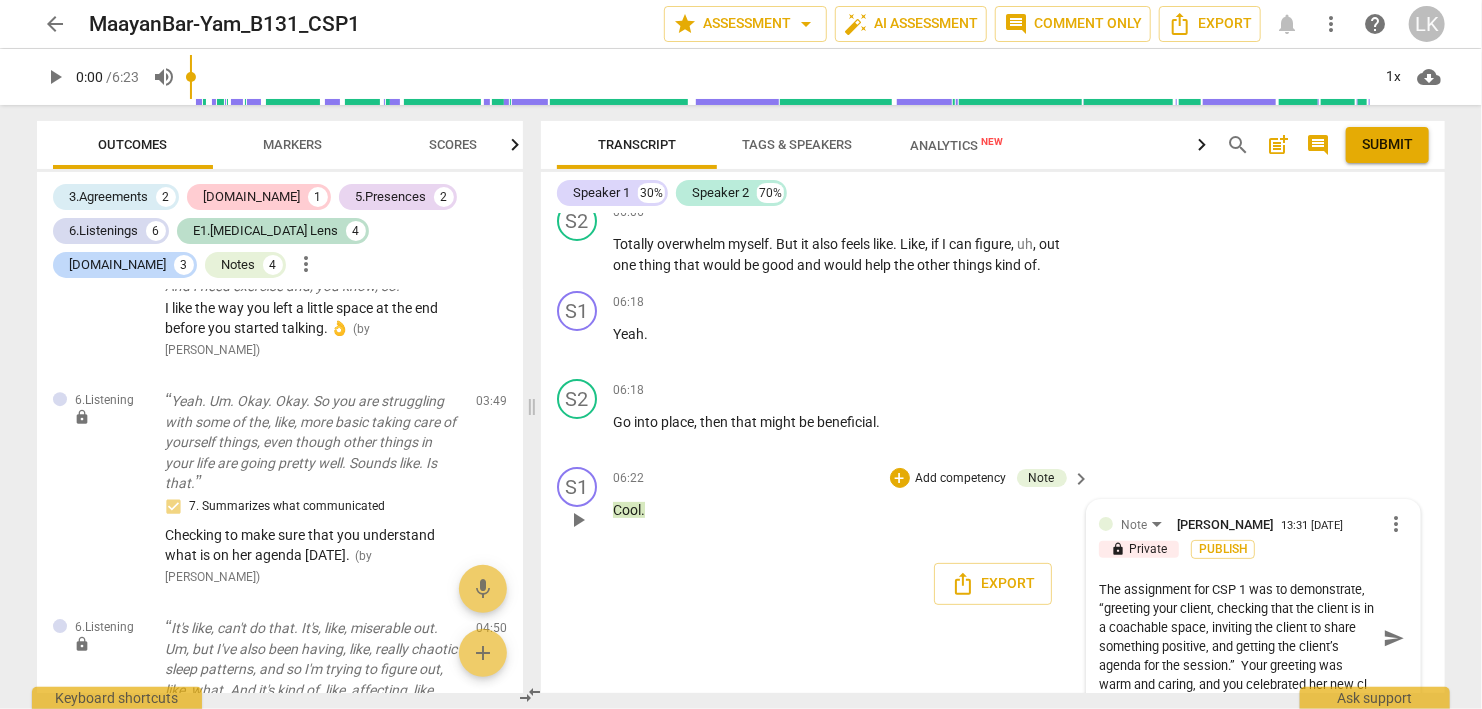 type on "The assignment for CSP 1 was to demonstrate, “greeting your client, checking that the client is in a coachable space, inviting the client to share something positive, and getting the client’s agenda for the session.”  Your greeting was warm and caring, and you celebrated her new cli" 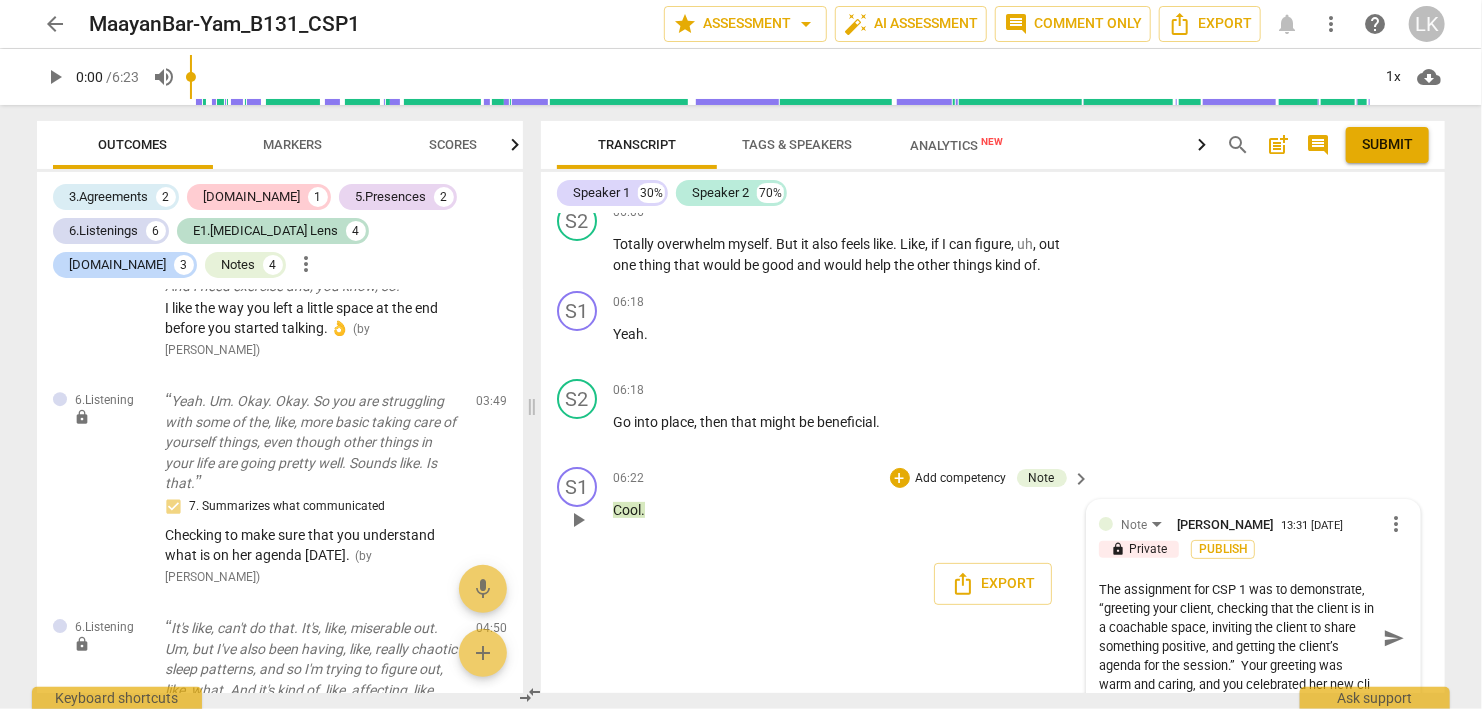 type on "The assignment for CSP 1 was to demonstrate, “greeting your client, checking that the client is in a coachable space, inviting the client to share something positive, and getting the client’s agenda for the session.”  Your greeting was warm and caring, and you celebrated her new clie" 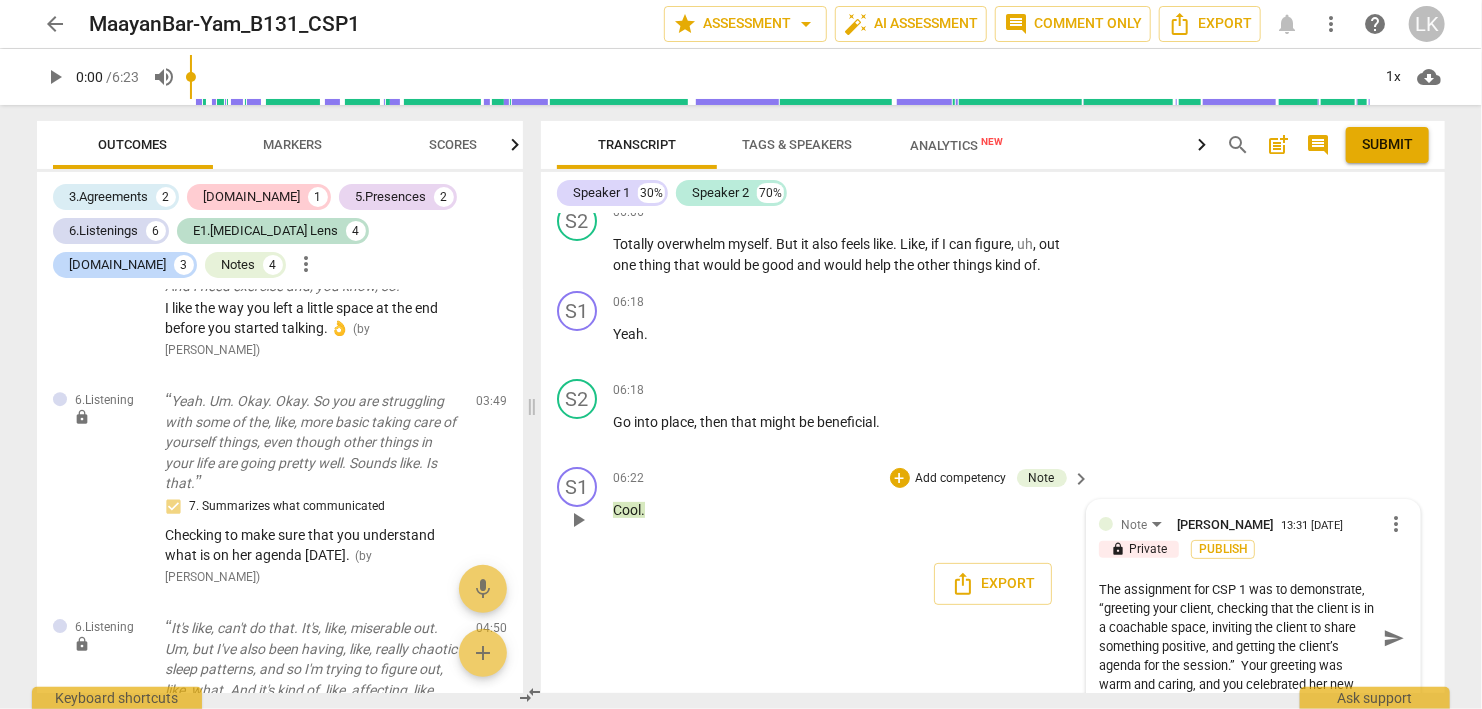 scroll, scrollTop: 18, scrollLeft: 0, axis: vertical 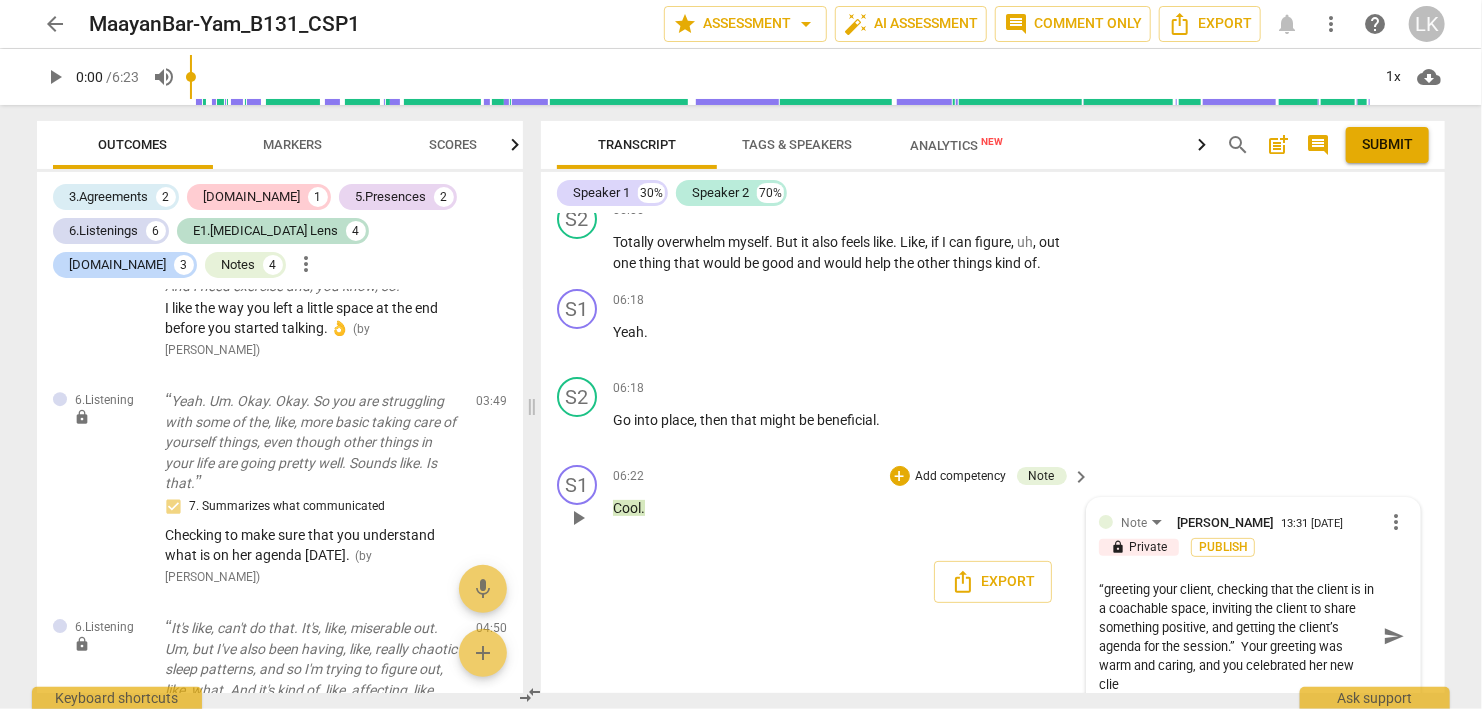 type on "The assignment for CSP 1 was to demonstrate, “greeting your client, checking that the client is in a coachable space, inviting the client to share something positive, and getting the client’s agenda for the session.”  Your greeting was warm and caring, and you celebrated her new clien" 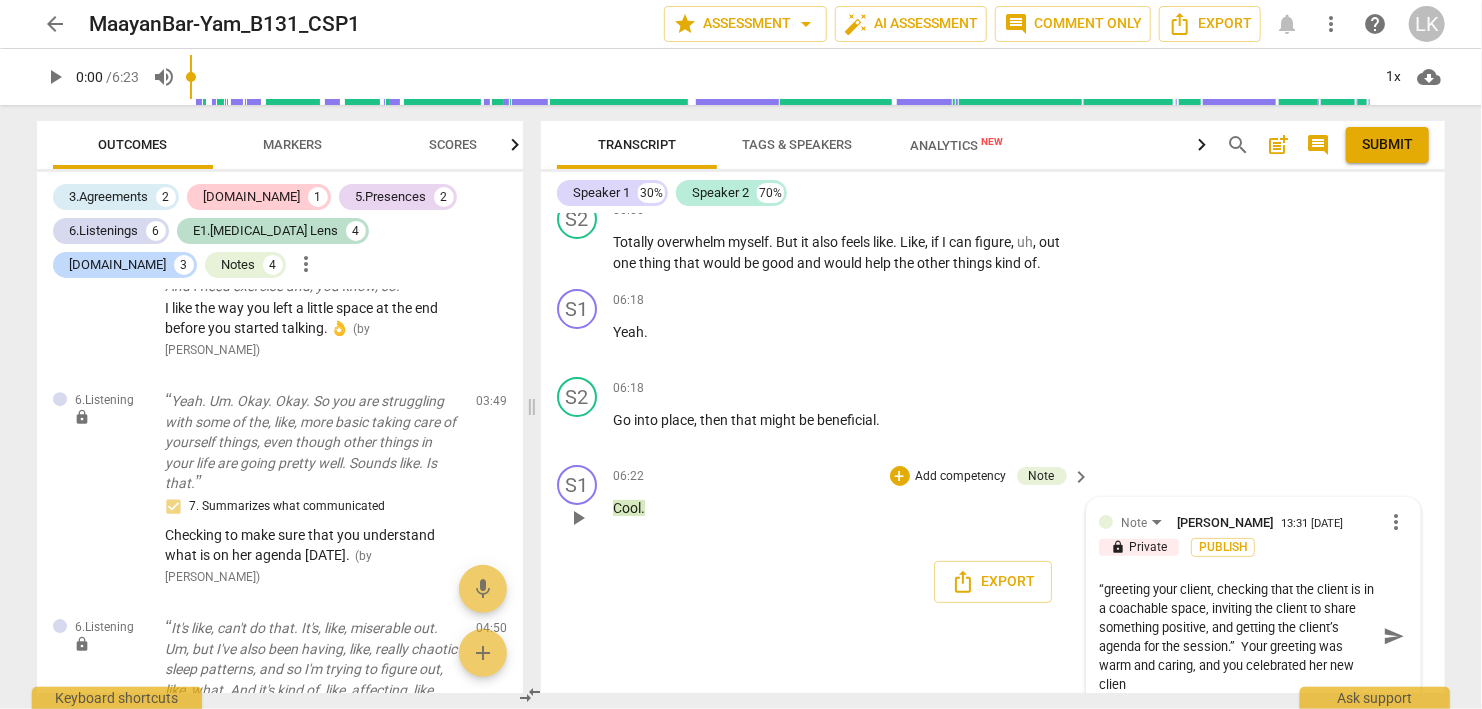 type on "The assignment for CSP 1 was to demonstrate, “greeting your client, checking that the client is in a coachable space, inviting the client to share something positive, and getting the client’s agenda for the session.”  Your greeting was warm and caring, and you celebrated her new client" 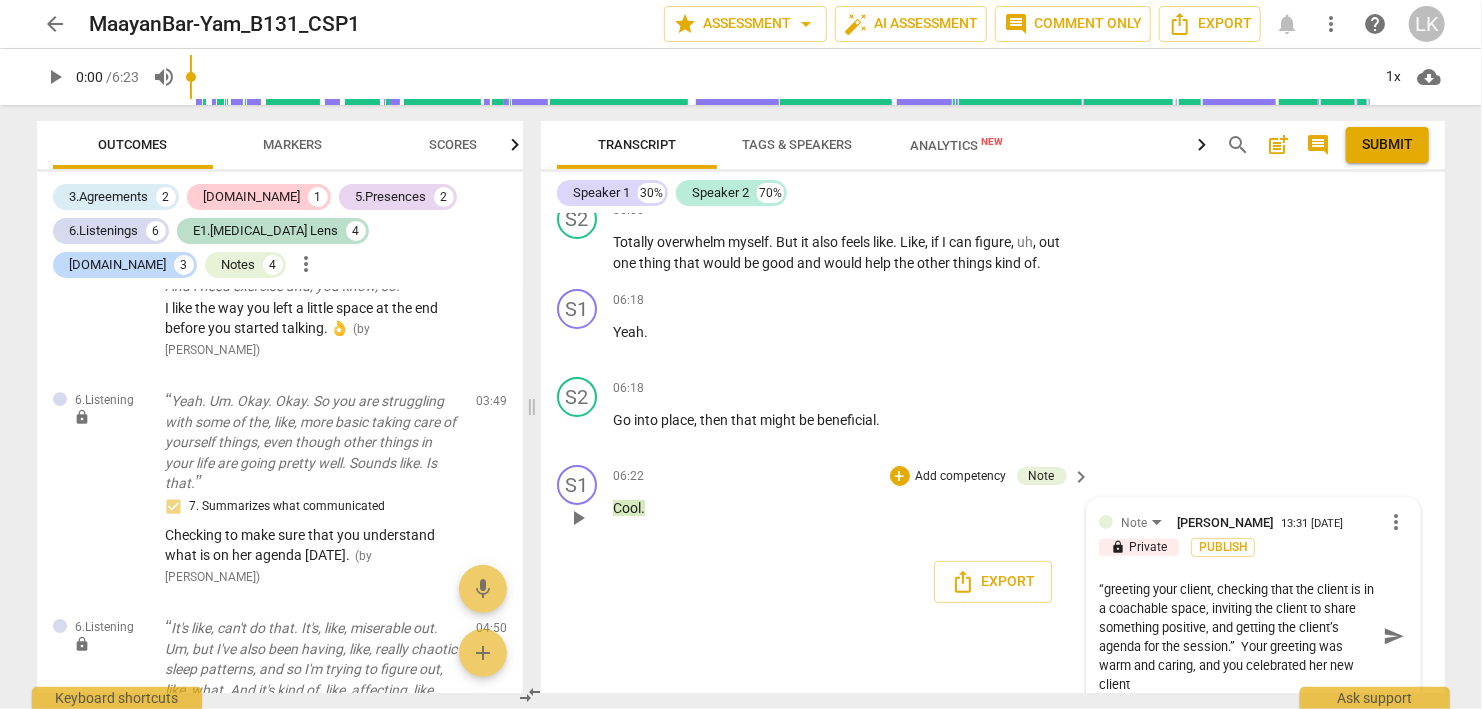 type on "The assignment for CSP 1 was to demonstrate, “greeting your client, checking that the client is in a coachable space, inviting the client to share something positive, and getting the client’s agenda for the session.”  Your greeting was warm and caring, and you celebrated her new client" 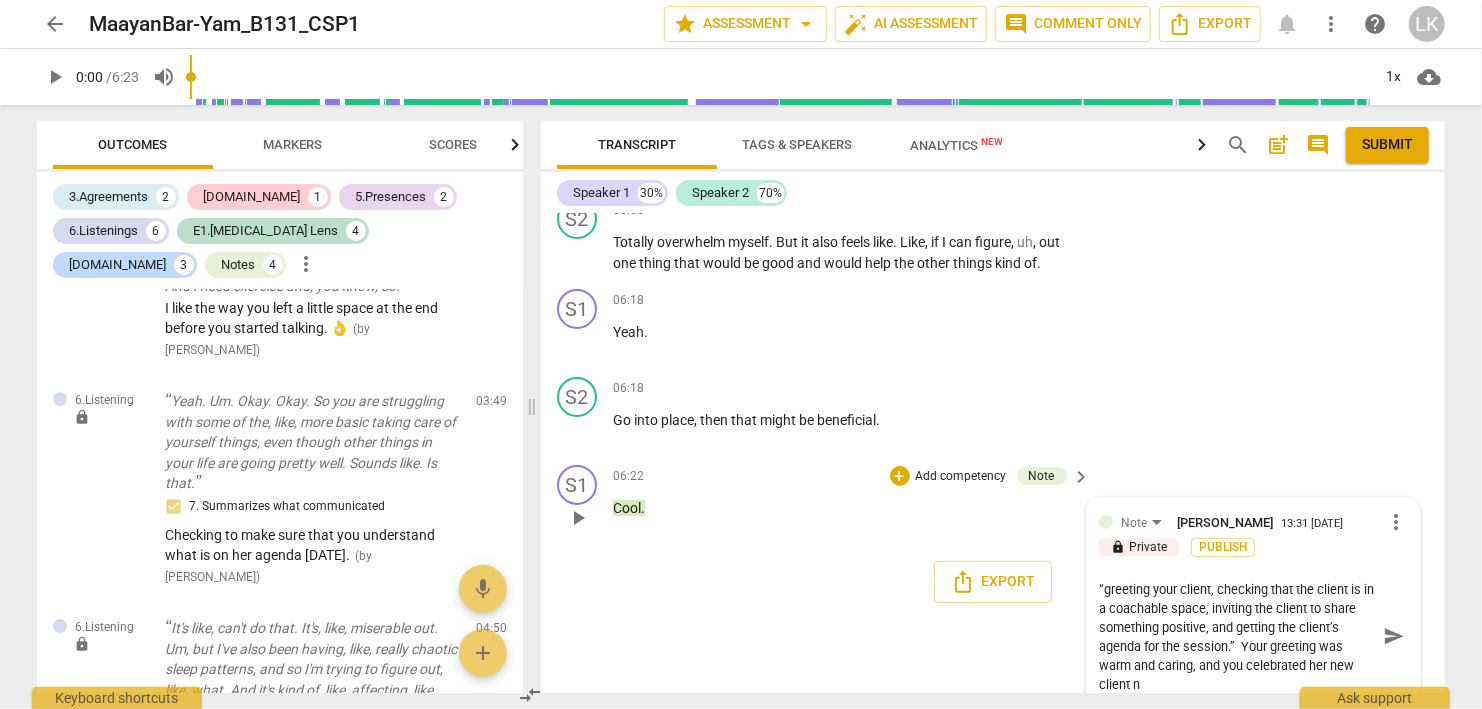 type on "The assignment for CSP 1 was to demonstrate, “greeting your client, checking that the client is in a coachable space, inviting the client to share something positive, and getting the client’s agenda for the session.”  Your greeting was warm and caring, and you celebrated her new client ni" 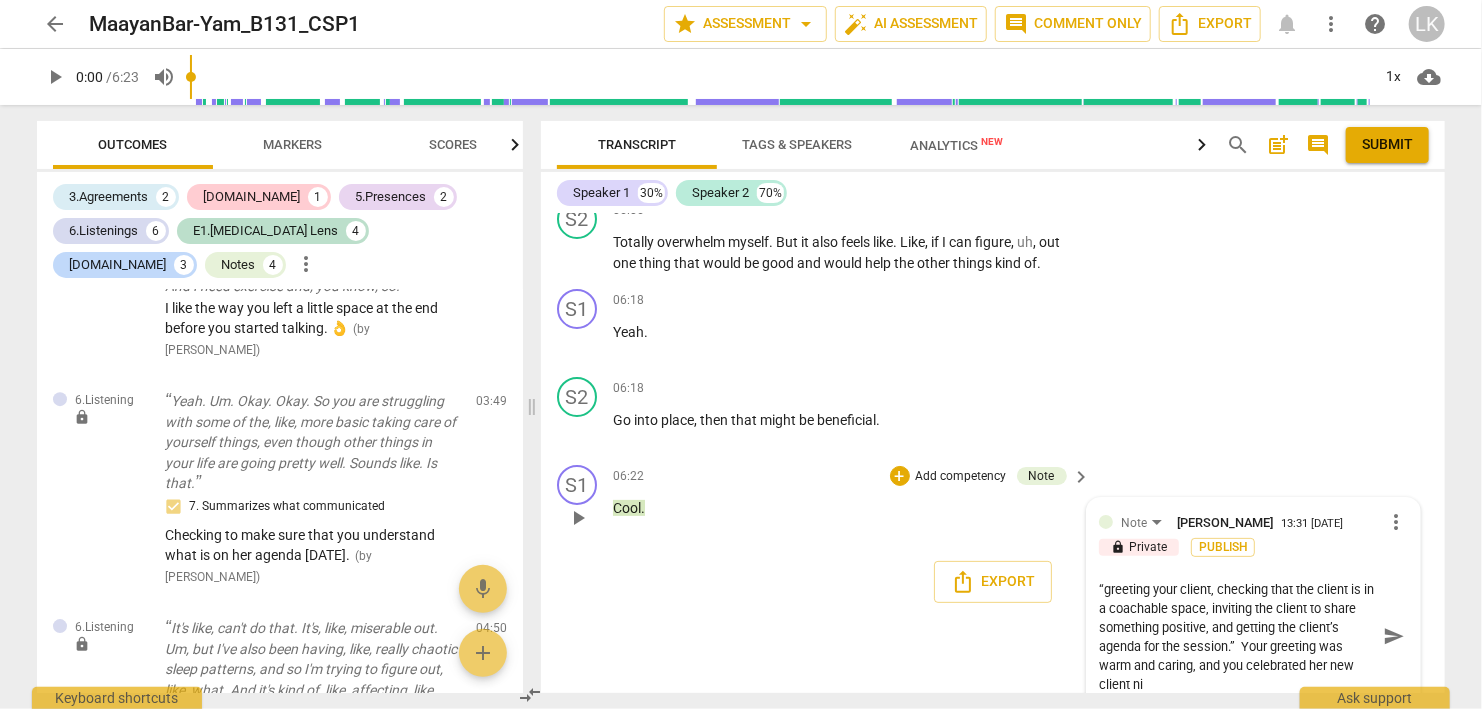 type on "The assignment for CSP 1 was to demonstrate, “greeting your client, checking that the client is in a coachable space, inviting the client to share something positive, and getting the client’s agenda for the session.”  Your greeting was warm and caring, and you celebrated her new client nic" 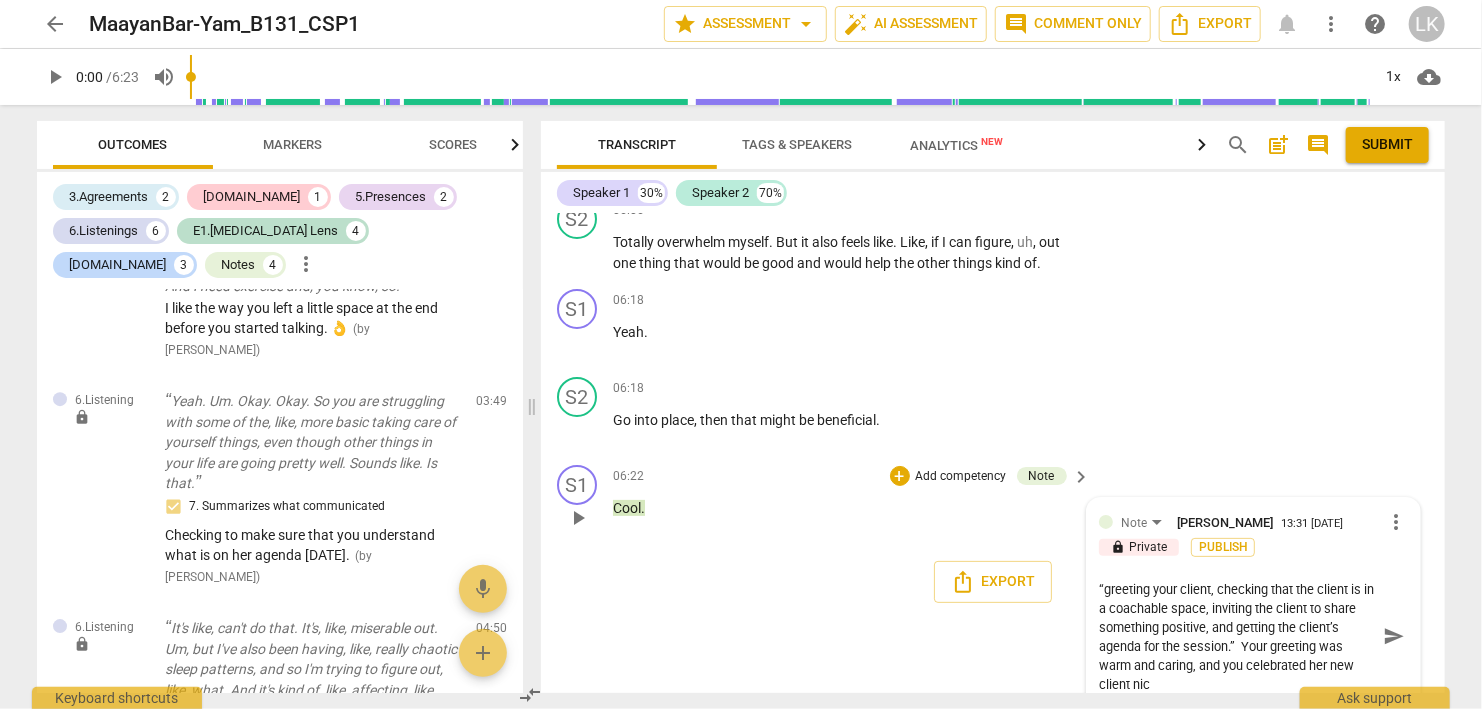 type on "The assignment for CSP 1 was to demonstrate, “greeting your client, checking that the client is in a coachable space, inviting the client to share something positive, and getting the client’s agenda for the session.”  Your greeting was warm and caring, and you celebrated her new client nice" 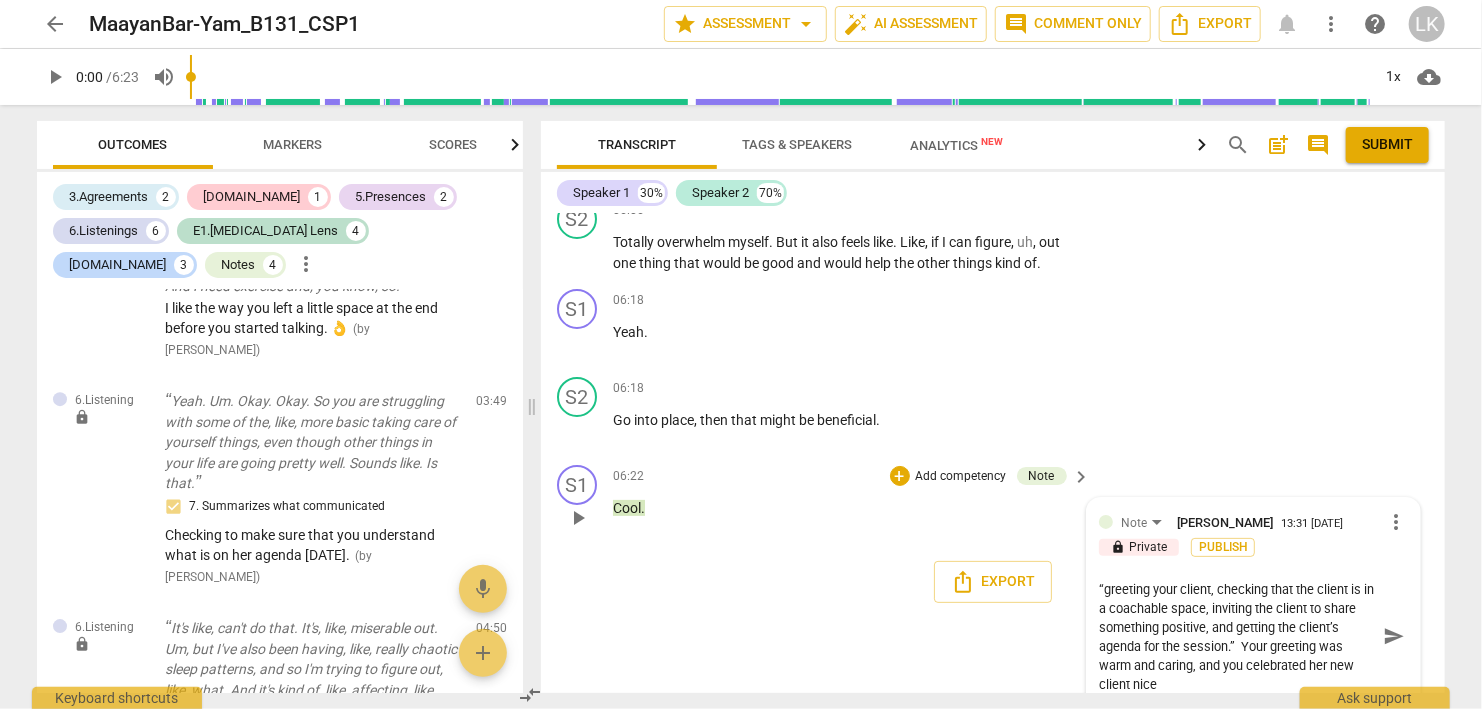 type on "The assignment for CSP 1 was to demonstrate, “greeting your client, checking that the client is in a coachable space, inviting the client to share something positive, and getting the client’s agenda for the session.”  Your greeting was warm and caring, and you celebrated her new client nicel" 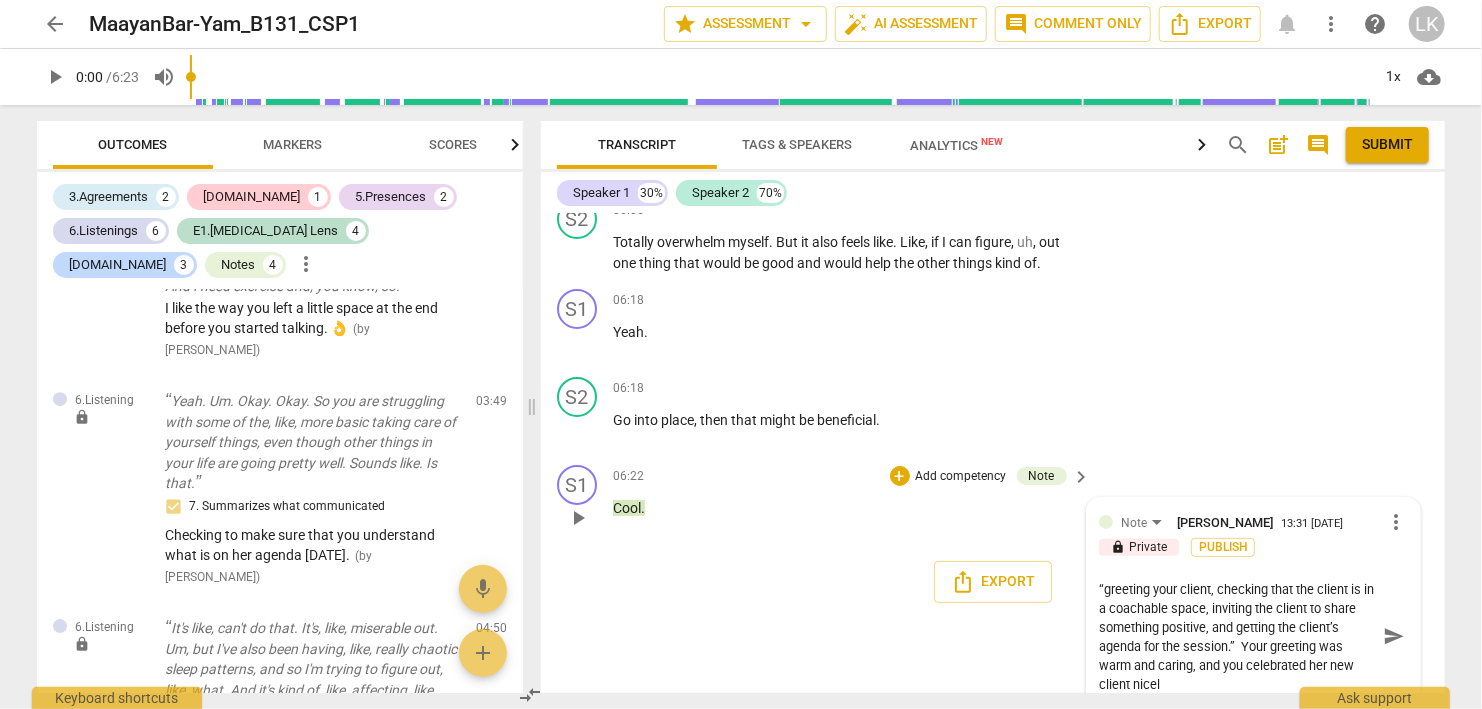 type on "The assignment for CSP 1 was to demonstrate, “greeting your client, checking that the client is in a coachable space, inviting the client to share something positive, and getting the client’s agenda for the session.”  Your greeting was warm and caring, and you celebrated her new client nicely" 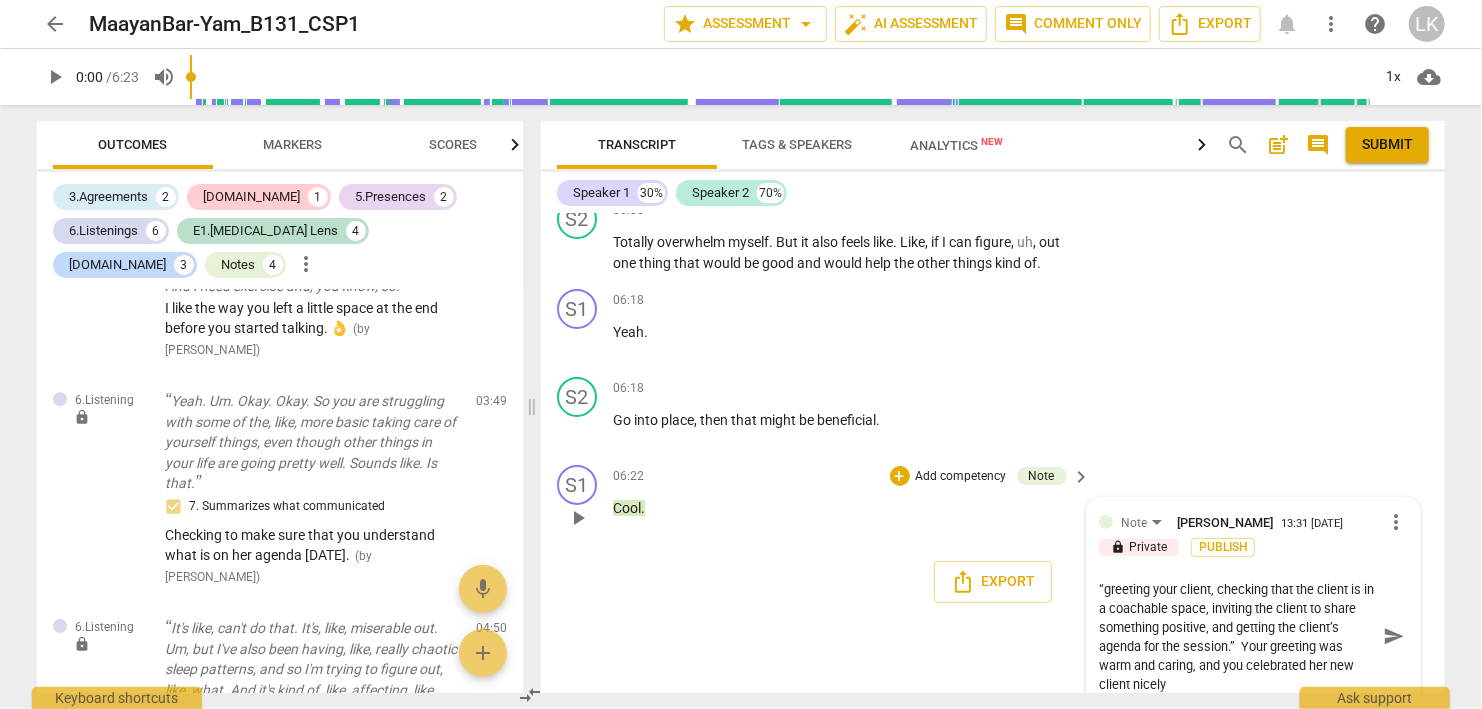 type on "The assignment for CSP 1 was to demonstrate, “greeting your client, checking that the client is in a coachable space, inviting the client to share something positive, and getting the client’s agenda for the session.”  Your greeting was warm and caring, and you celebrated her new client nicely." 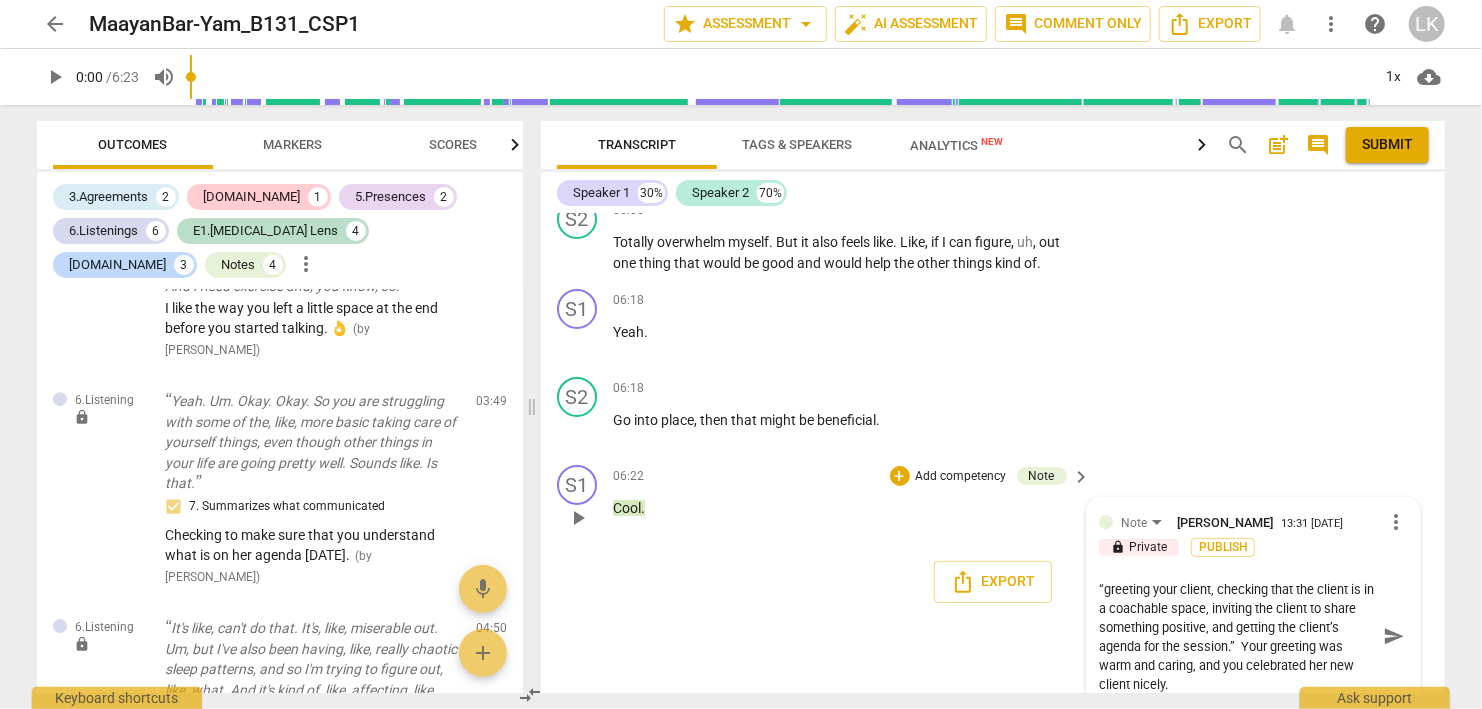 type on "The assignment for CSP 1 was to demonstrate, “greeting your client, checking that the client is in a coachable space, inviting the client to share something positive, and getting the client’s agenda for the session.”  Your greeting was warm and caring, and you celebrated her new client nicely." 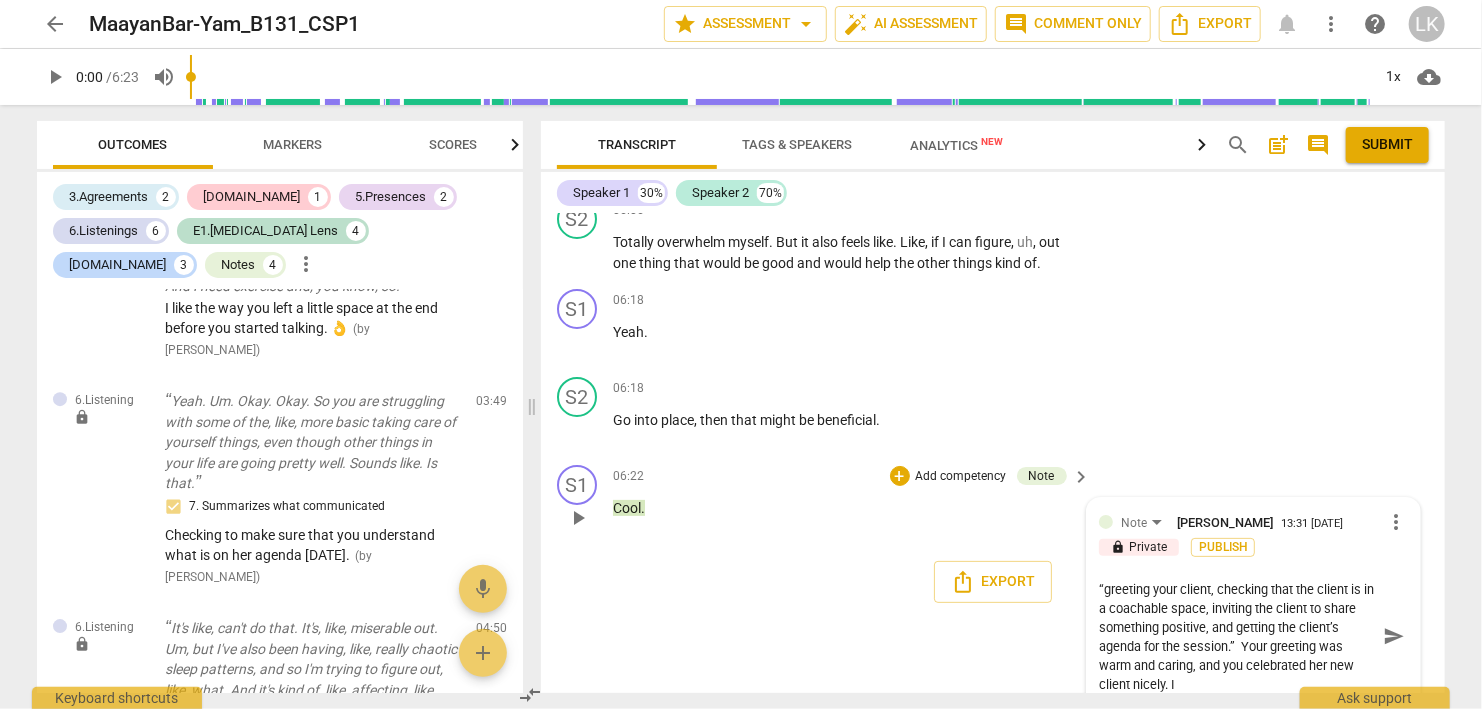 type on "The assignment for CSP 1 was to demonstrate, “greeting your client, checking that the client is in a coachable space, inviting the client to share something positive, and getting the client’s agenda for the session.”  Your greeting was warm and caring, and you celebrated her new client nicely. It" 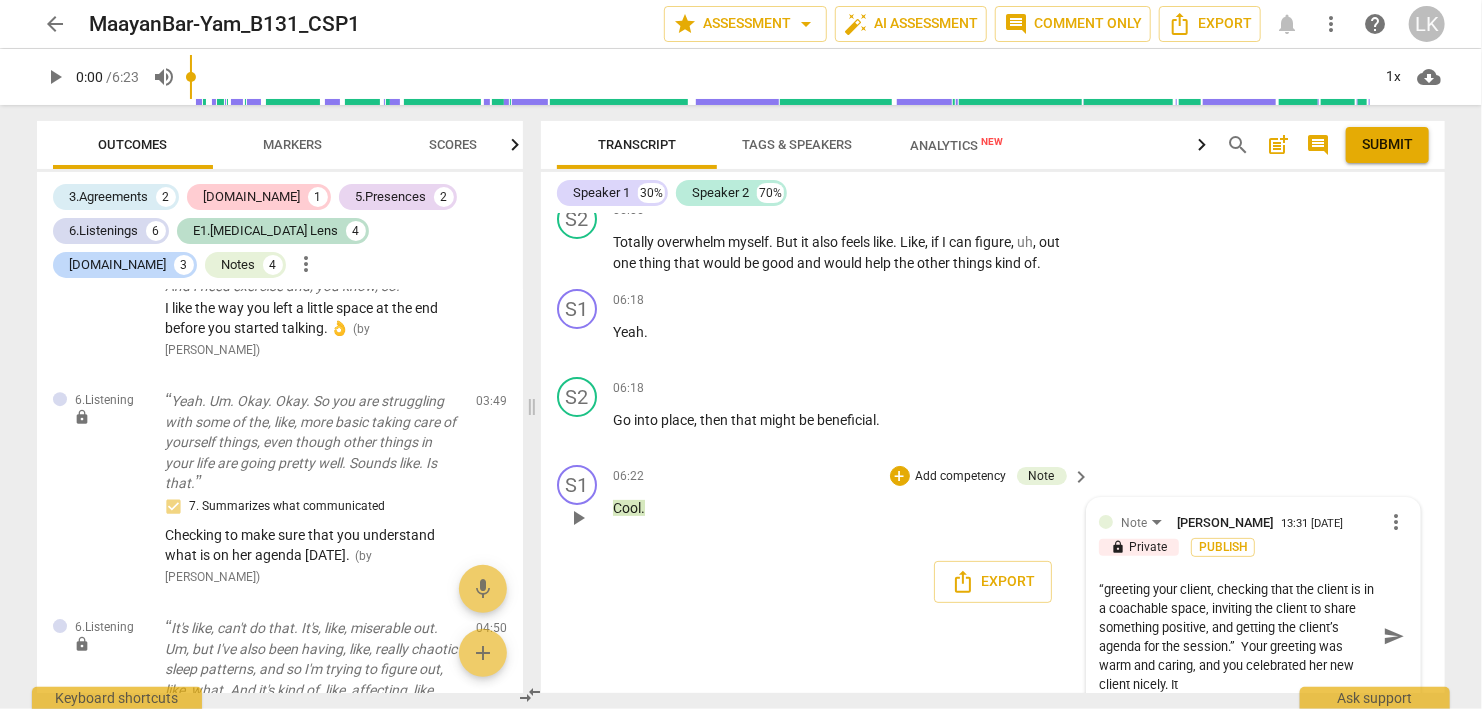 type on "The assignment for CSP 1 was to demonstrate, “greeting your client, checking that the client is in a coachable space, inviting the client to share something positive, and getting the client’s agenda for the session.”  Your greeting was warm and caring, and you celebrated her new client nicely. It" 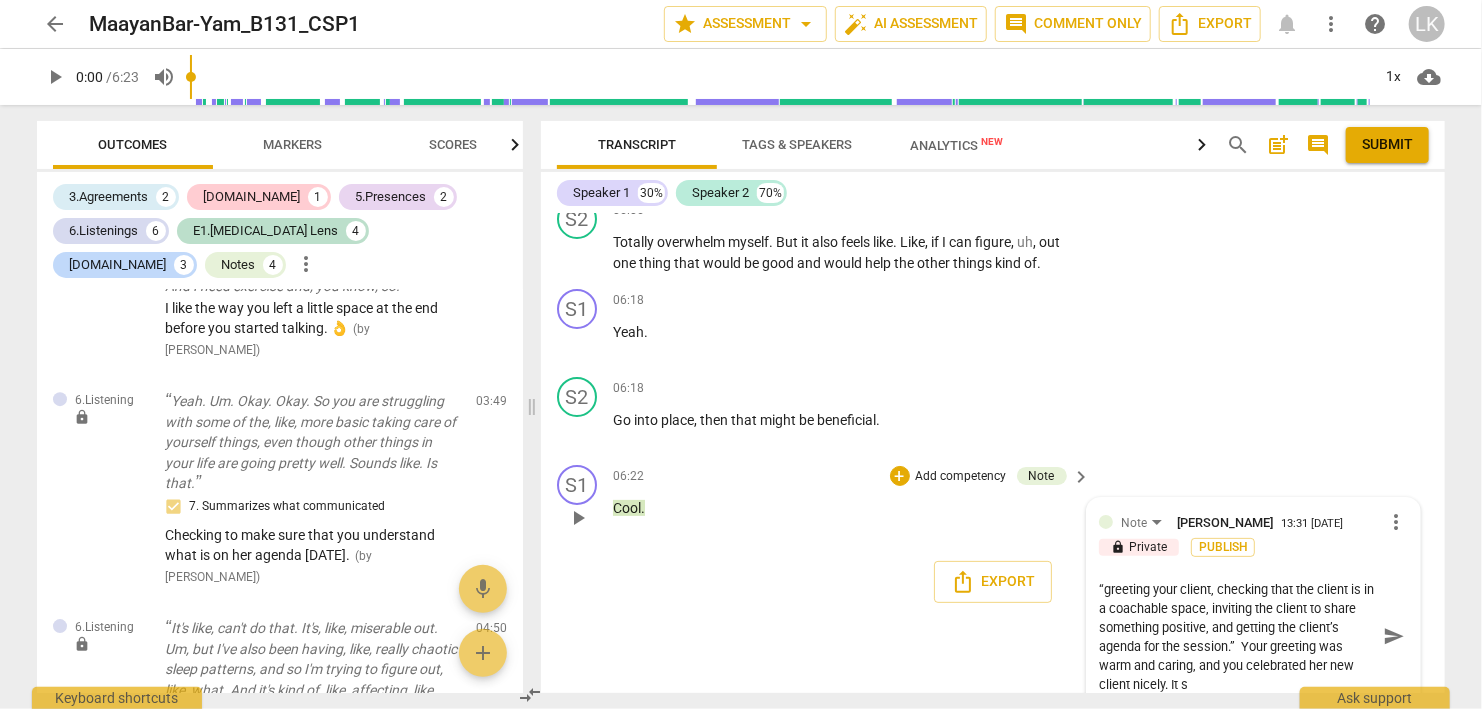 type on "The assignment for CSP 1 was to demonstrate, “greeting your client, checking that the client is in a coachable space, inviting the client to share something positive, and getting the client’s agenda for the session.”  Your greeting was warm and caring, and you celebrated her new client nicely. It so" 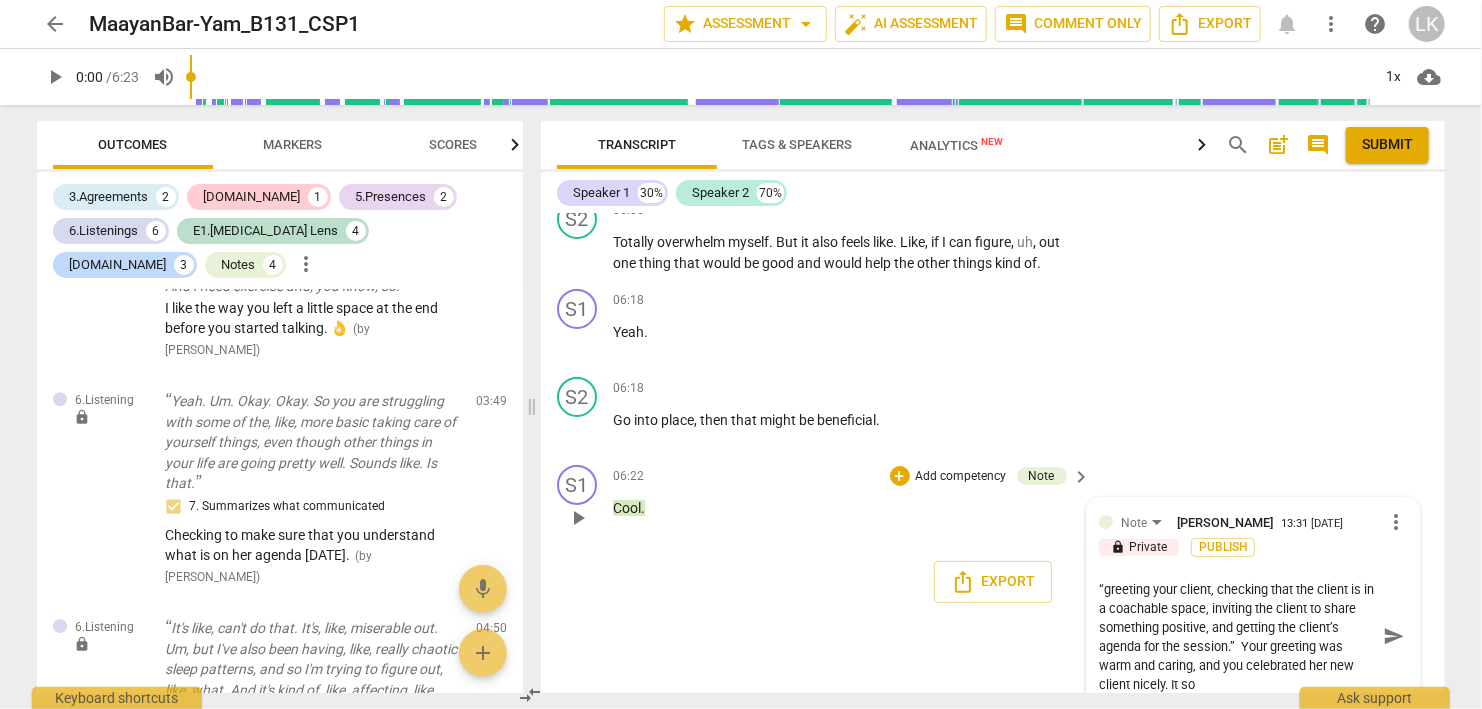 type on "The assignment for CSP 1 was to demonstrate, “greeting your client, checking that the client is in a coachable space, inviting the client to share something positive, and getting the client’s agenda for the session.”  Your greeting was warm and caring, and you celebrated her new client nicely. It s" 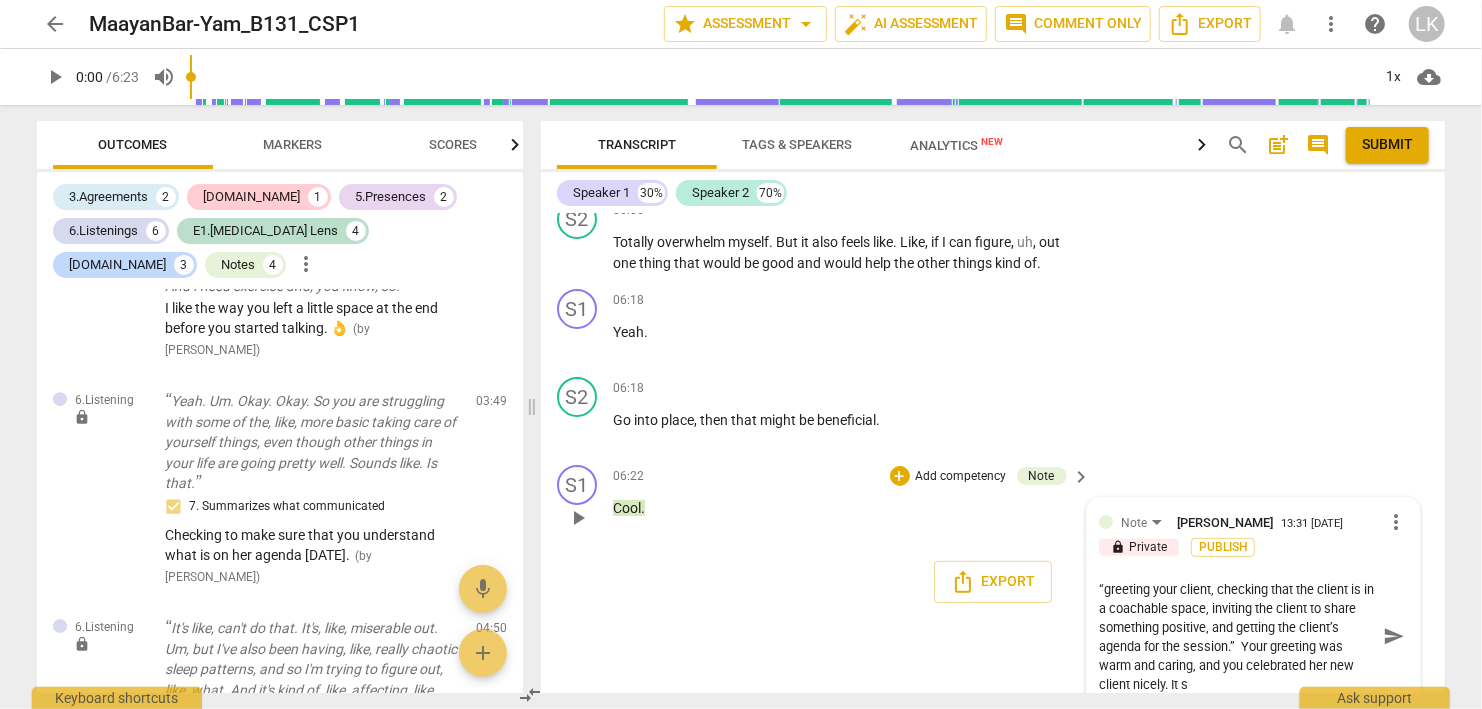 type 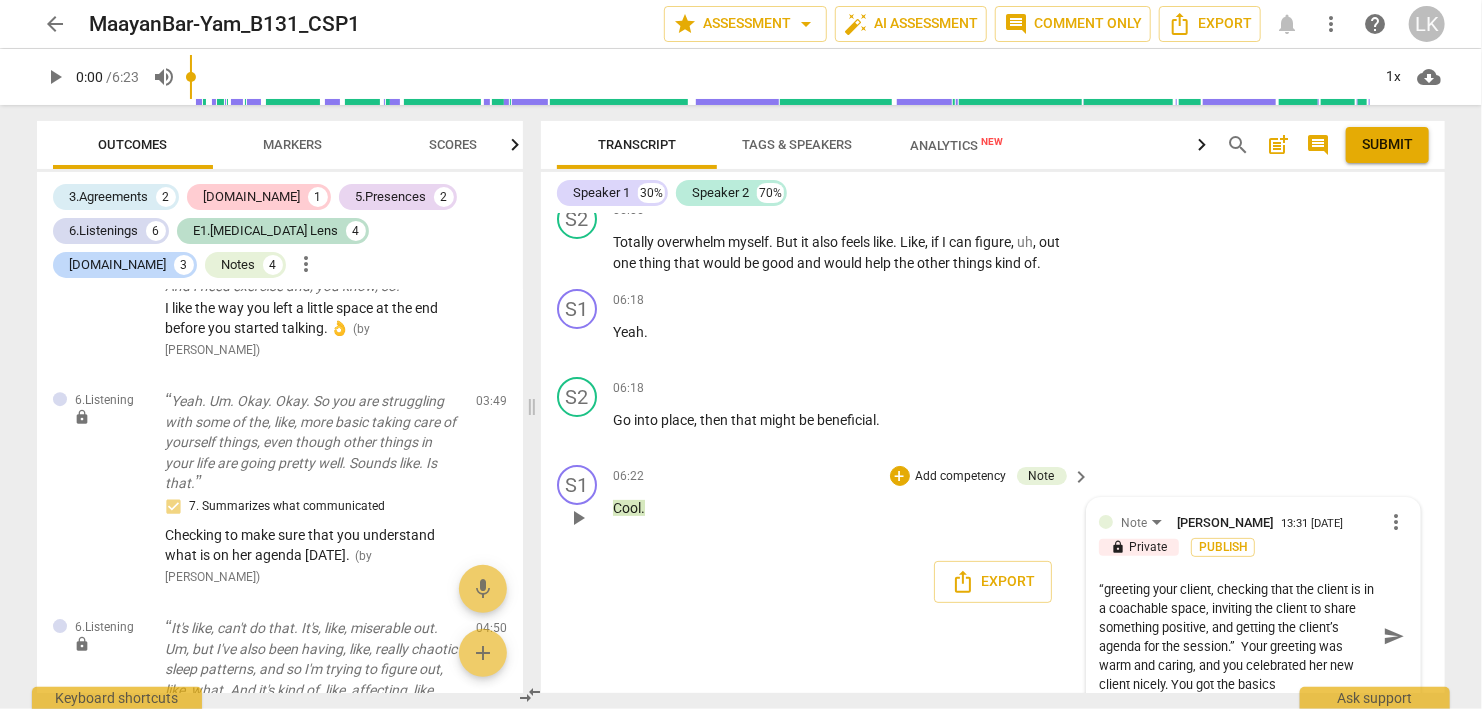 scroll, scrollTop: 0, scrollLeft: 0, axis: both 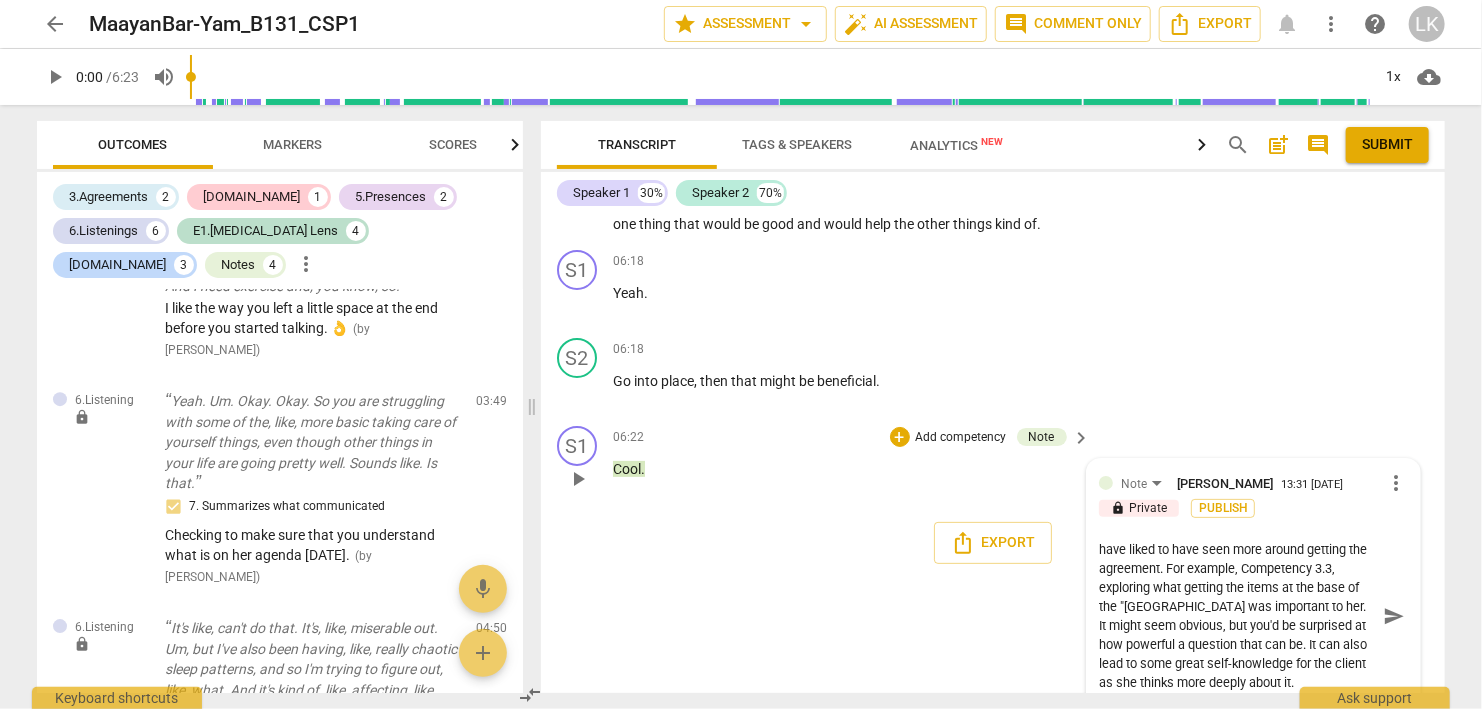 click on "send" at bounding box center (1394, 616) 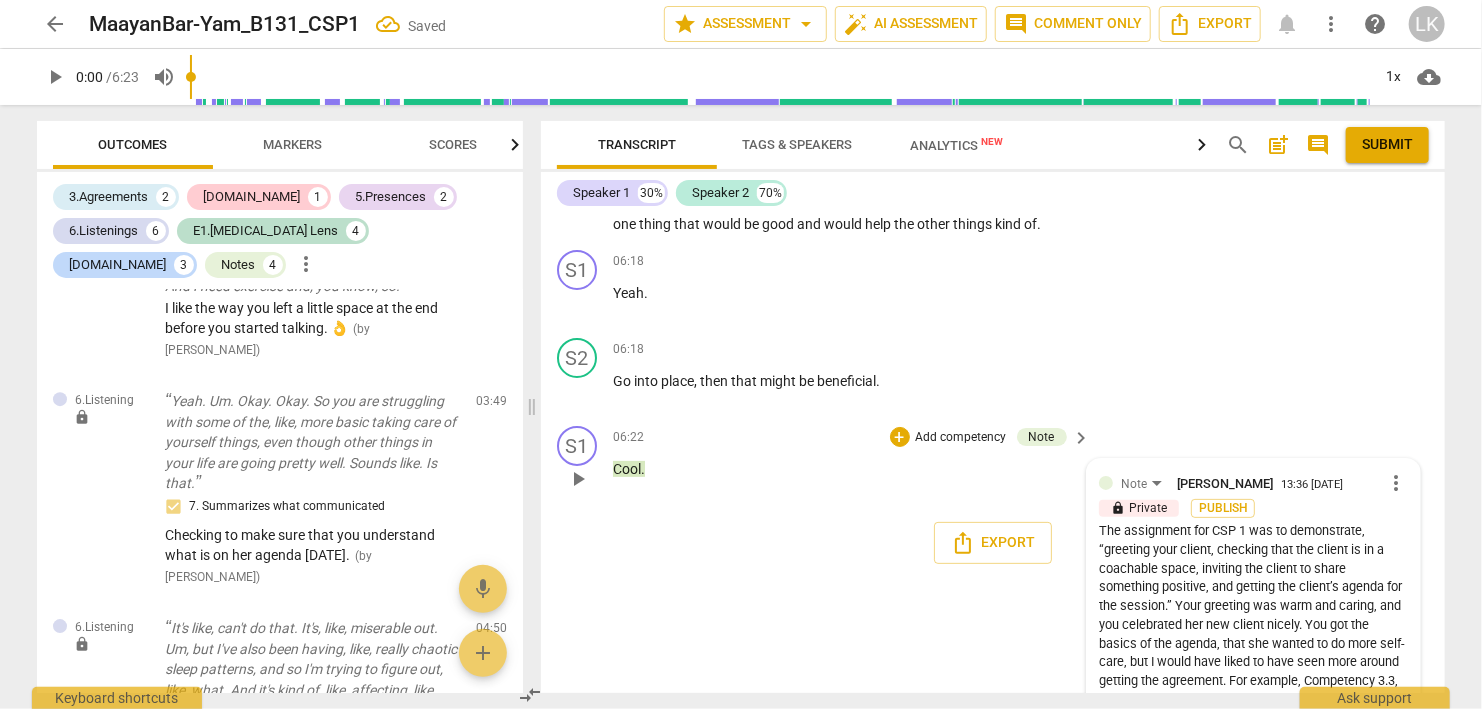 scroll, scrollTop: 0, scrollLeft: 0, axis: both 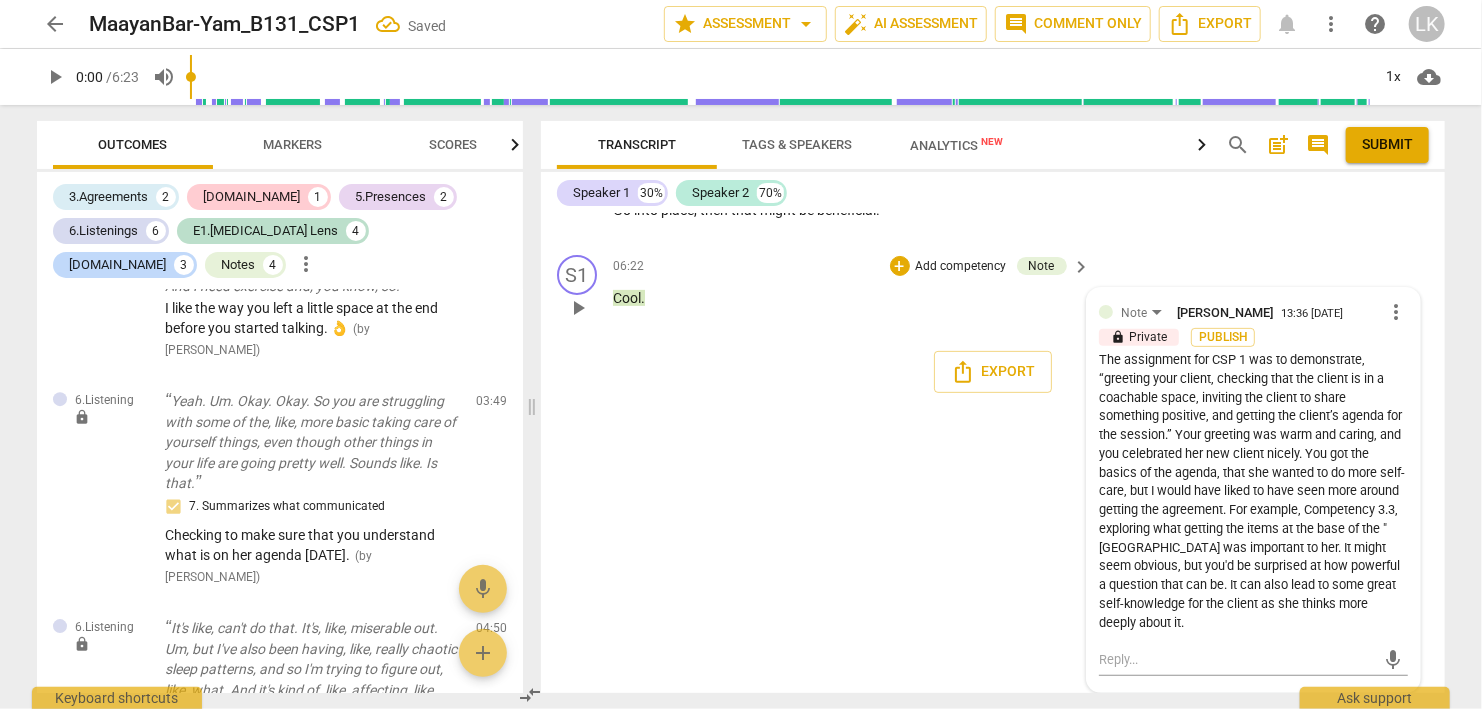 click on "Add competency" at bounding box center (961, 267) 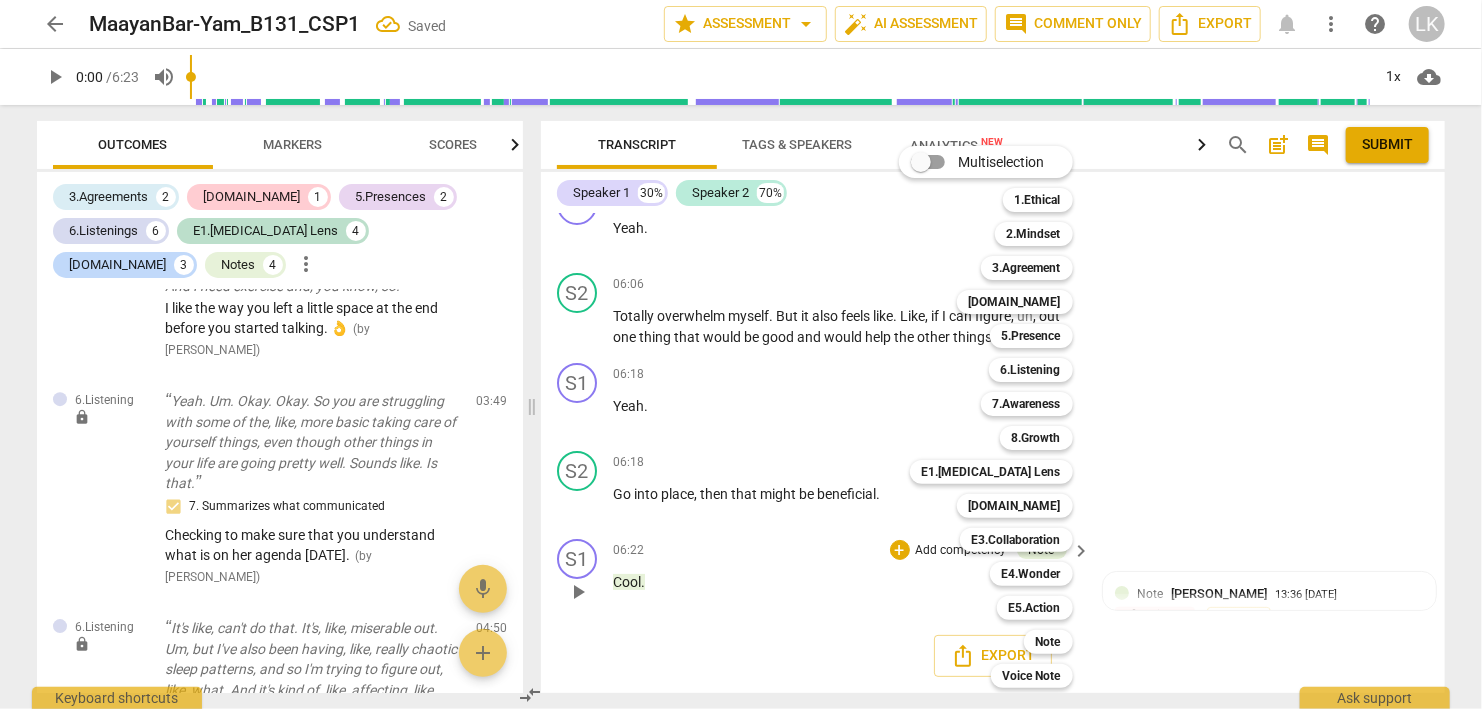scroll, scrollTop: 3780, scrollLeft: 0, axis: vertical 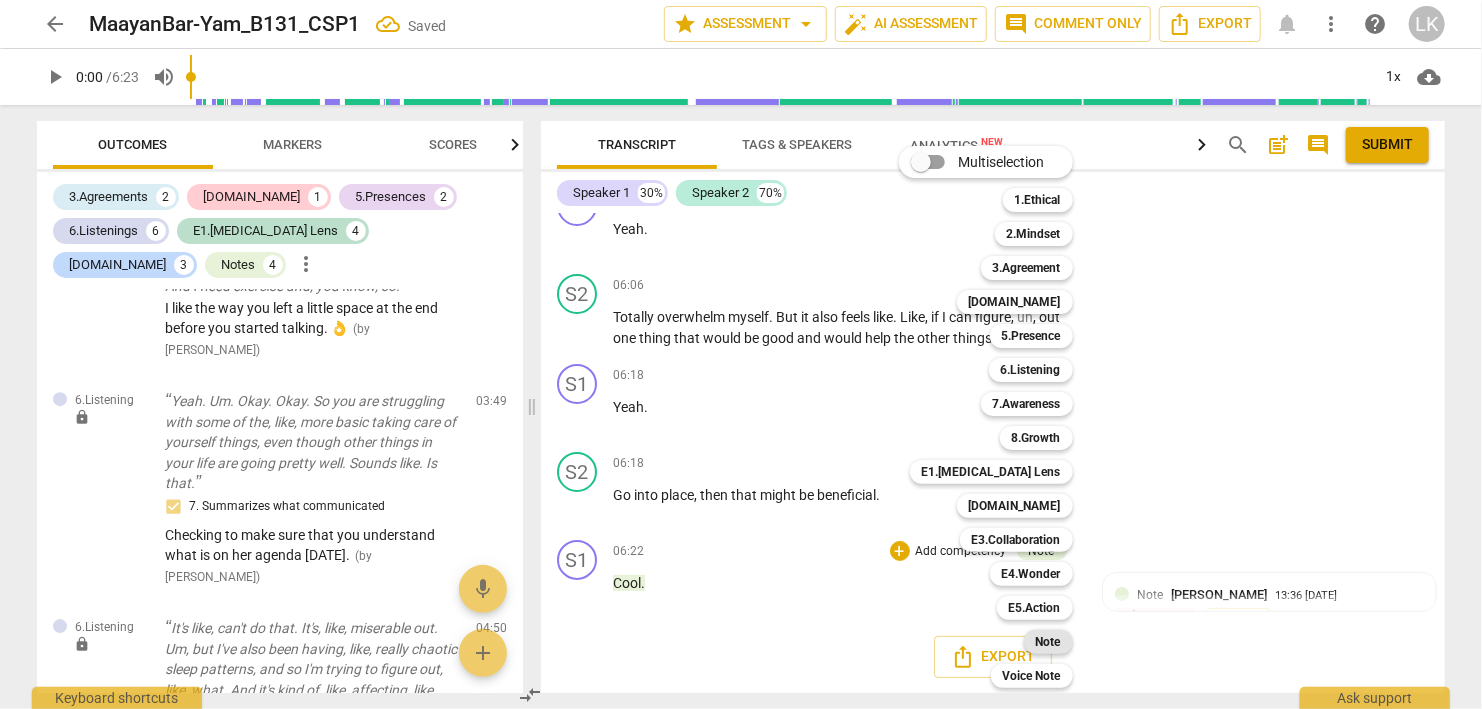 click on "Note" at bounding box center (1048, 642) 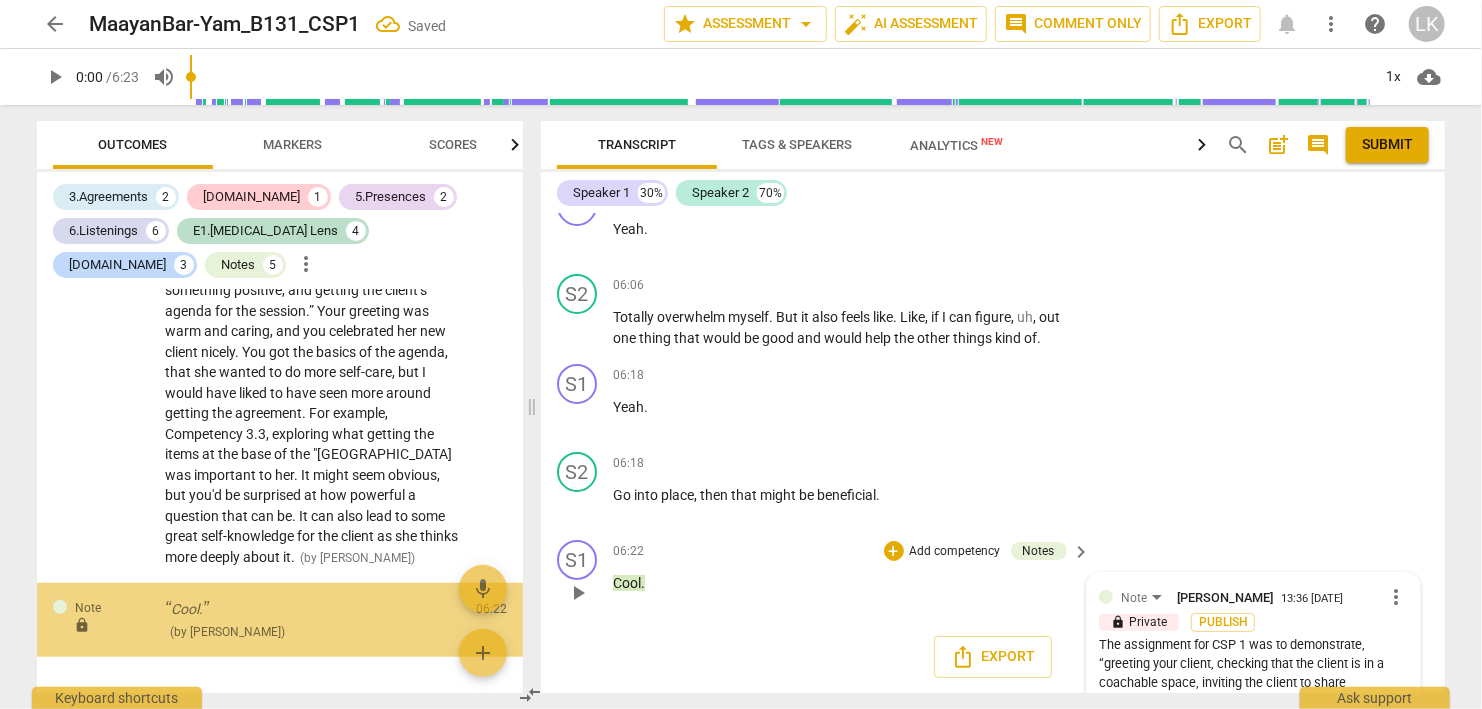 scroll, scrollTop: 4423, scrollLeft: 0, axis: vertical 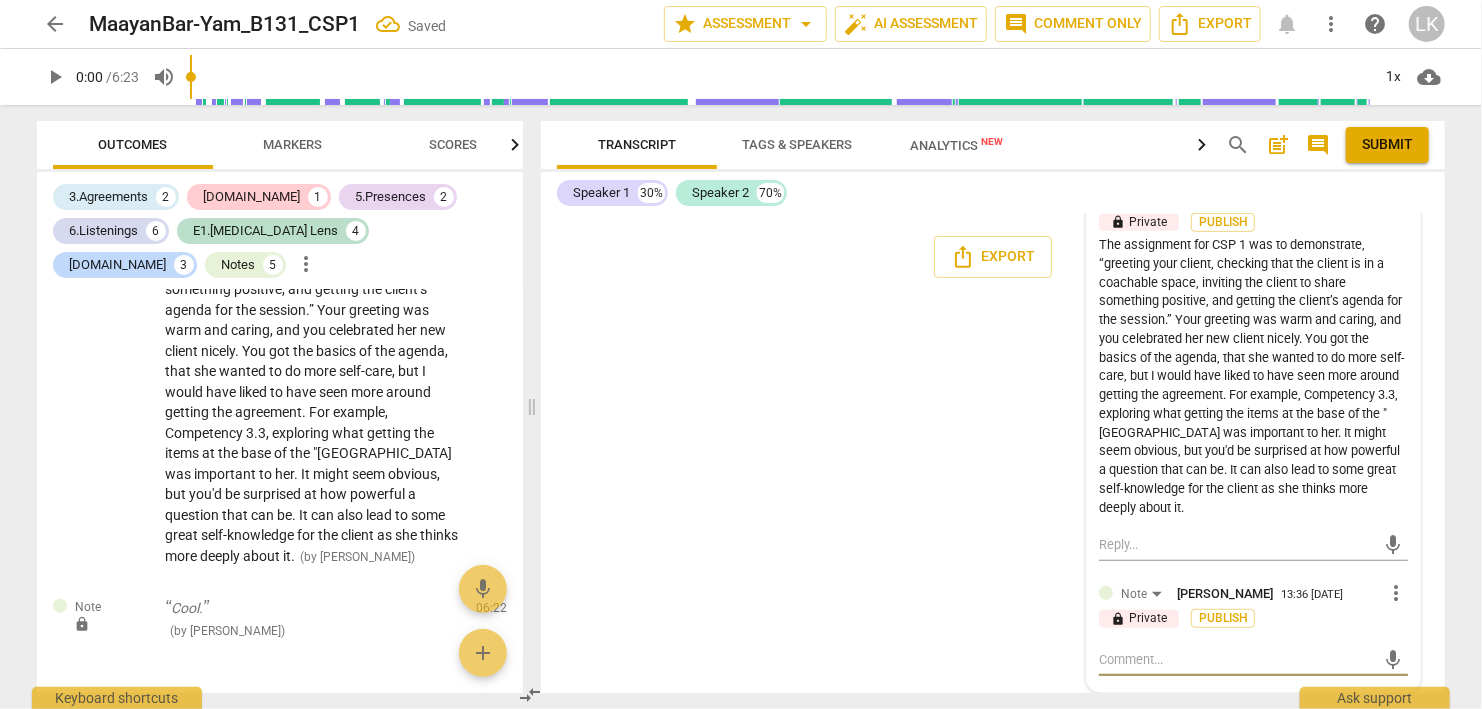 click at bounding box center (1237, 659) 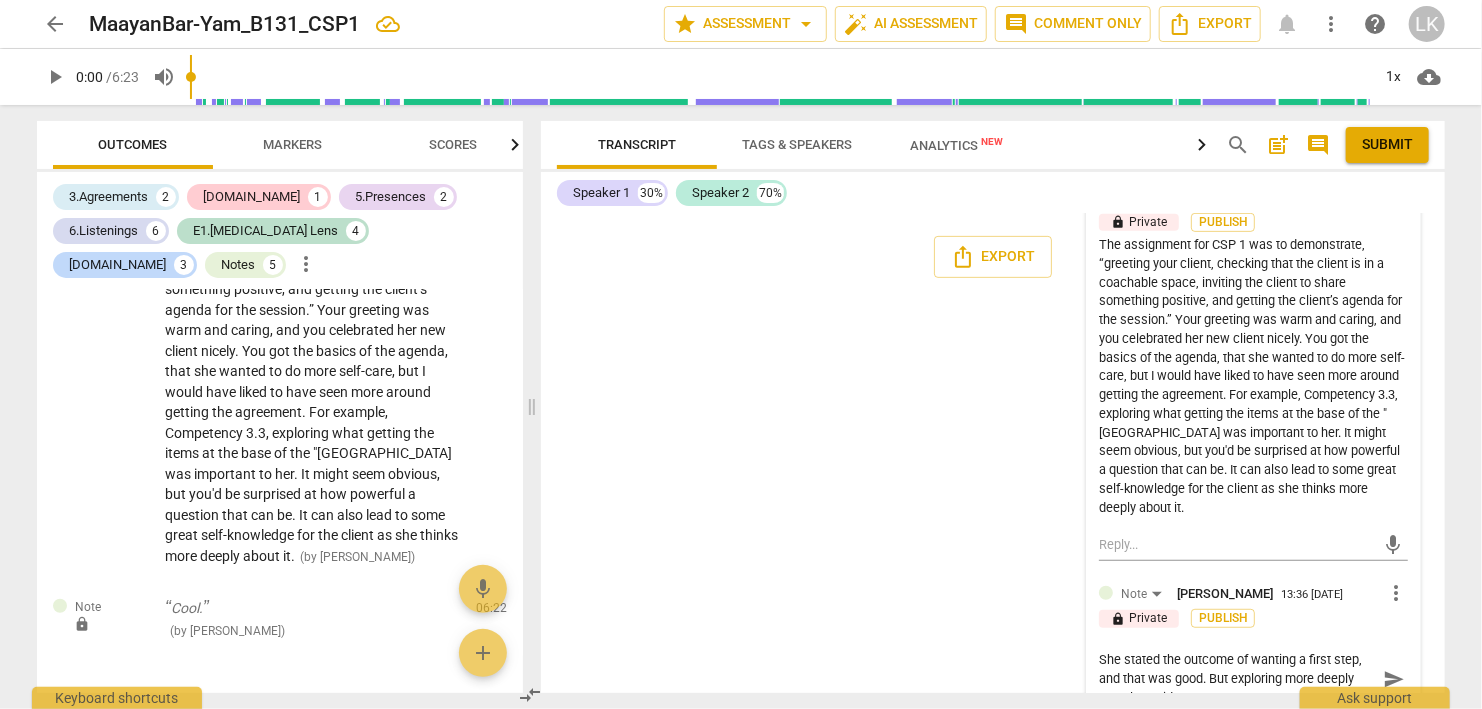 scroll, scrollTop: 0, scrollLeft: 0, axis: both 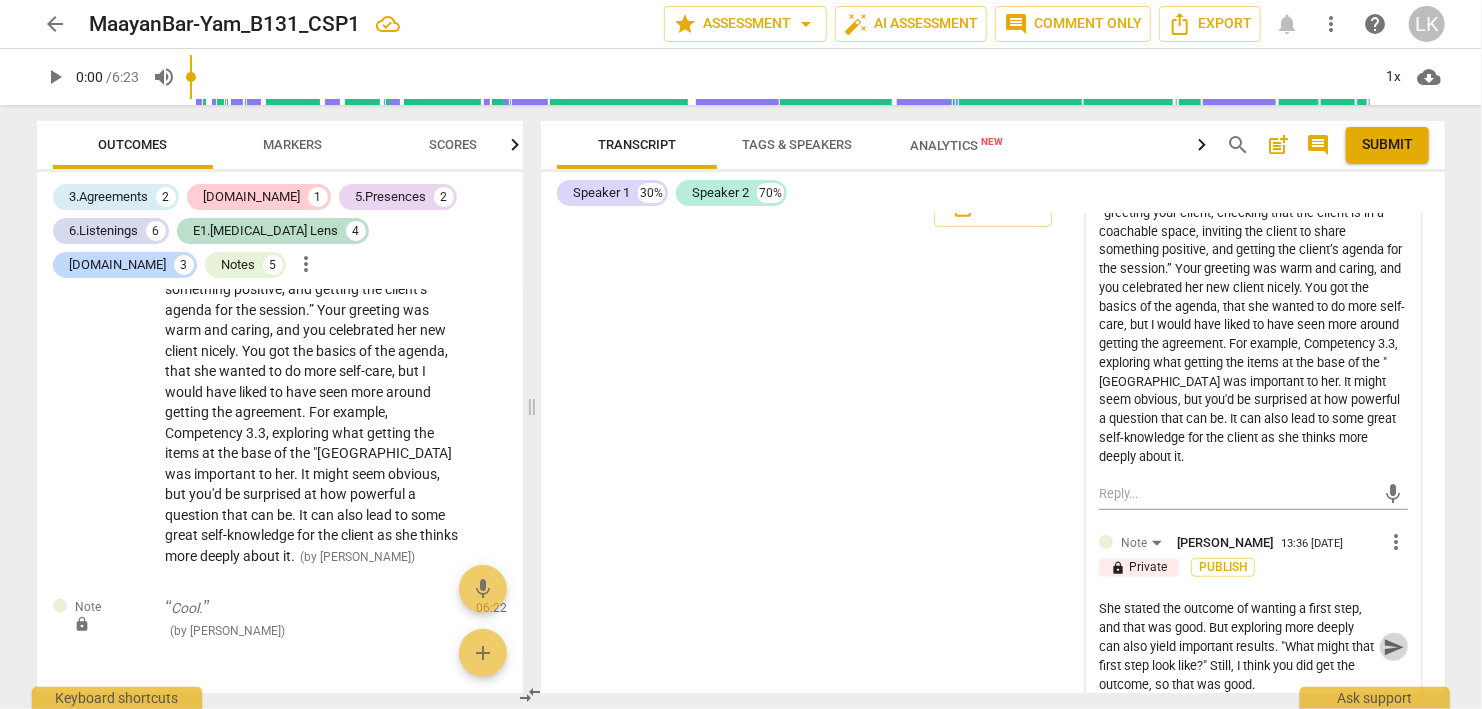 click on "send" at bounding box center [1394, 647] 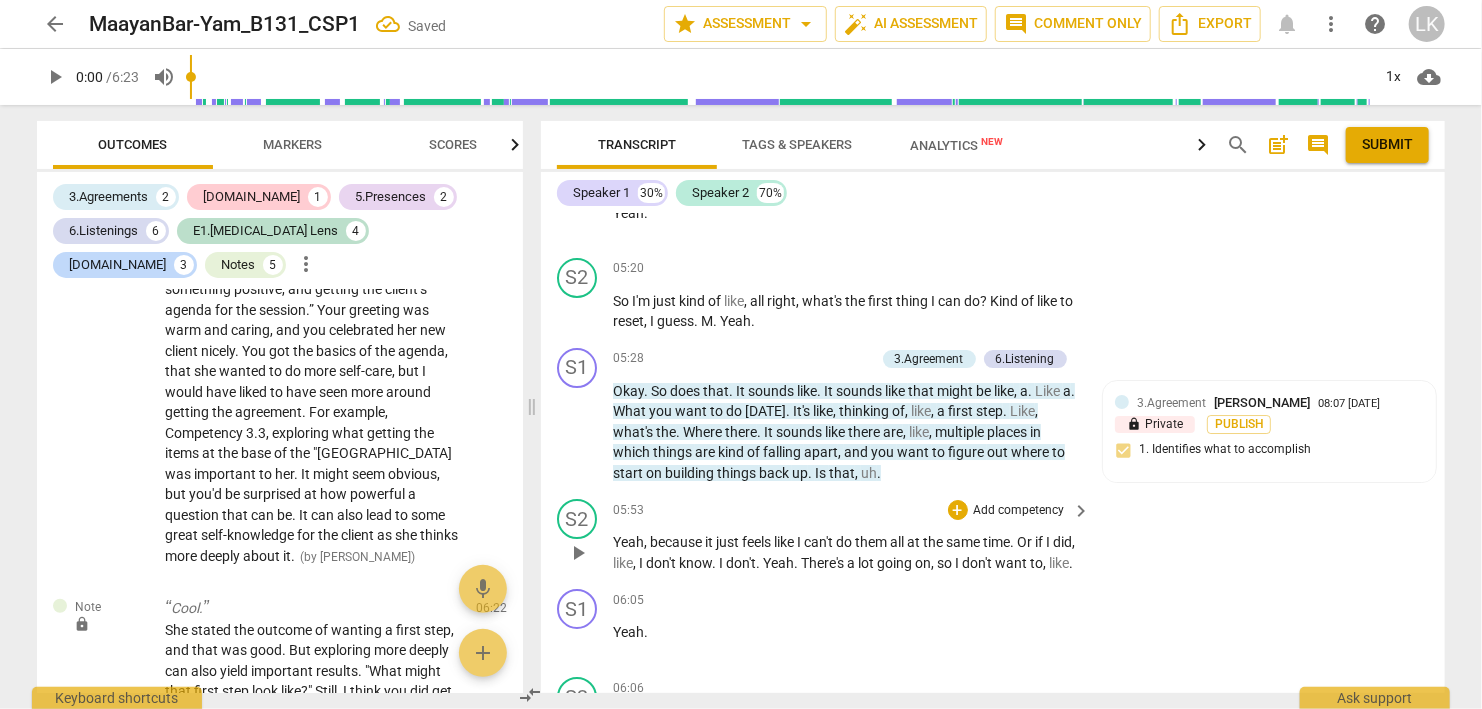 scroll, scrollTop: 3374, scrollLeft: 0, axis: vertical 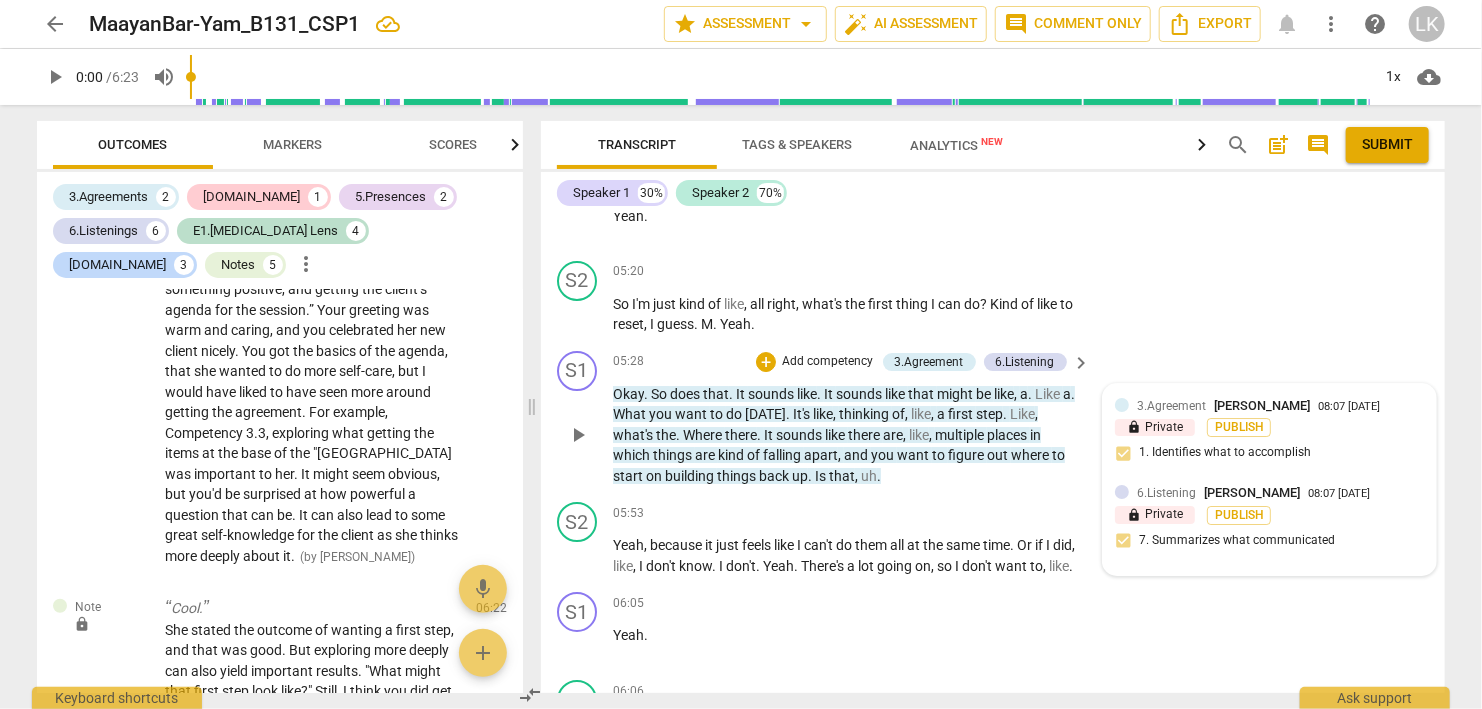 click on "08:07 [DATE]" at bounding box center [1349, 407] 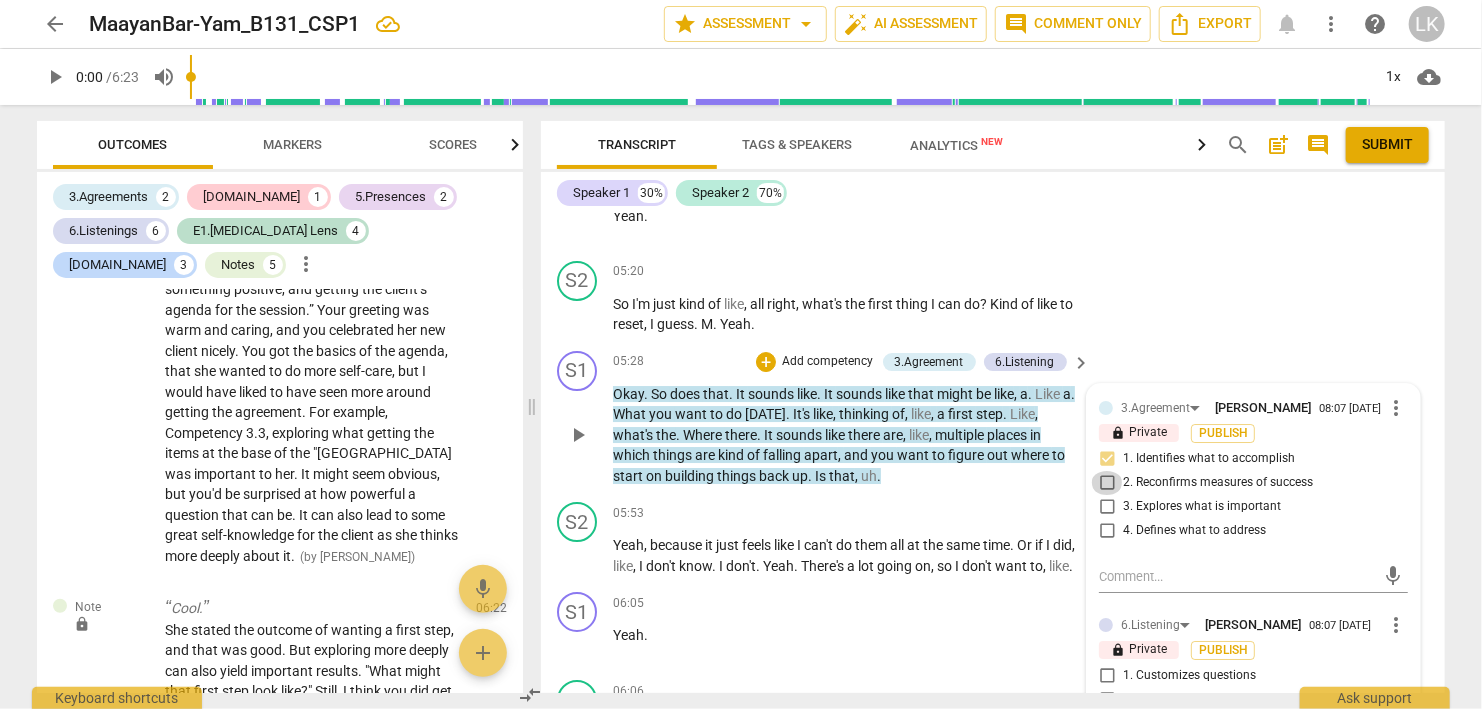click on "2. Reconfirms measures of success" at bounding box center [1107, 483] 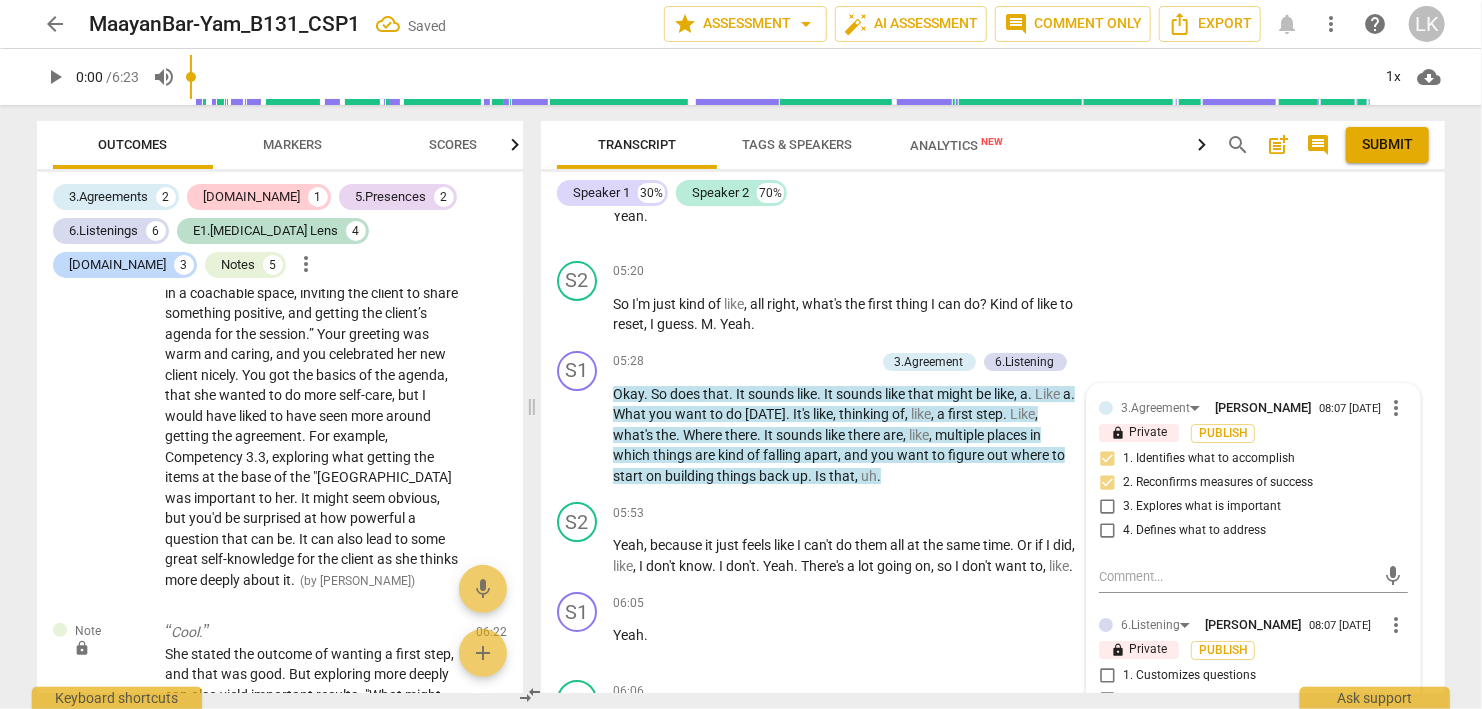 scroll, scrollTop: 3780, scrollLeft: 0, axis: vertical 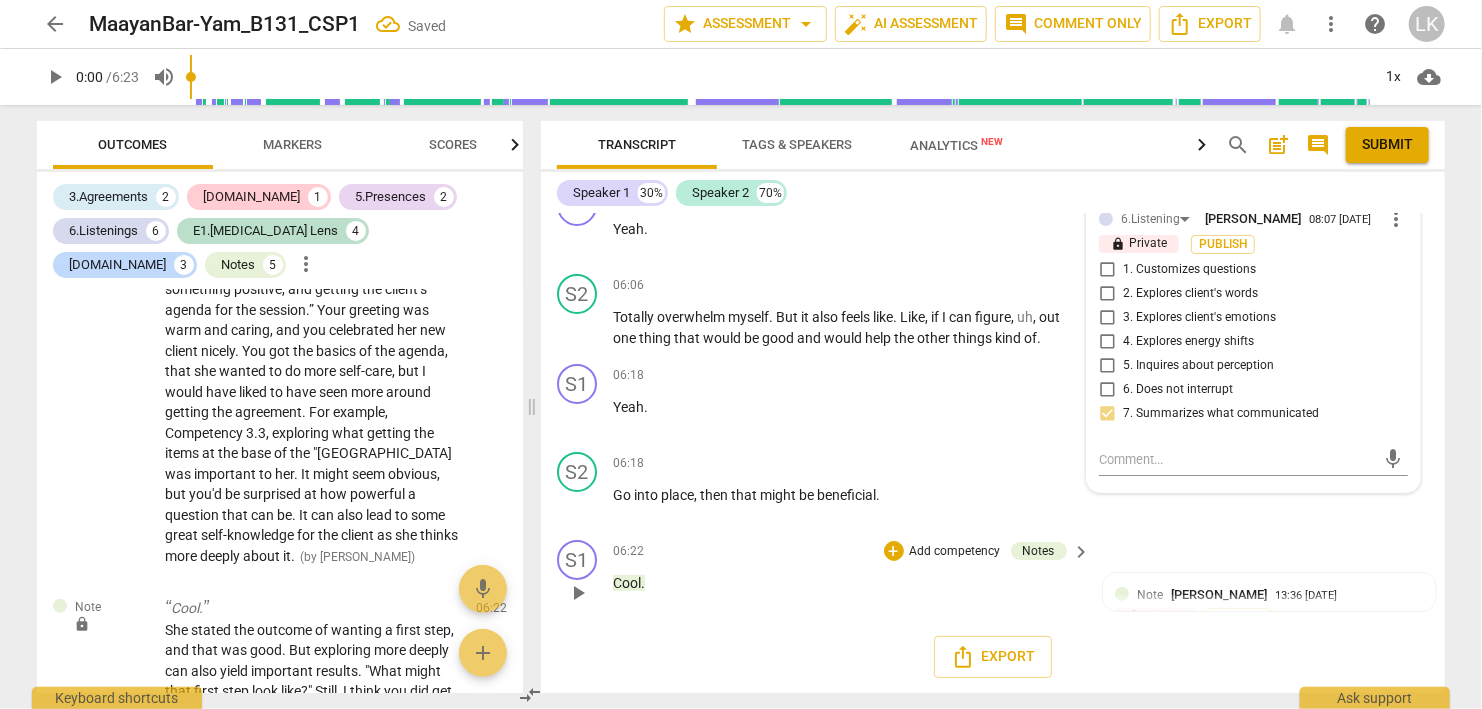 click on "Add competency" at bounding box center [955, 552] 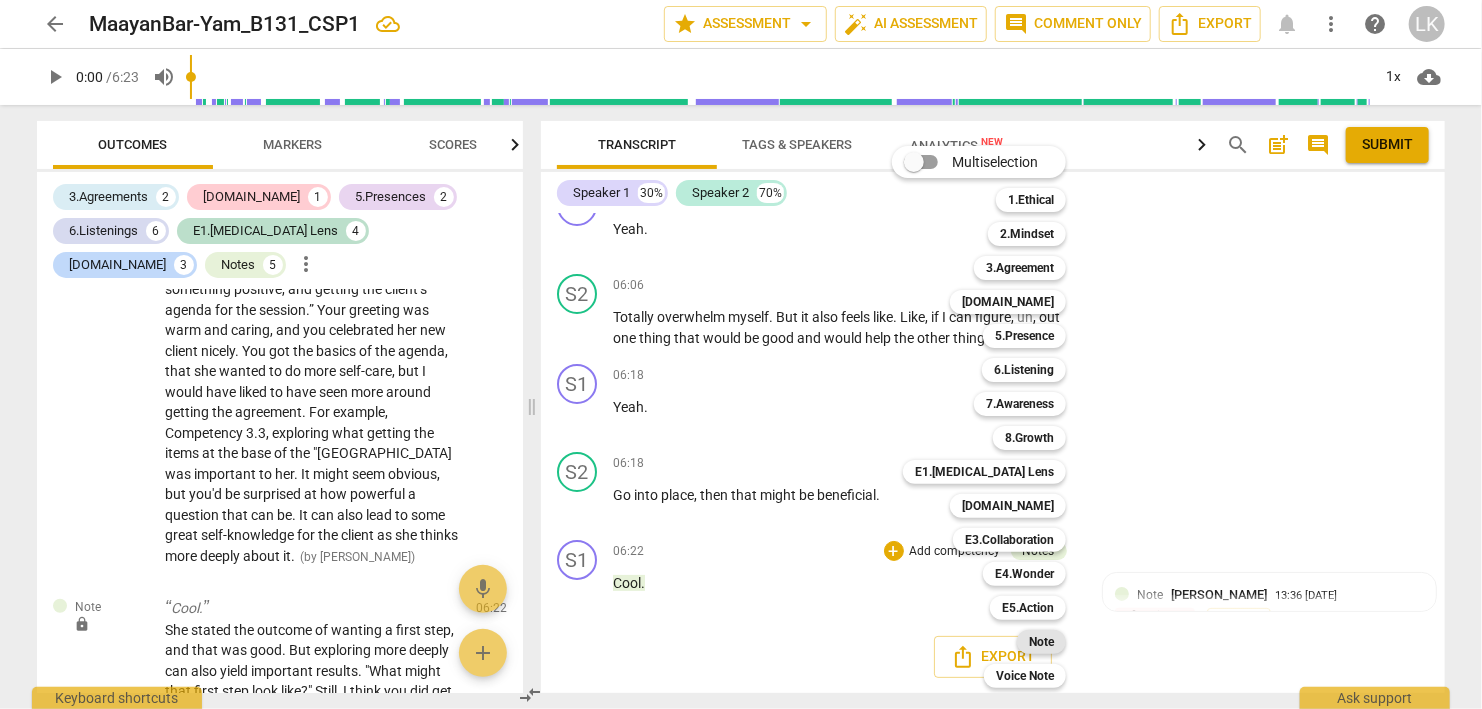 click on "Note" at bounding box center [1041, 642] 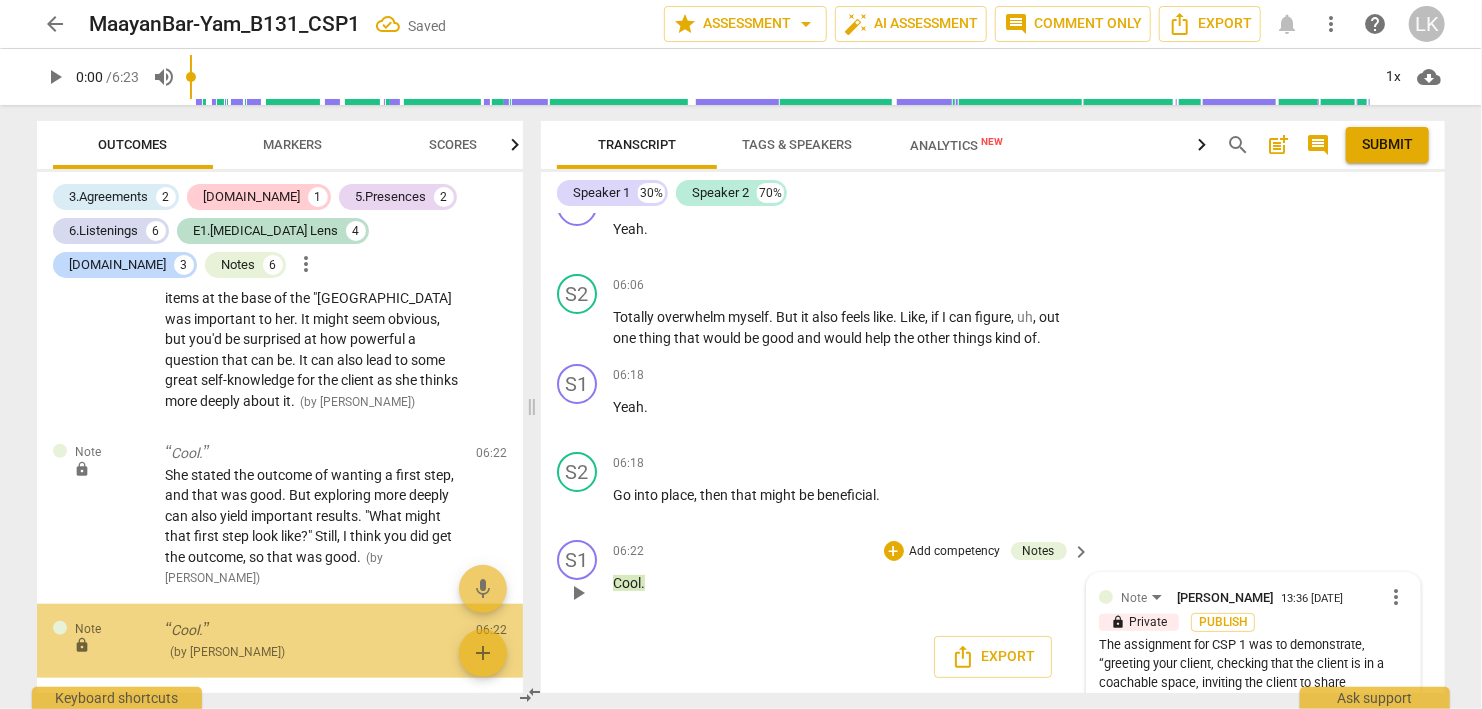 scroll, scrollTop: 4603, scrollLeft: 0, axis: vertical 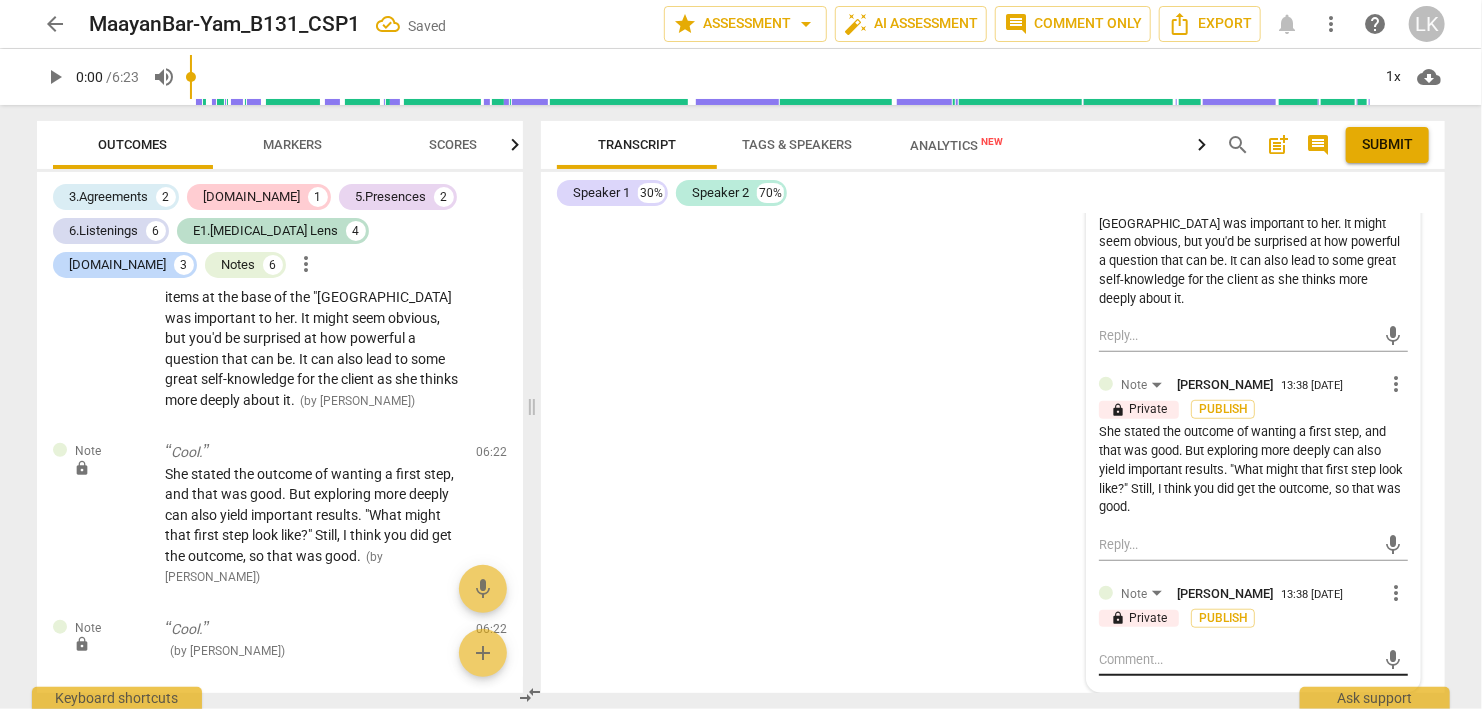 click at bounding box center [1237, 659] 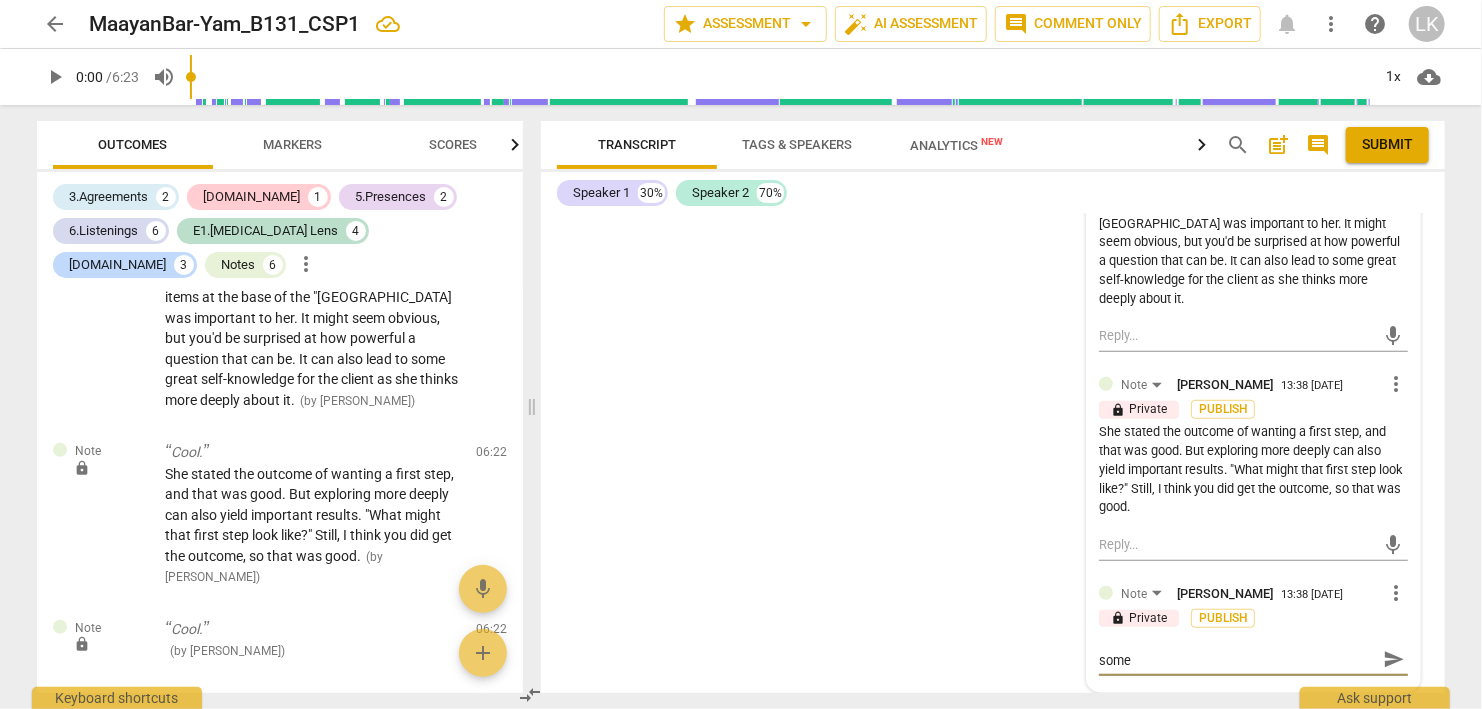 scroll, scrollTop: 0, scrollLeft: 0, axis: both 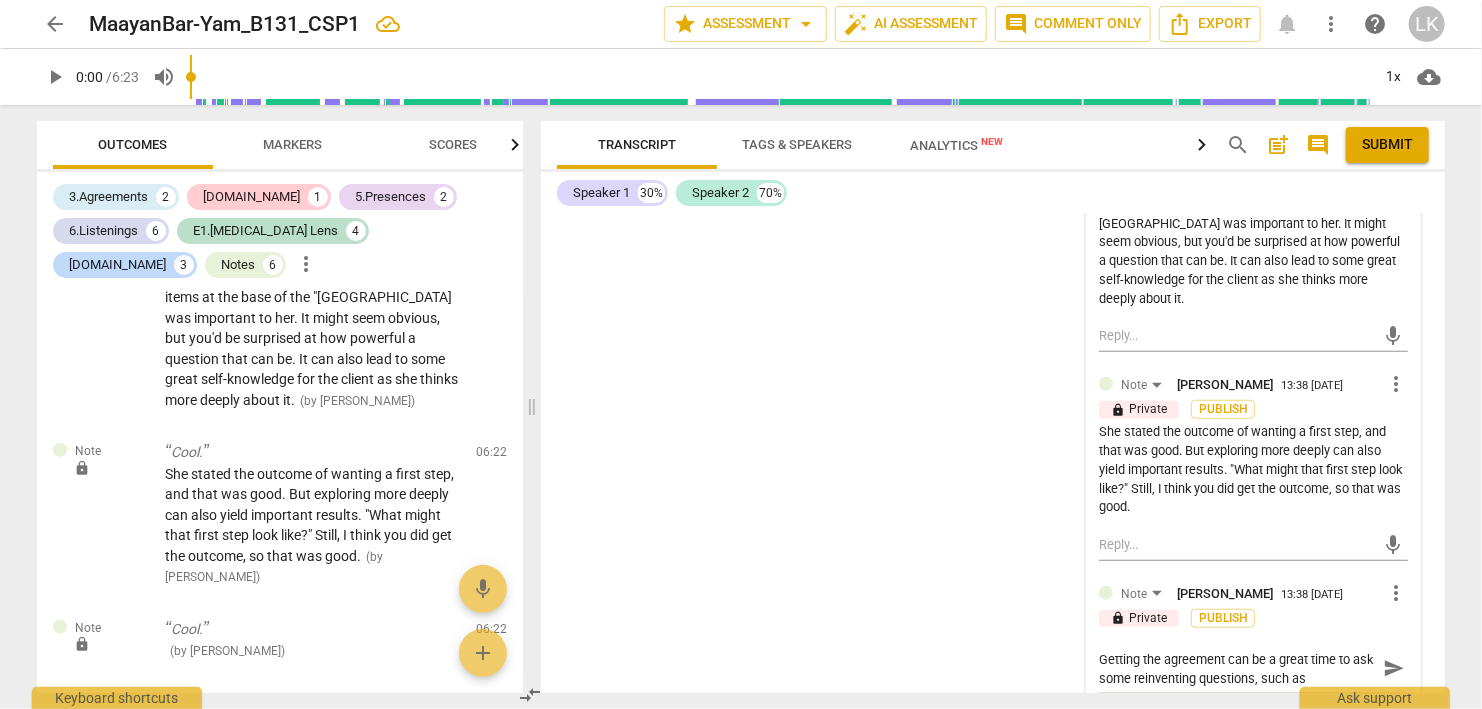 click on "Getting the agreement can be a great time to ask some reinventing questions, such as" at bounding box center [1237, 669] 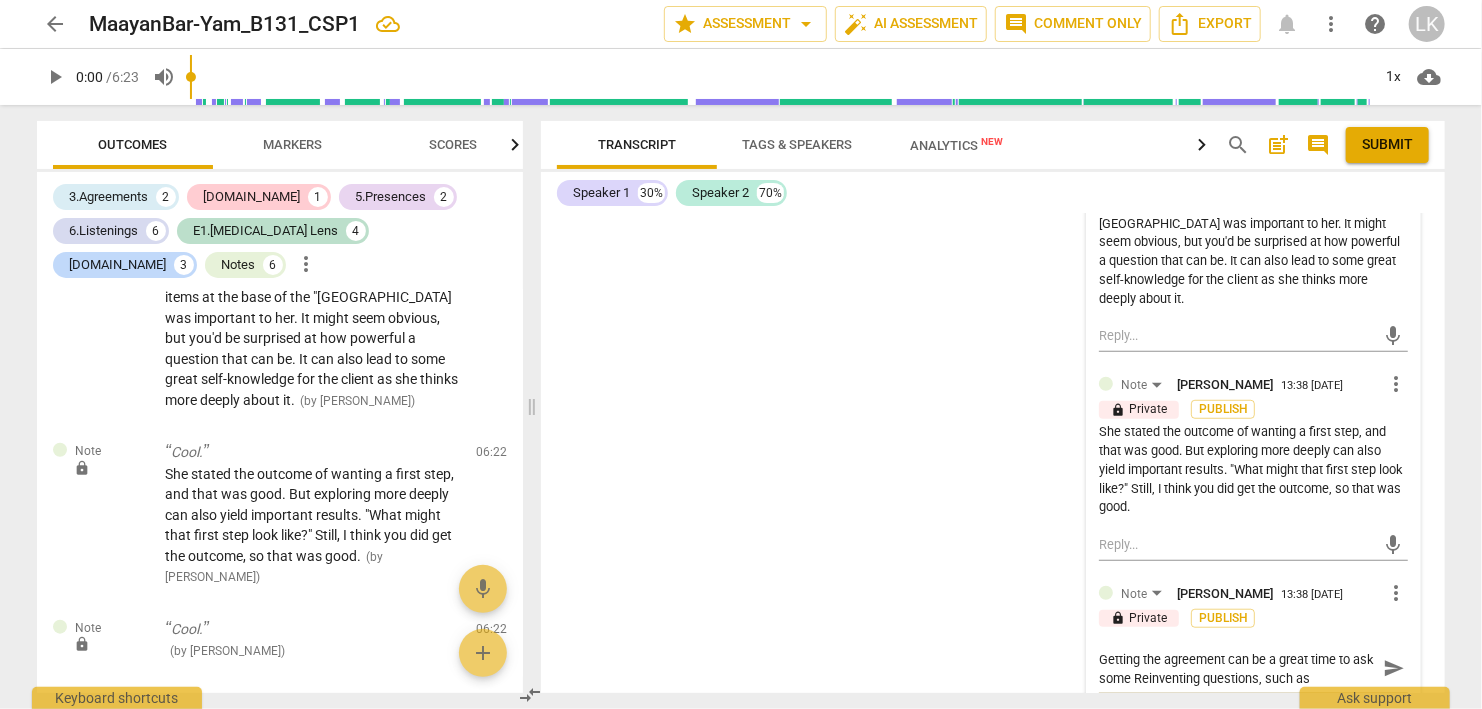click on "Getting the agreement can be a great time to ask some Reinventing questions, such as" at bounding box center [1237, 669] 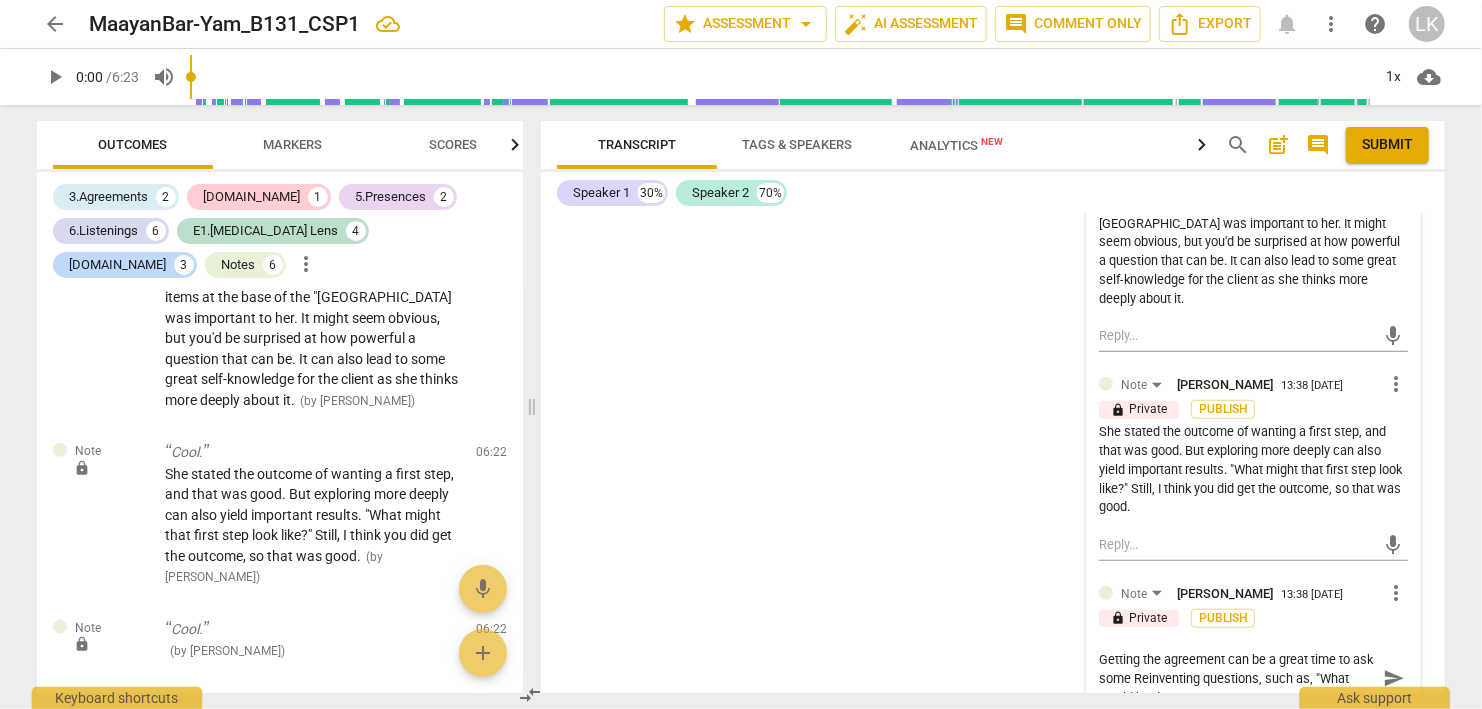 scroll, scrollTop: 0, scrollLeft: 0, axis: both 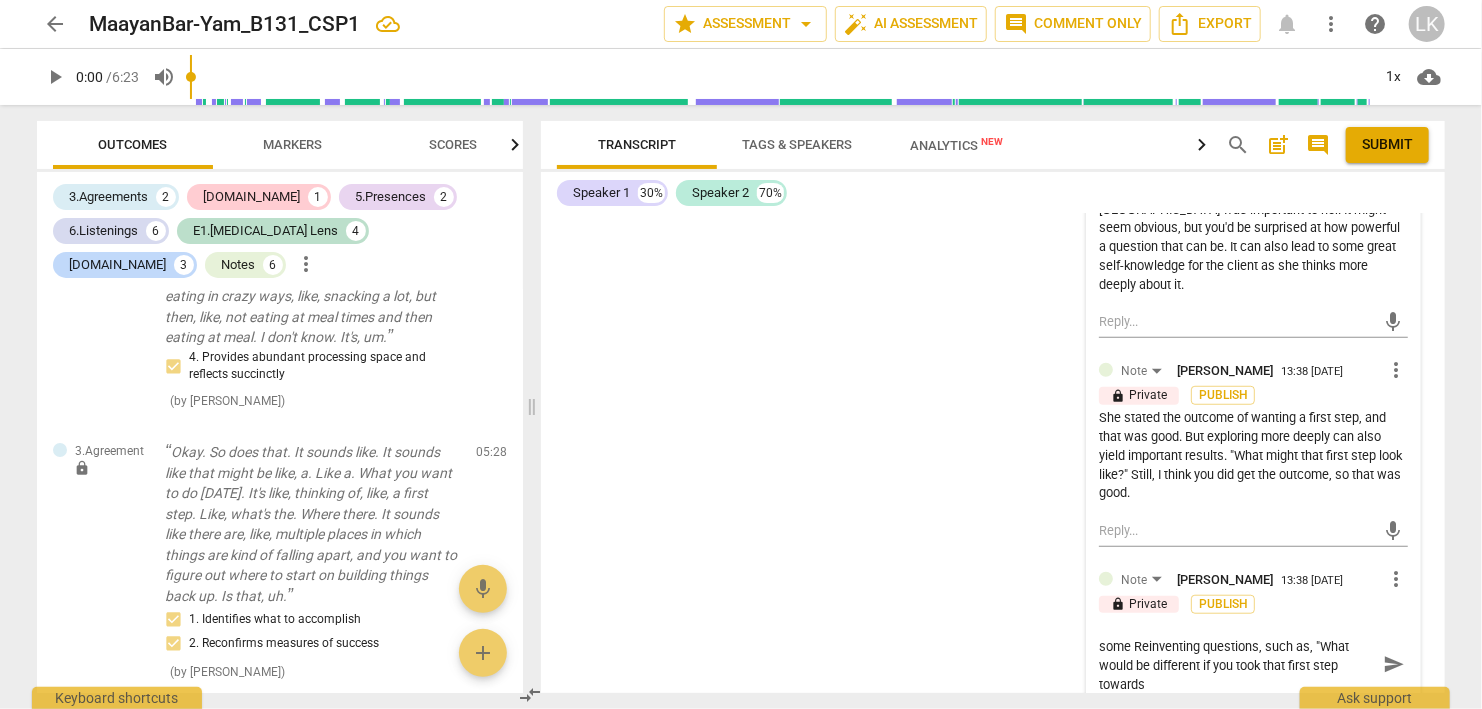 click on "Getting the agreement can be a great time to ask some Reinventing questions, such as, "What would be different if you took that first step towards" at bounding box center [1237, 664] 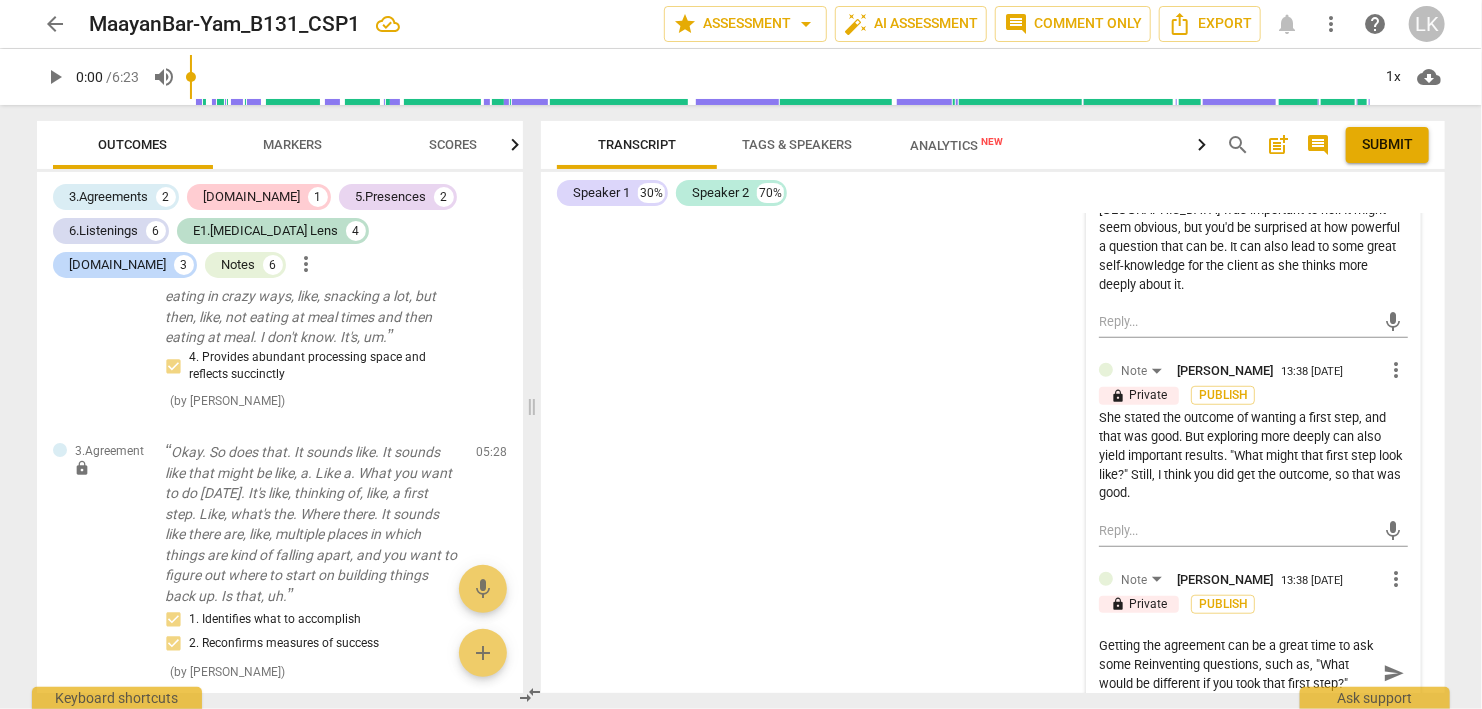 scroll, scrollTop: 0, scrollLeft: 0, axis: both 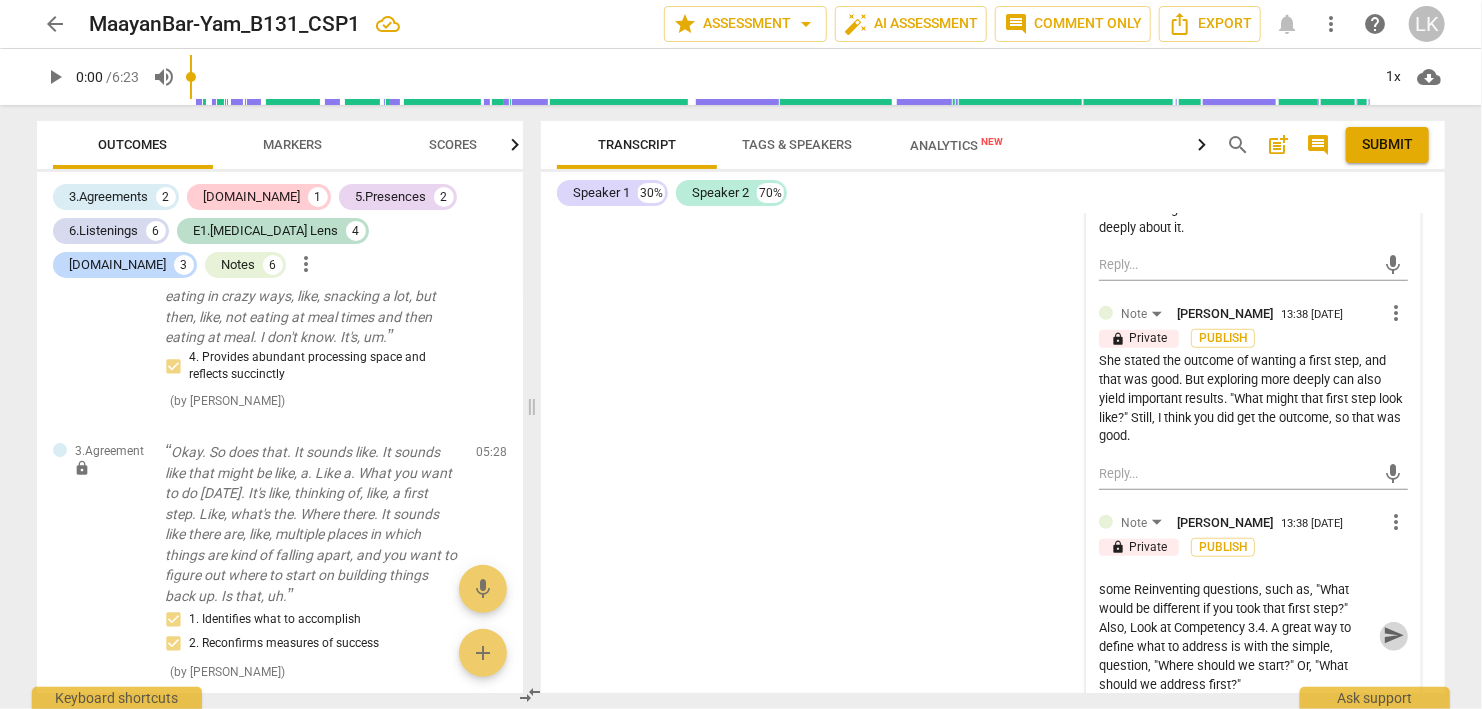 click on "send" at bounding box center (1394, 636) 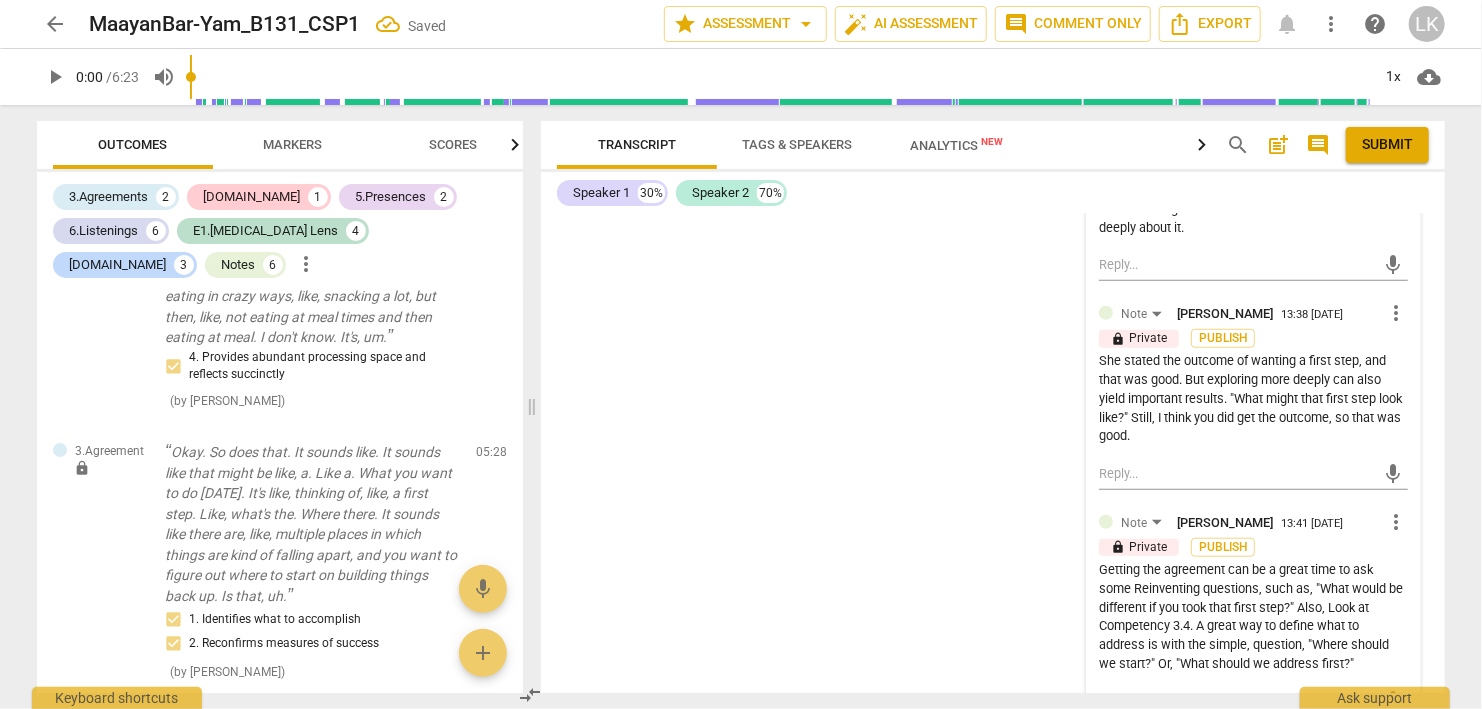scroll, scrollTop: 0, scrollLeft: 0, axis: both 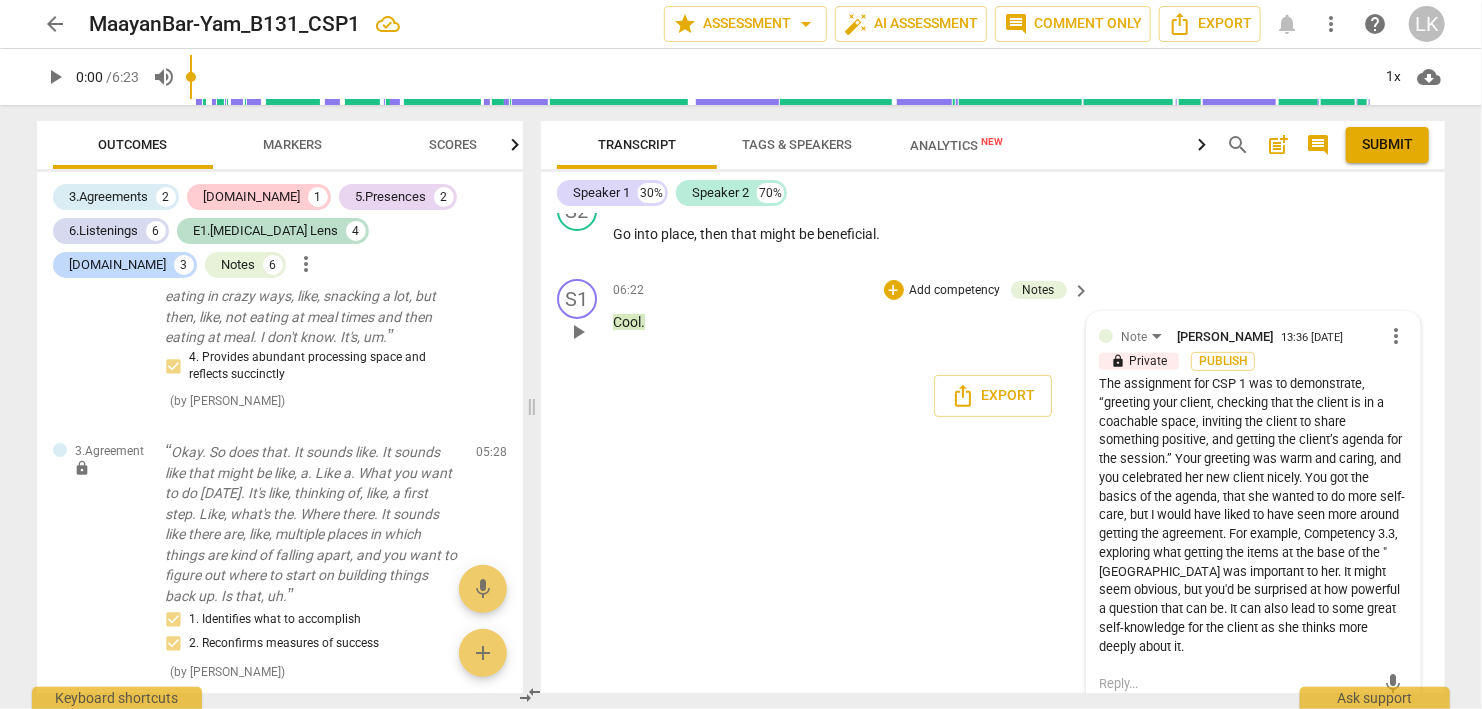 click on "Add competency" at bounding box center [955, 291] 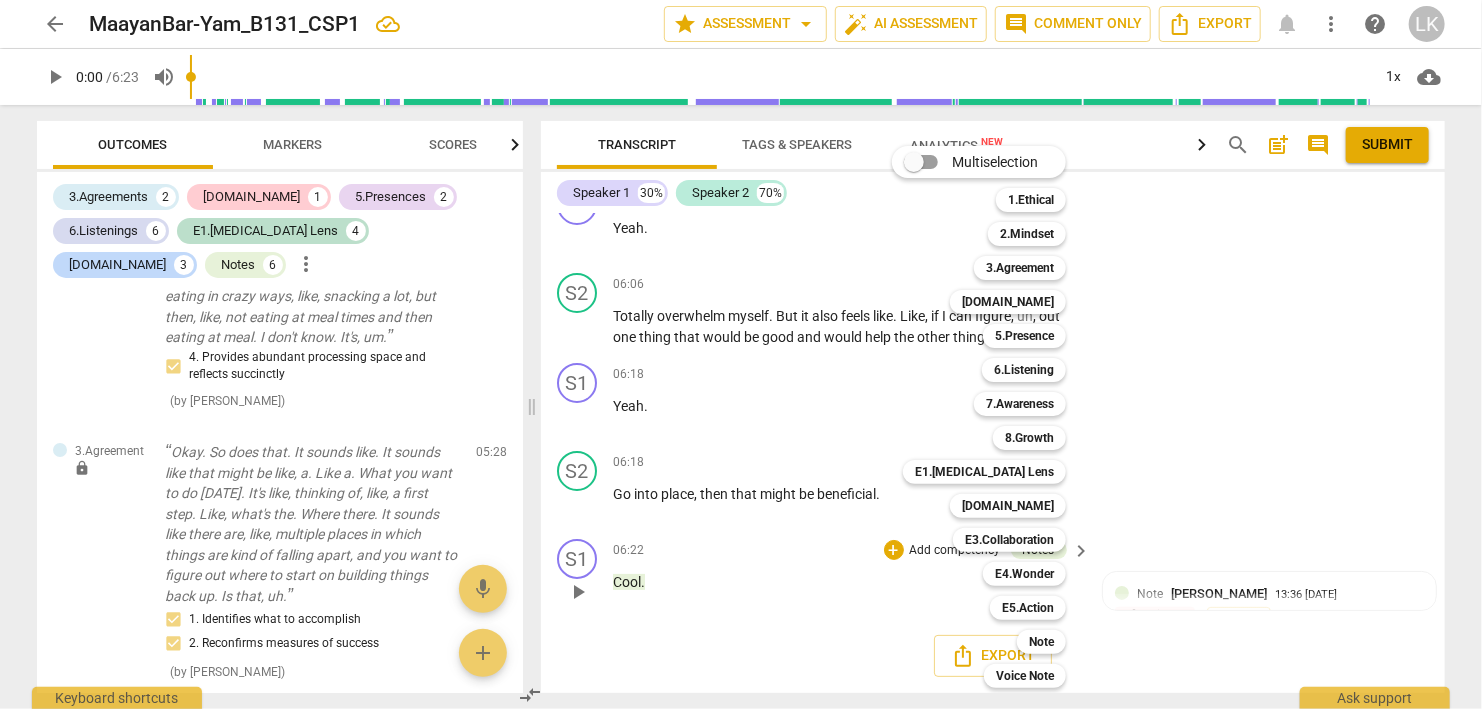 scroll, scrollTop: 3780, scrollLeft: 0, axis: vertical 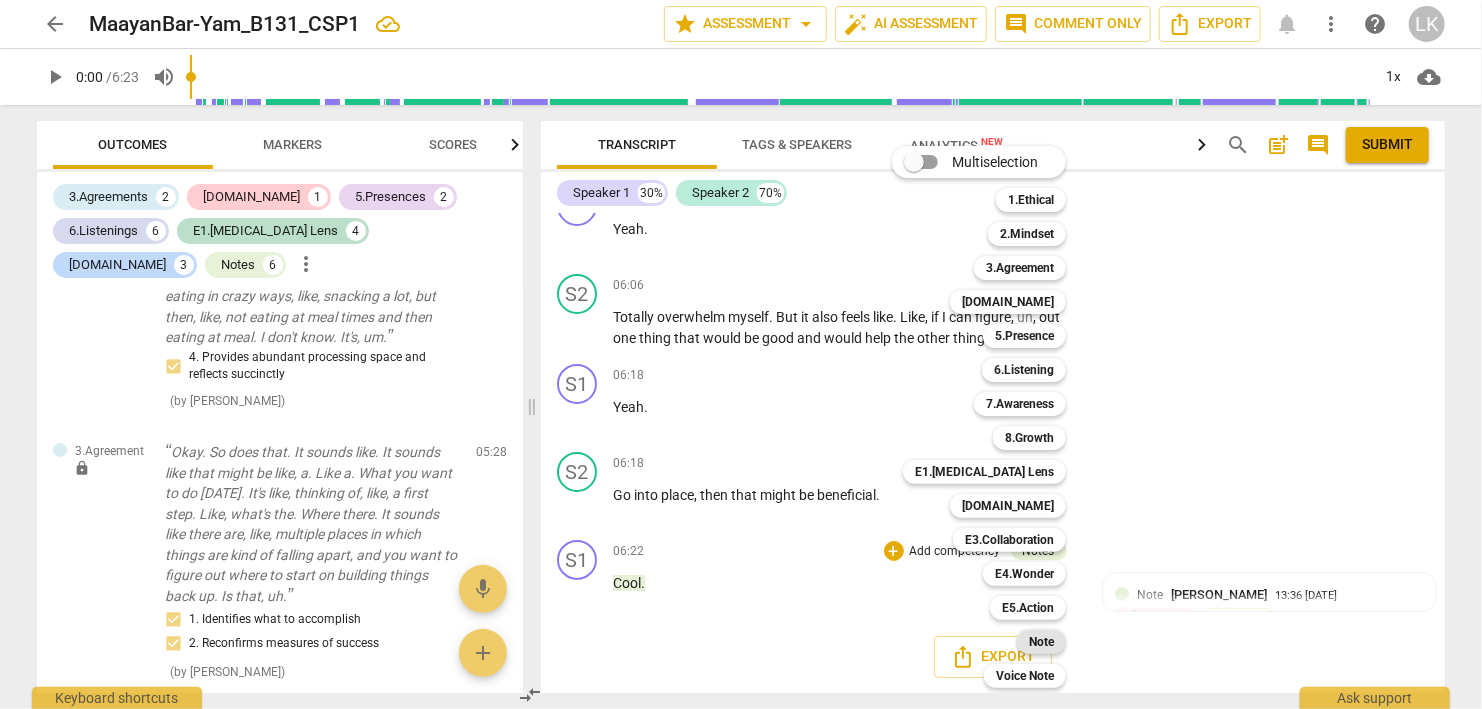 click on "Note" at bounding box center (1041, 642) 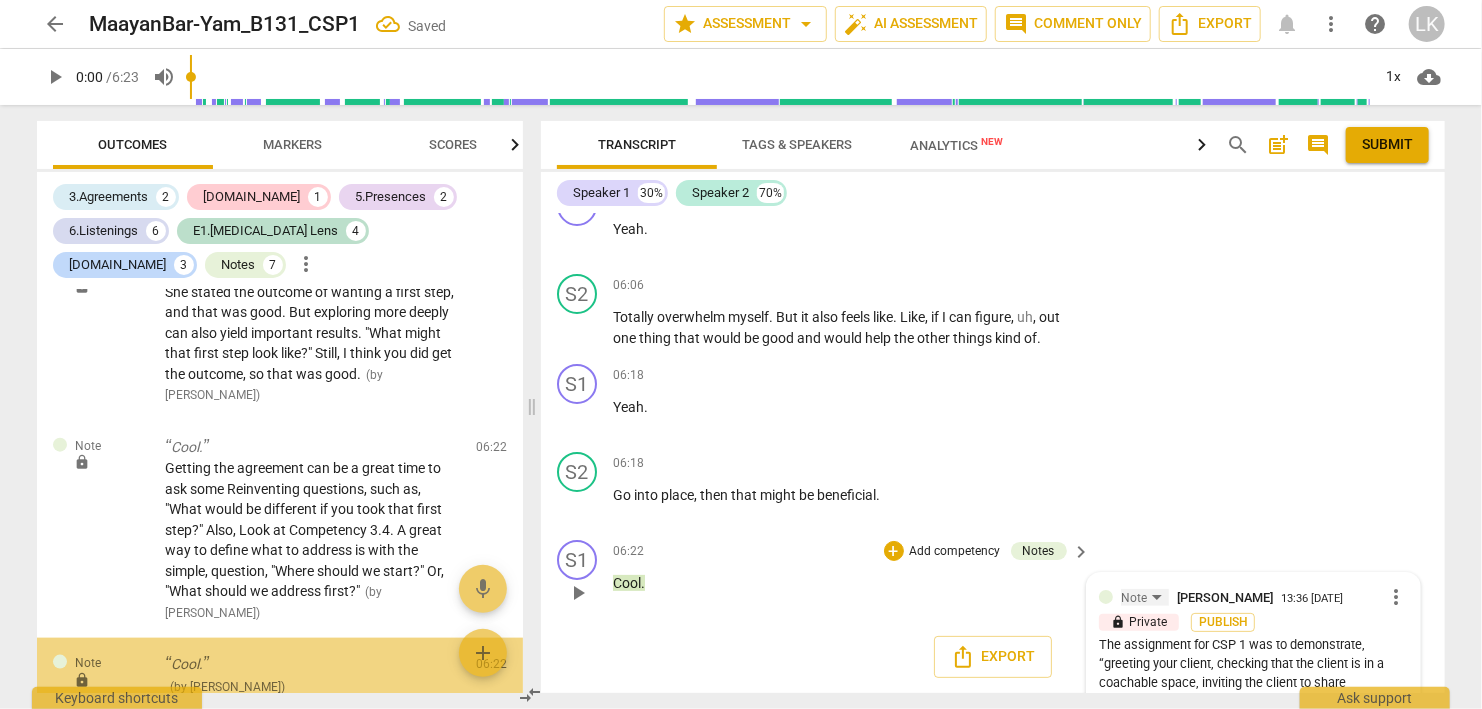 scroll, scrollTop: 4799, scrollLeft: 0, axis: vertical 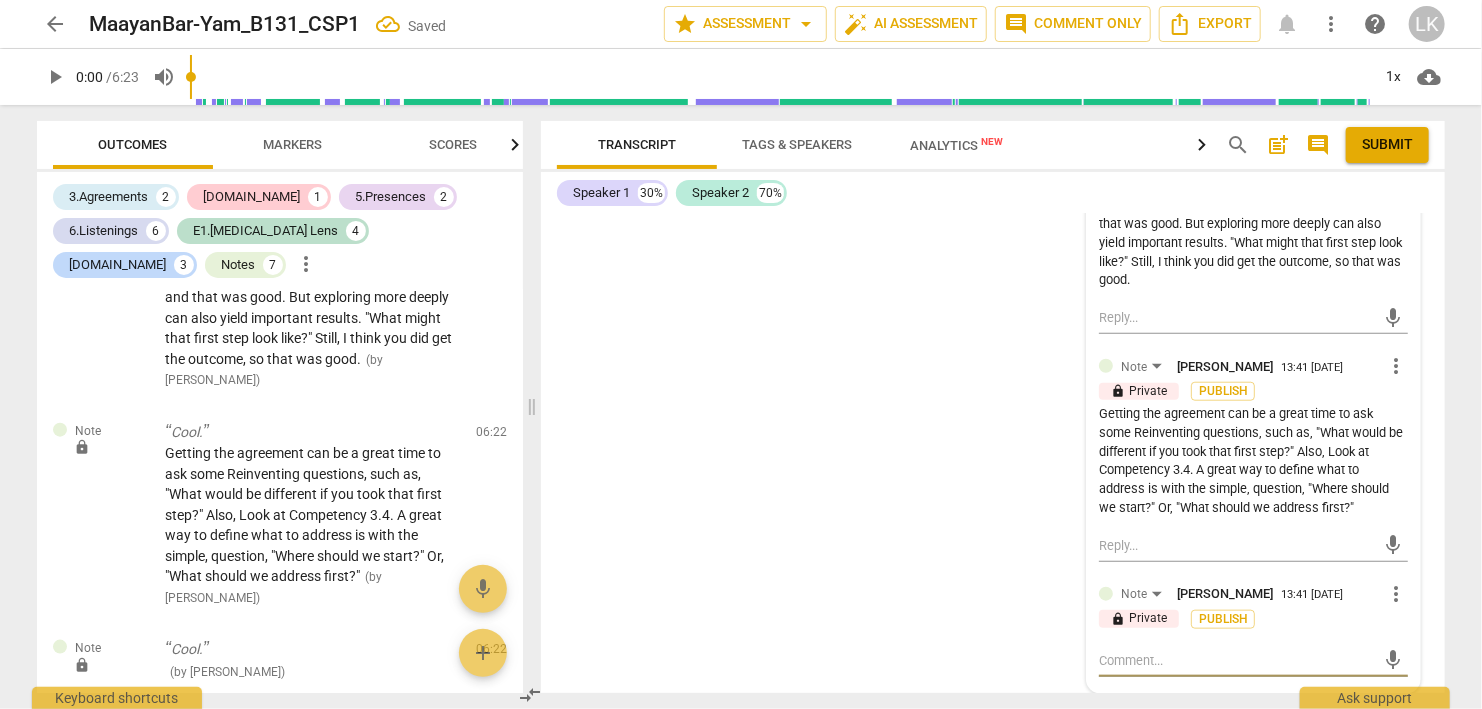 click at bounding box center (1237, 660) 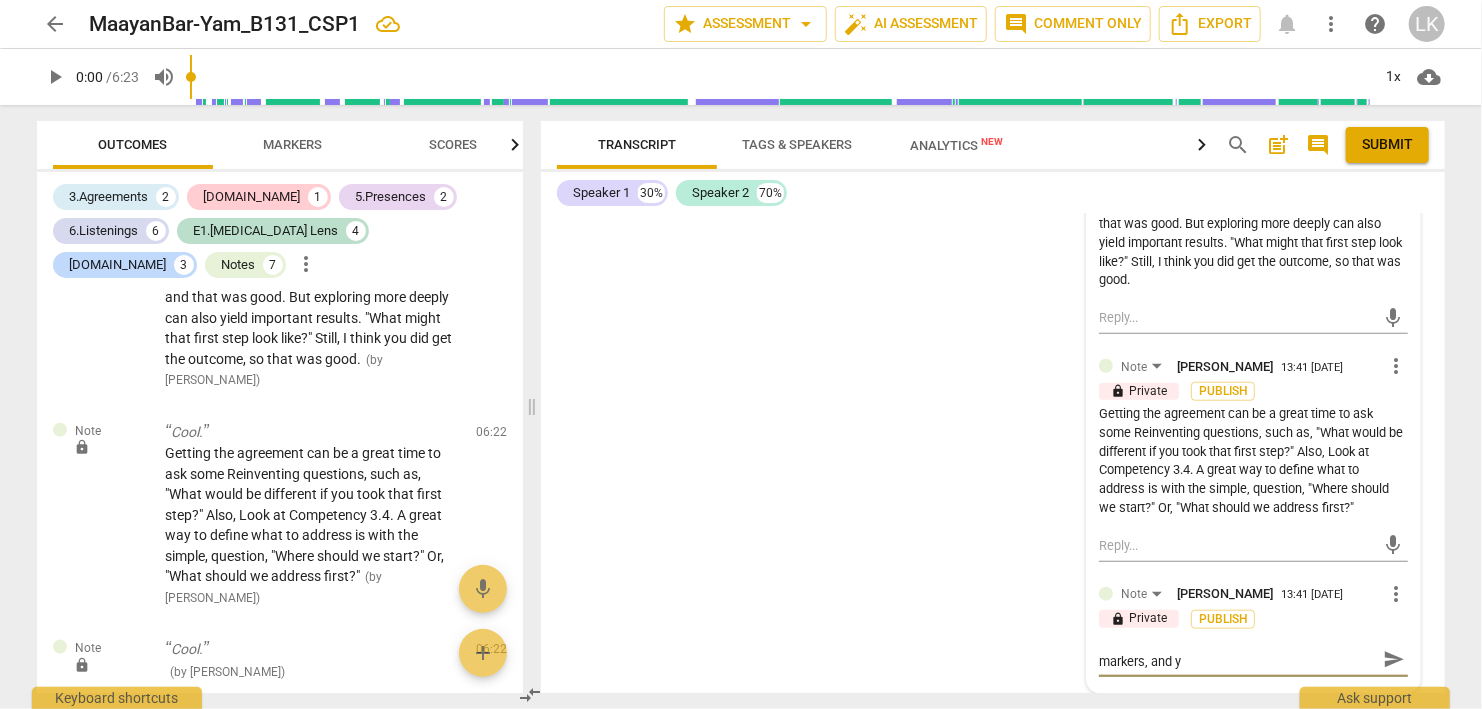 scroll, scrollTop: 1, scrollLeft: 0, axis: vertical 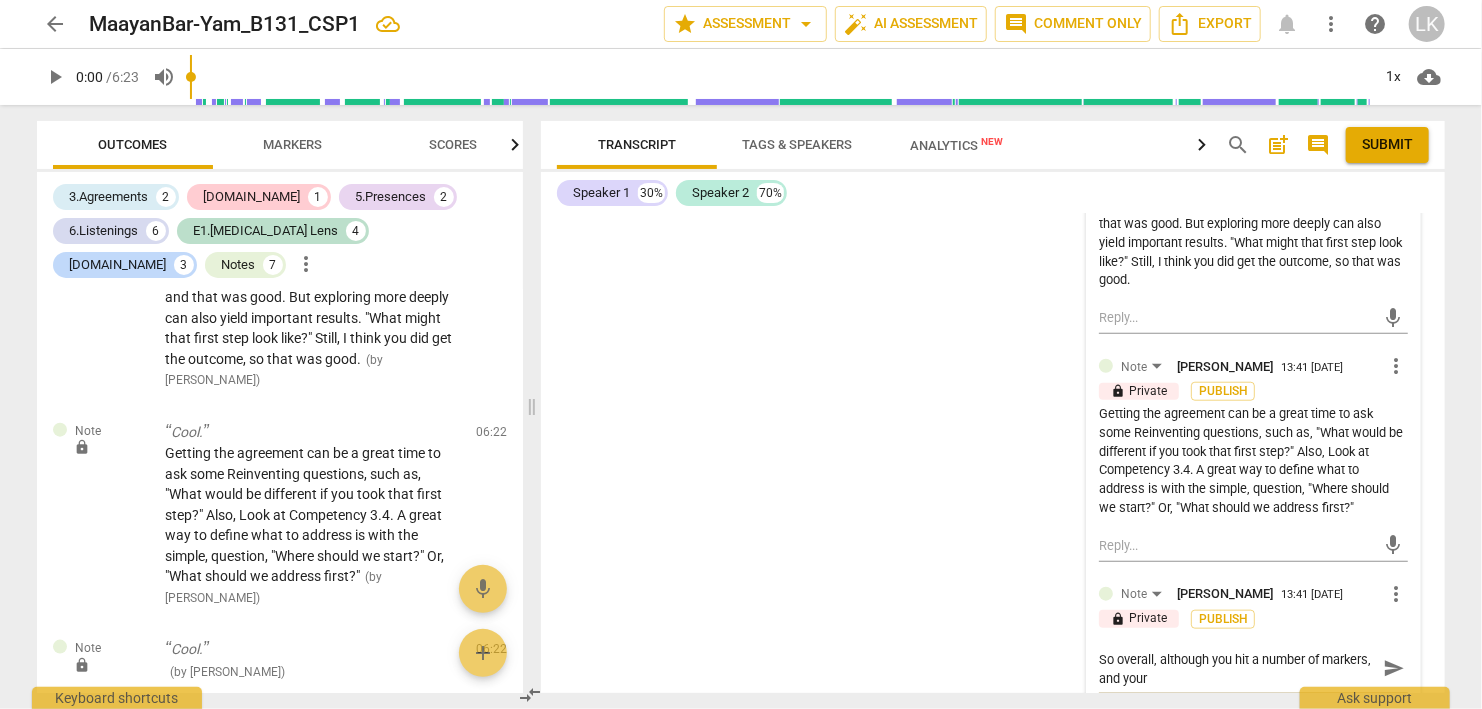 click on "So overall, although you hit a number of markers, and your" at bounding box center (1237, 669) 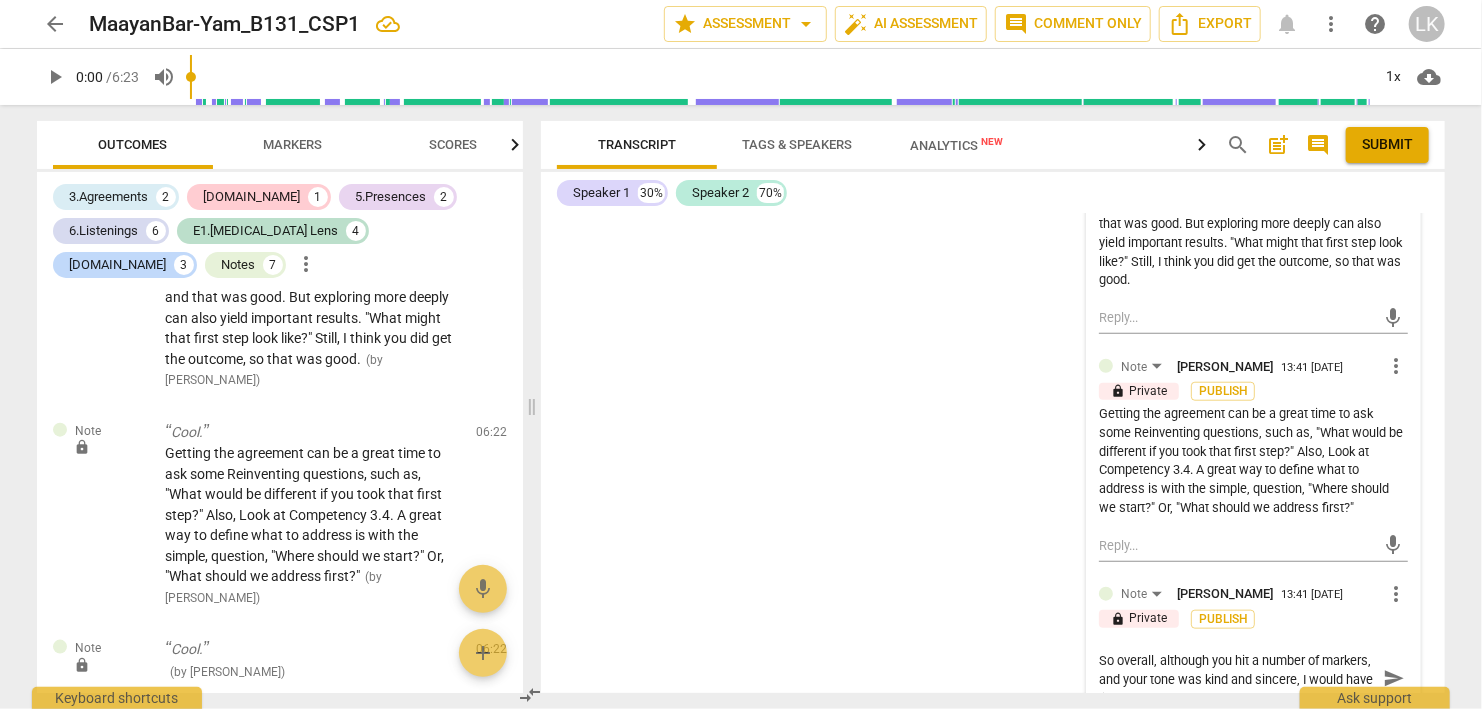 scroll, scrollTop: 0, scrollLeft: 0, axis: both 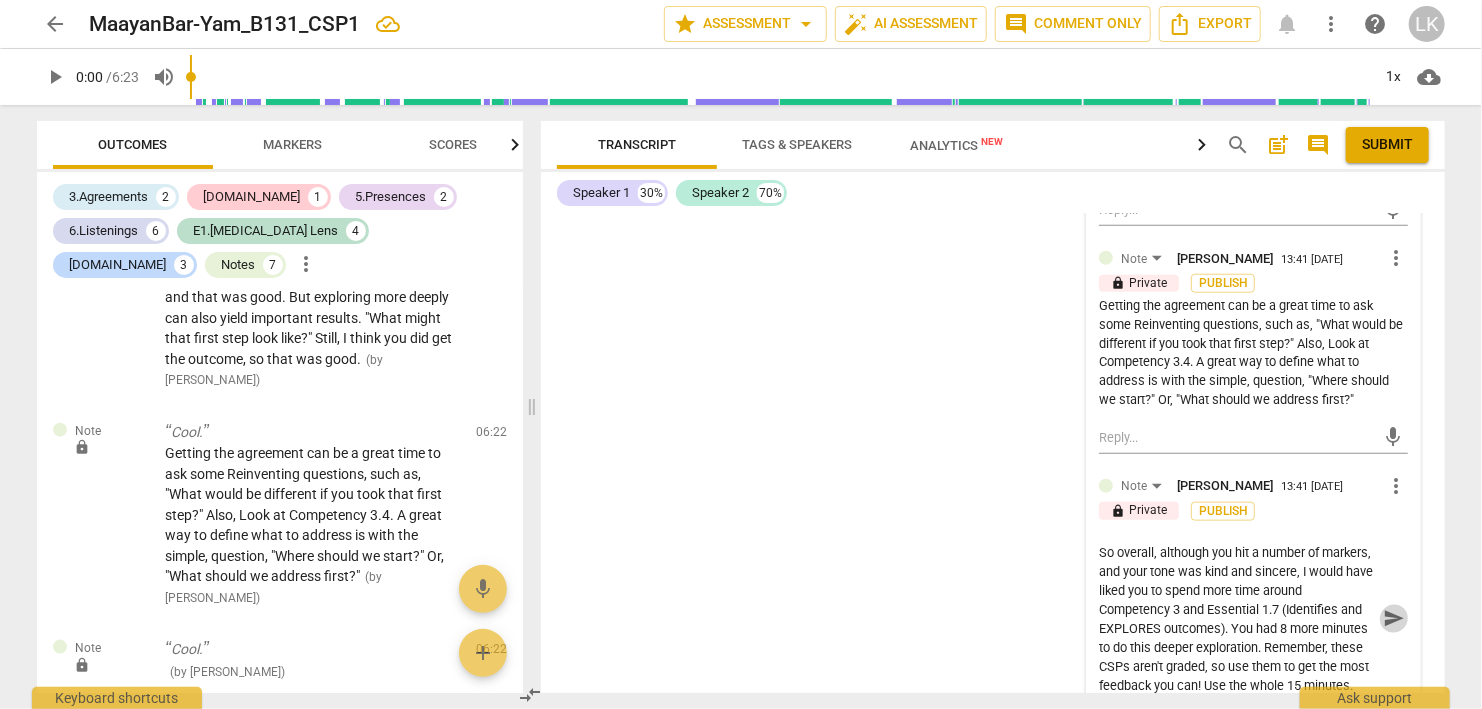 click on "send" at bounding box center (1394, 619) 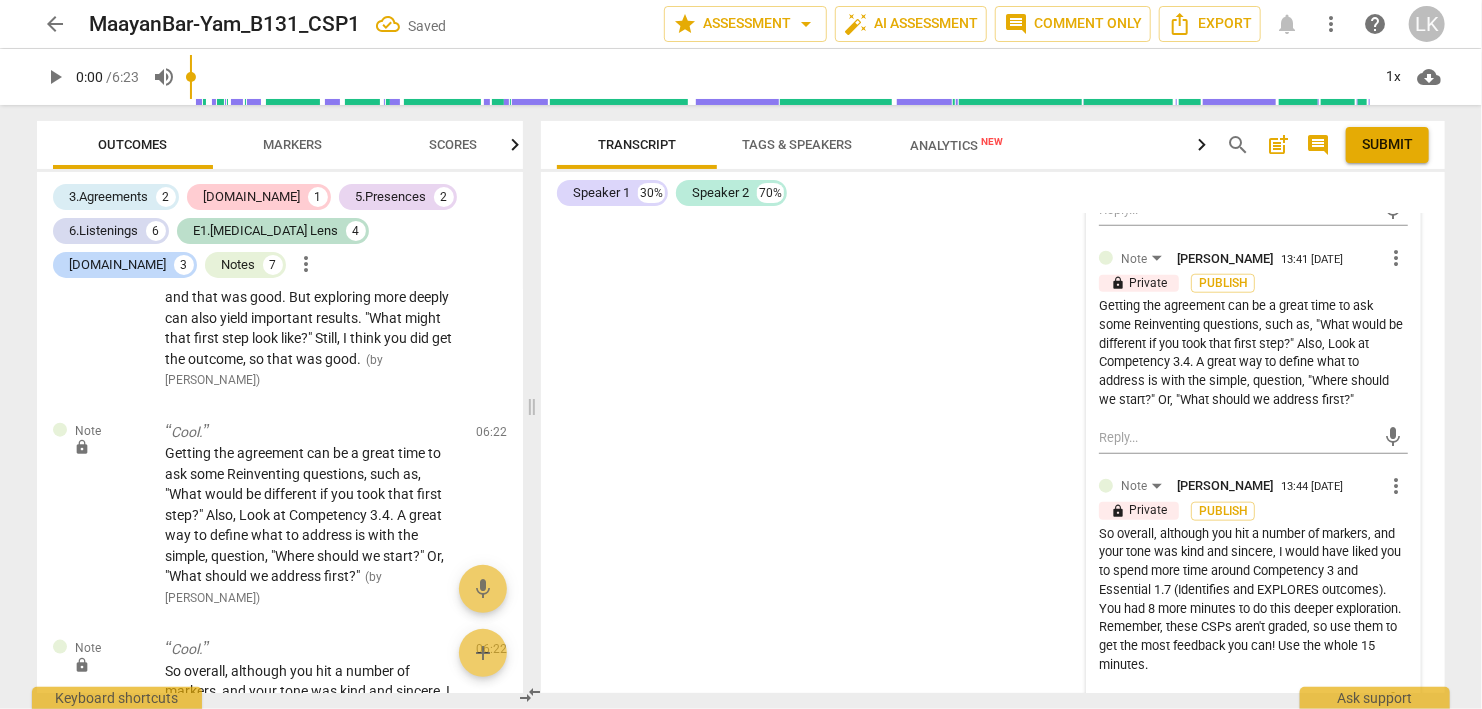 scroll, scrollTop: 4616, scrollLeft: 0, axis: vertical 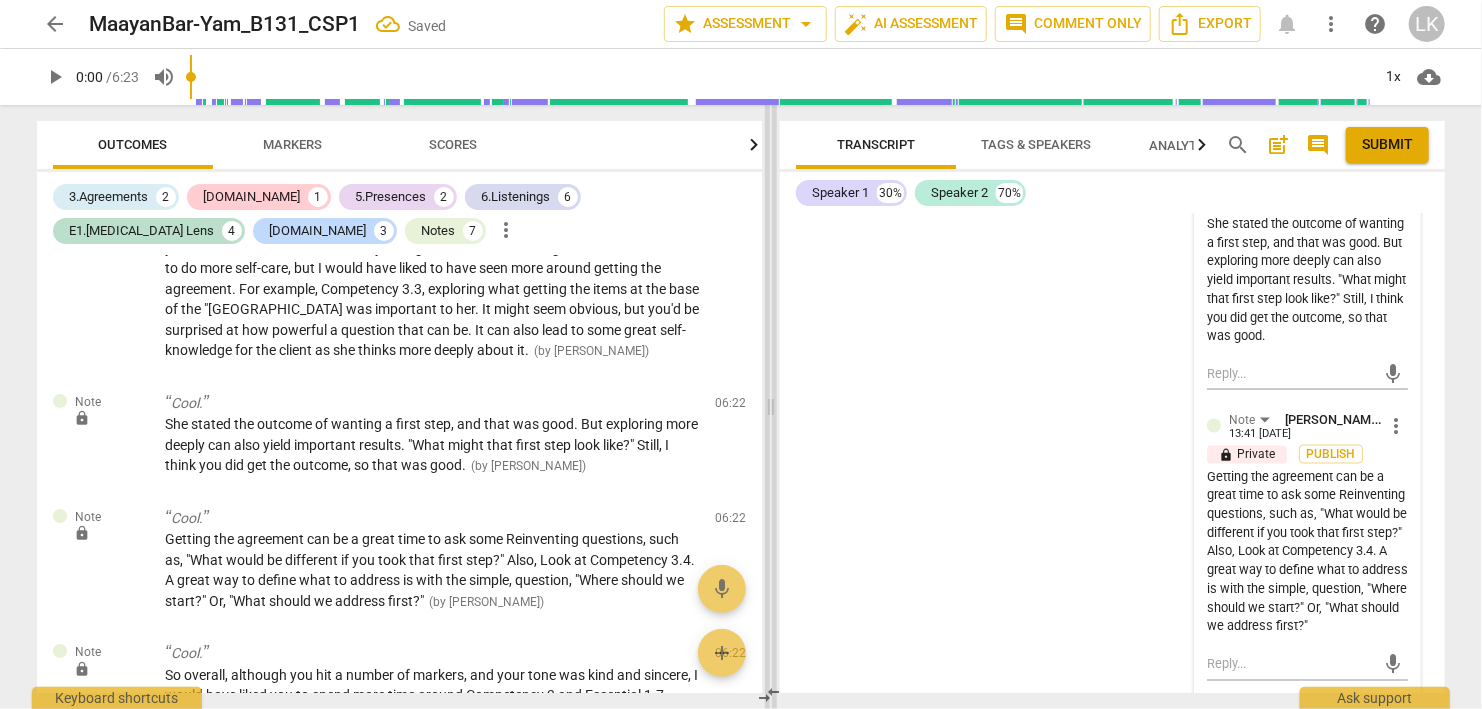 drag, startPoint x: 532, startPoint y: 406, endPoint x: 777, endPoint y: 406, distance: 245 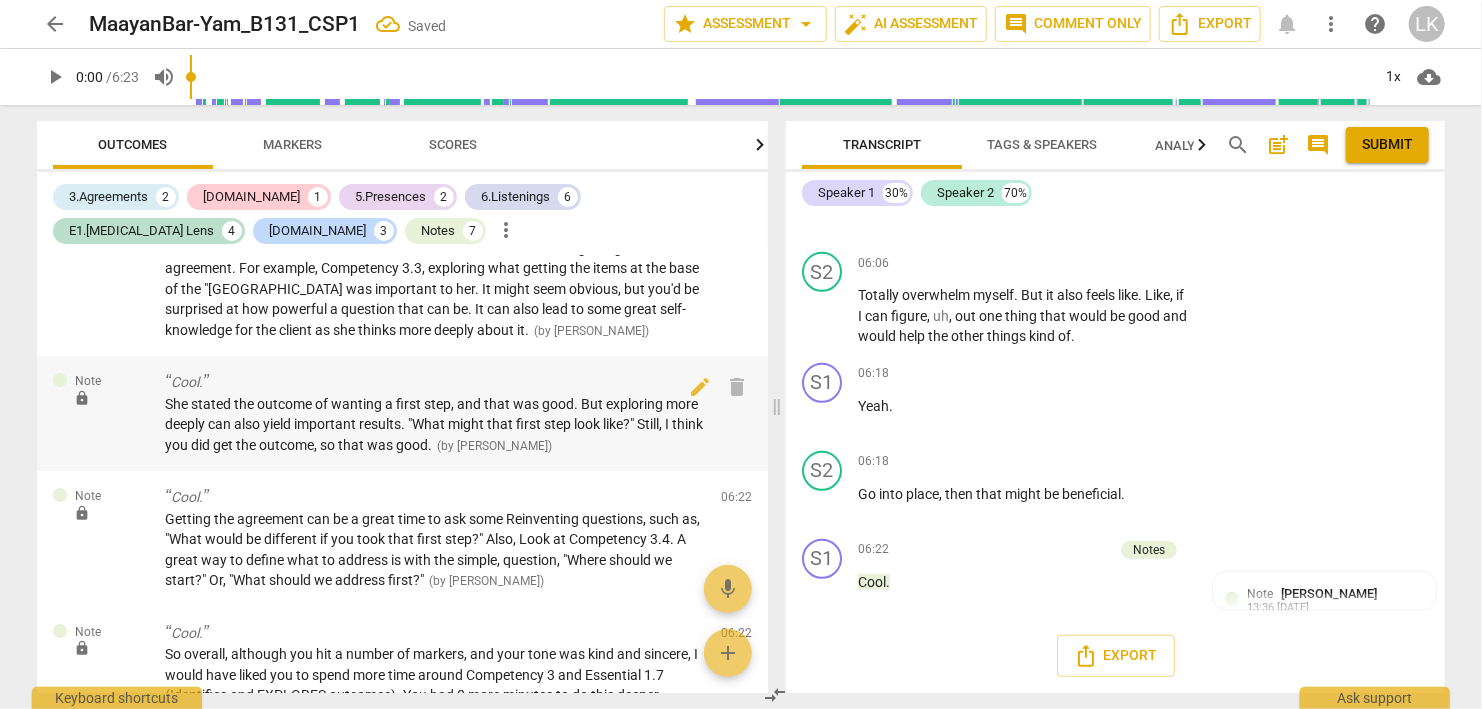 scroll, scrollTop: 4285, scrollLeft: 0, axis: vertical 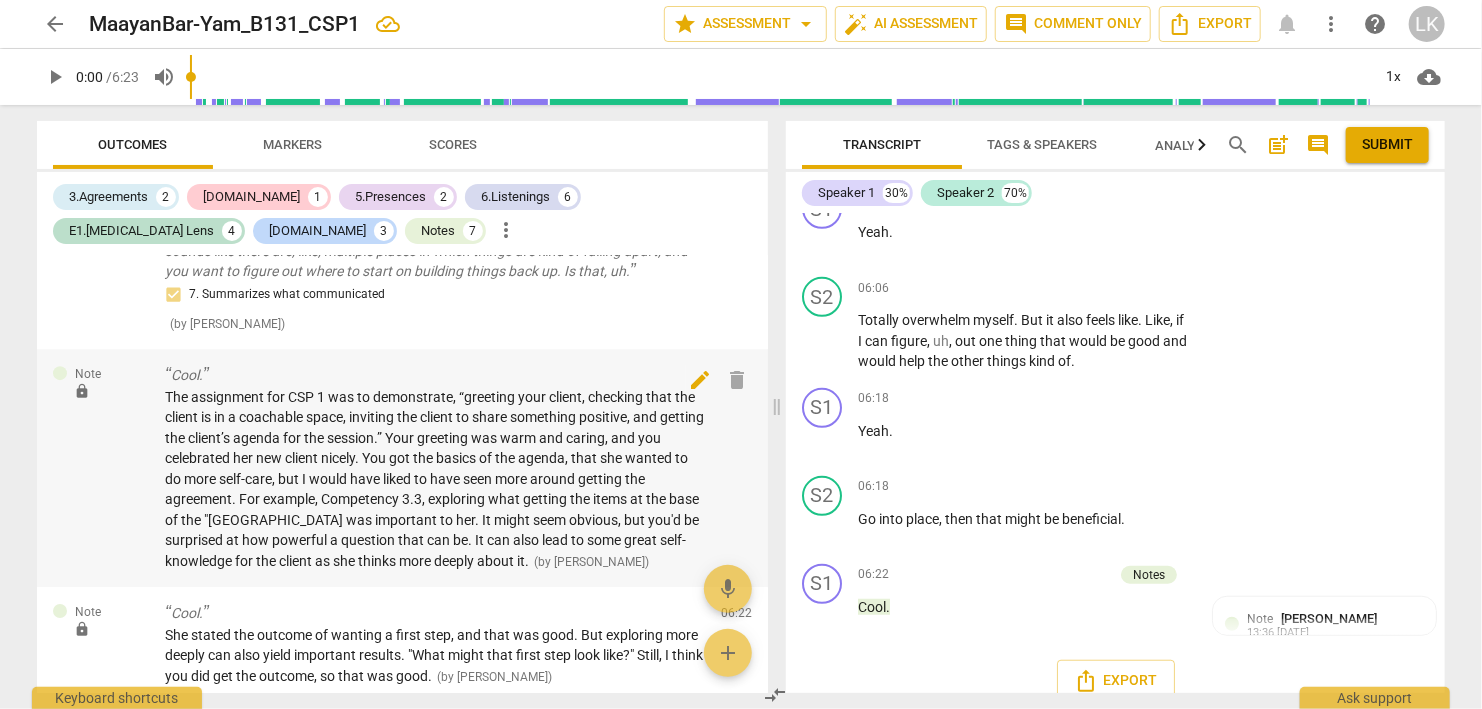 click on "edit" at bounding box center (701, 380) 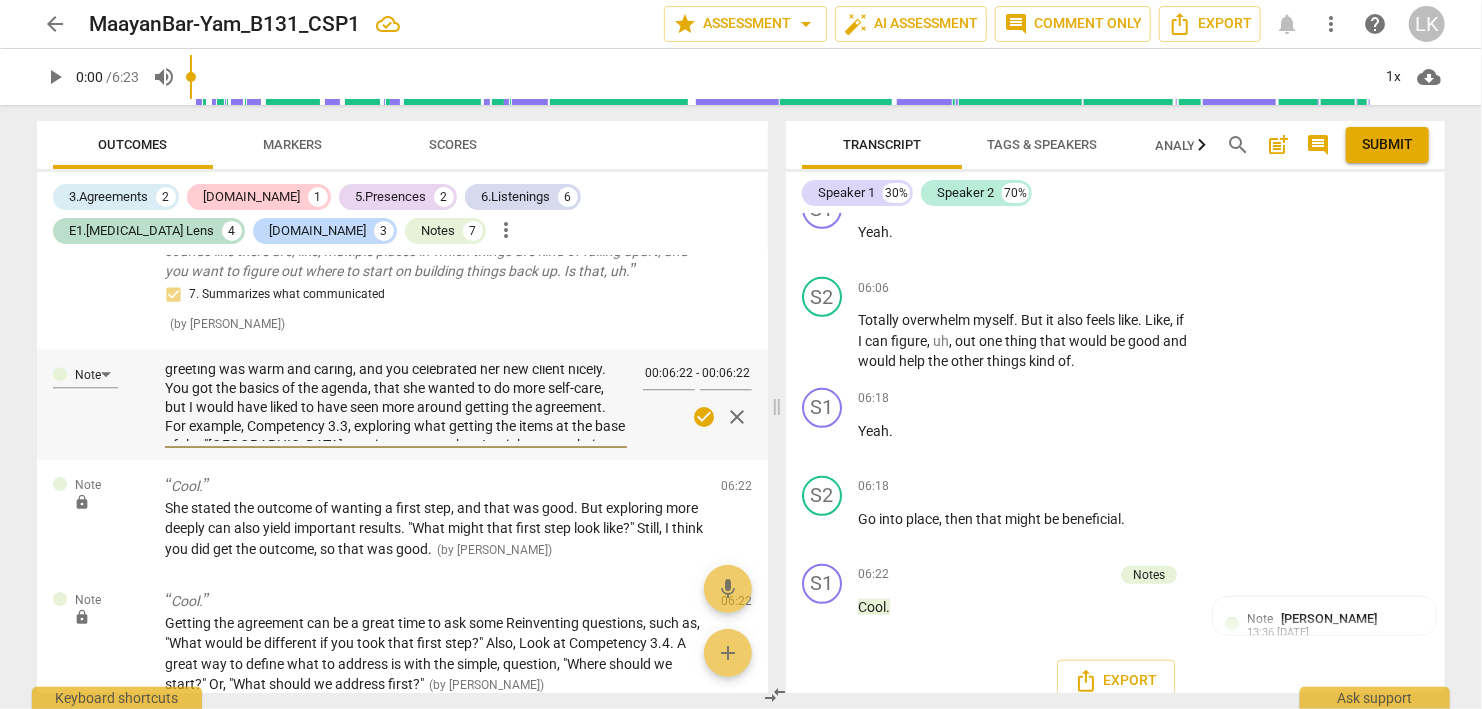 scroll, scrollTop: 69, scrollLeft: 0, axis: vertical 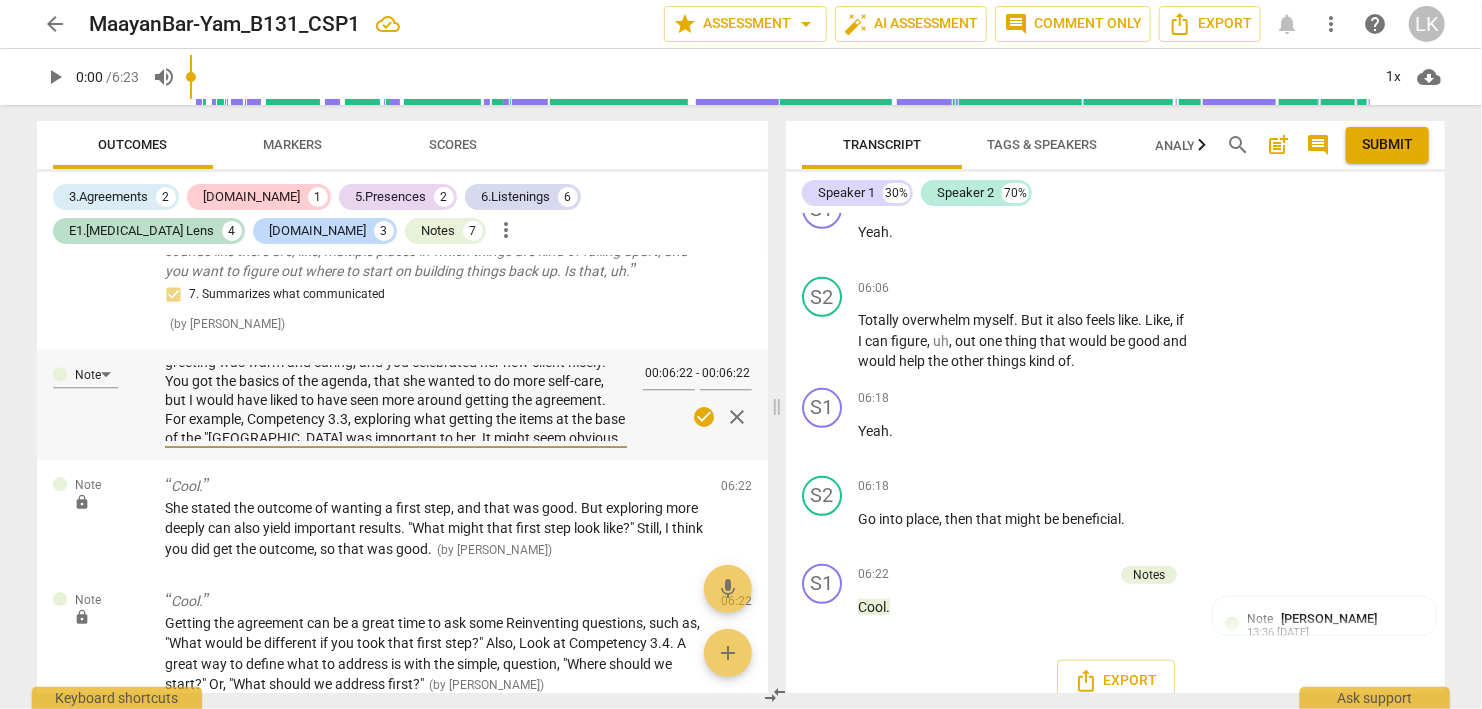 click on "The assignment for CSP 1 was to demonstrate, “greeting your client, checking that the client is in a coachable space, inviting the client to share something positive, and getting the client’s agenda for the session.”  Your greeting was warm and caring, and you celebrated her new client nicely. You got the basics of the agenda, that she wanted to do more self-care, but I would have liked to have seen more around getting the agreement. For example, Competency 3.3, exploring what getting the items at the base of the "[GEOGRAPHIC_DATA] was important to her. It might seem obvious, but you'd be surprised at how powerful a question that can be. It can also lead to some great self-knowledge for the client as she thinks more deeply about it." at bounding box center [396, 403] 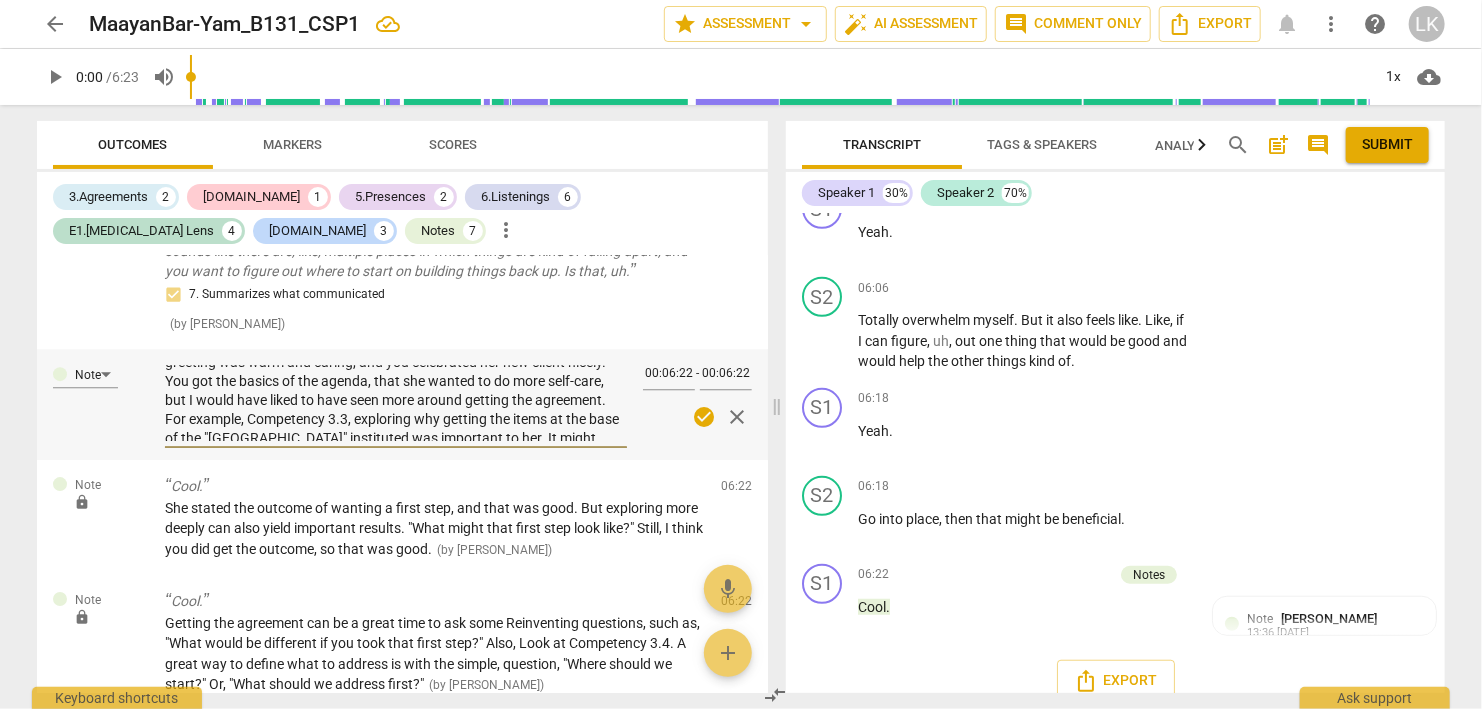 click on "The assignment for CSP 1 was to demonstrate, “greeting your client, checking that the client is in a coachable space, inviting the client to share something positive, and getting the client’s agenda for the session.”  Your greeting was warm and caring, and you celebrated her new client nicely. You got the basics of the agenda, that she wanted to do more self-care, but I would have liked to have seen more around getting the agreement. For example, Competency 3.3, exploring why getting the items at the base of the "[GEOGRAPHIC_DATA]" instituted was important to her. It might seem obvious, but you'd be surprised at how powerful a question that can be. It can also lead to some great self-knowledge for the client as she thinks more deeply about it." at bounding box center [396, 403] 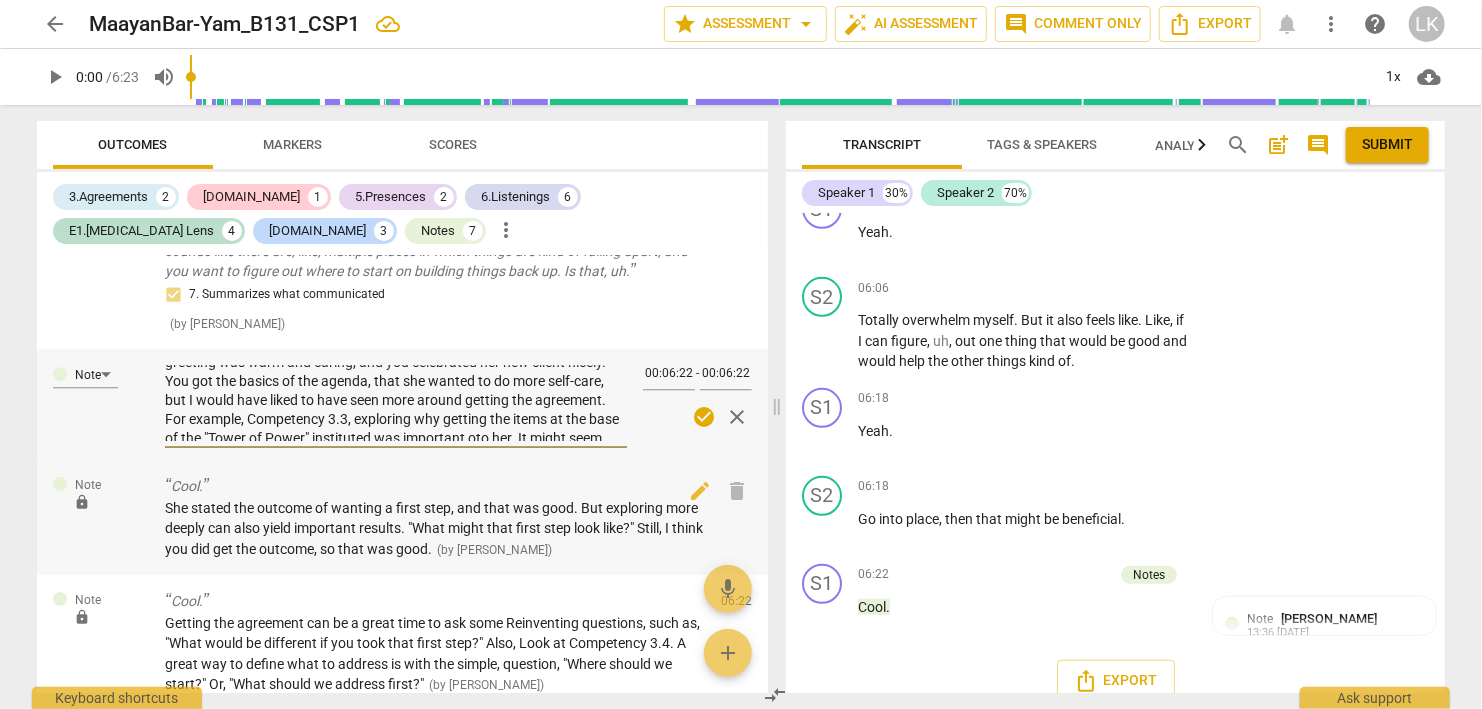 scroll, scrollTop: 76, scrollLeft: 0, axis: vertical 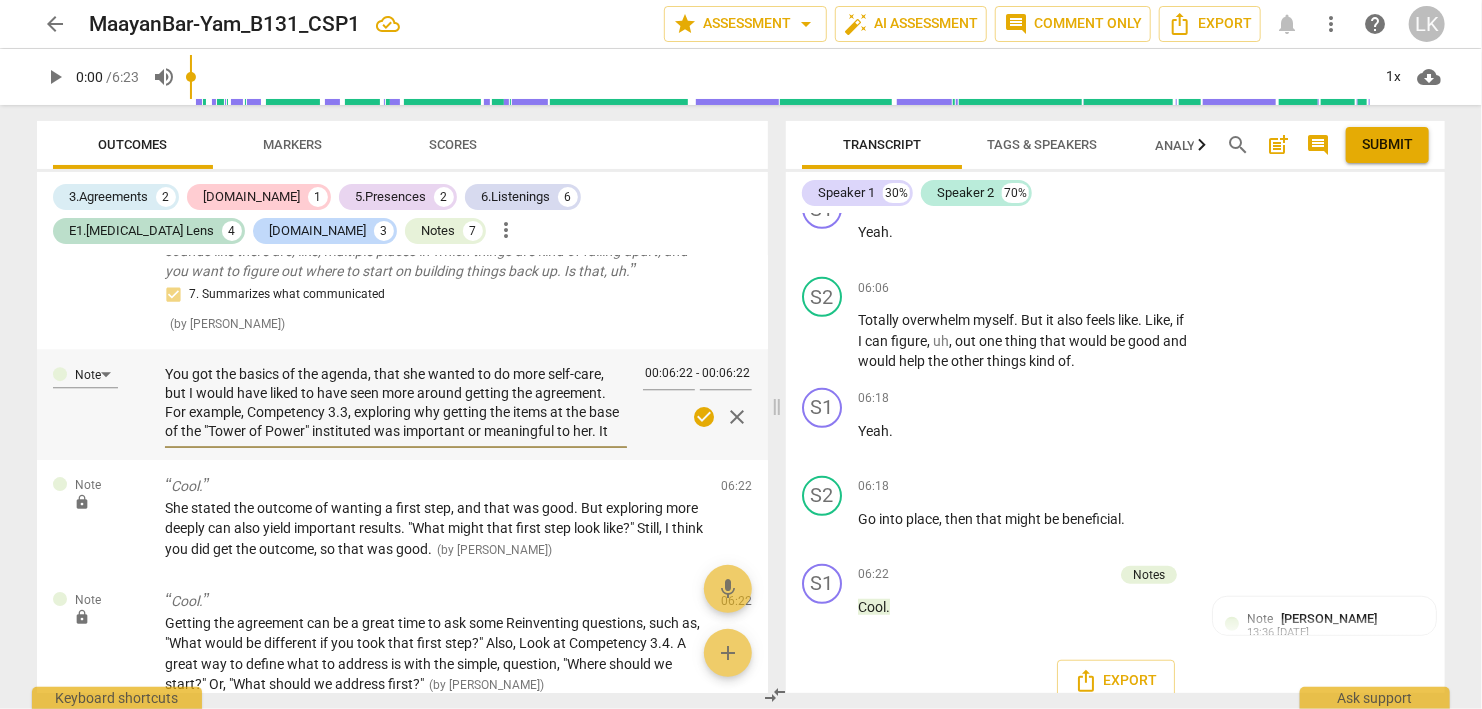 click on "check_circle" at bounding box center [705, 417] 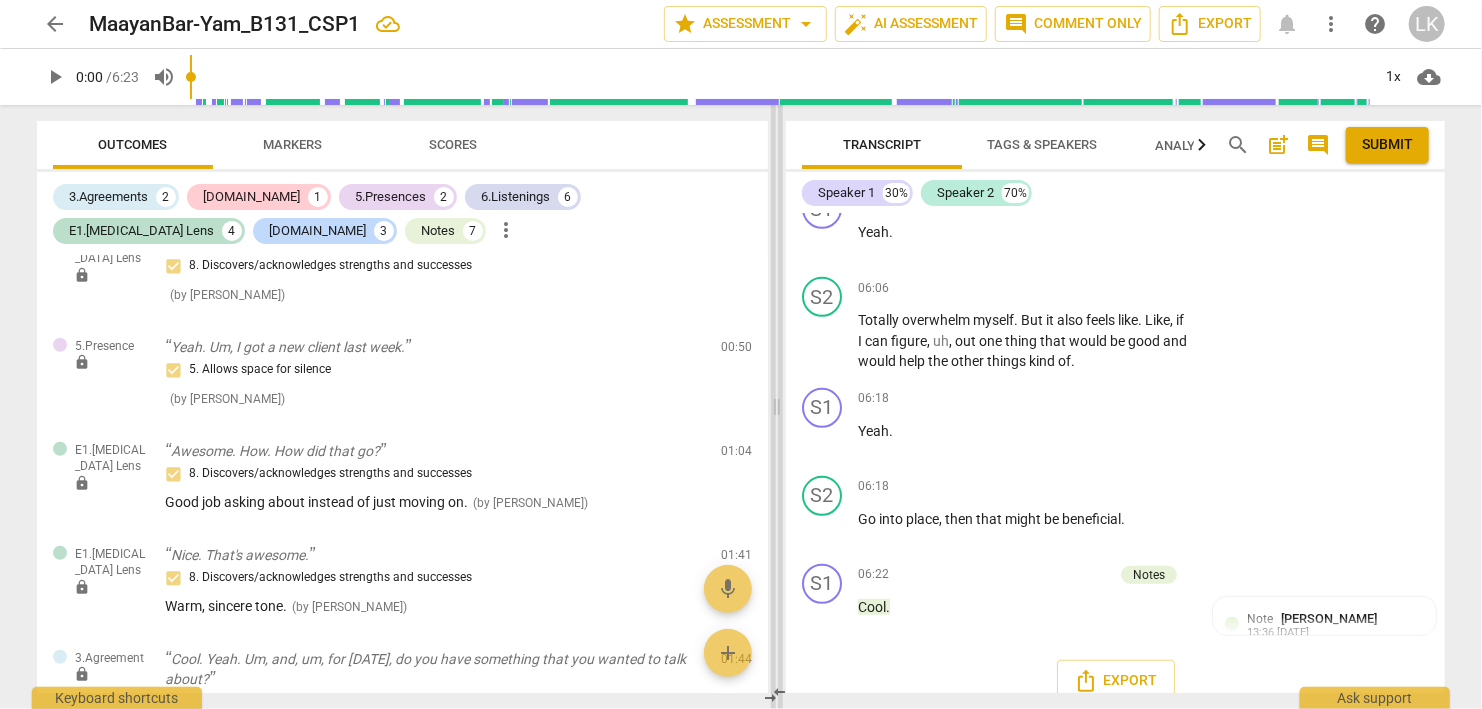 scroll, scrollTop: 591, scrollLeft: 0, axis: vertical 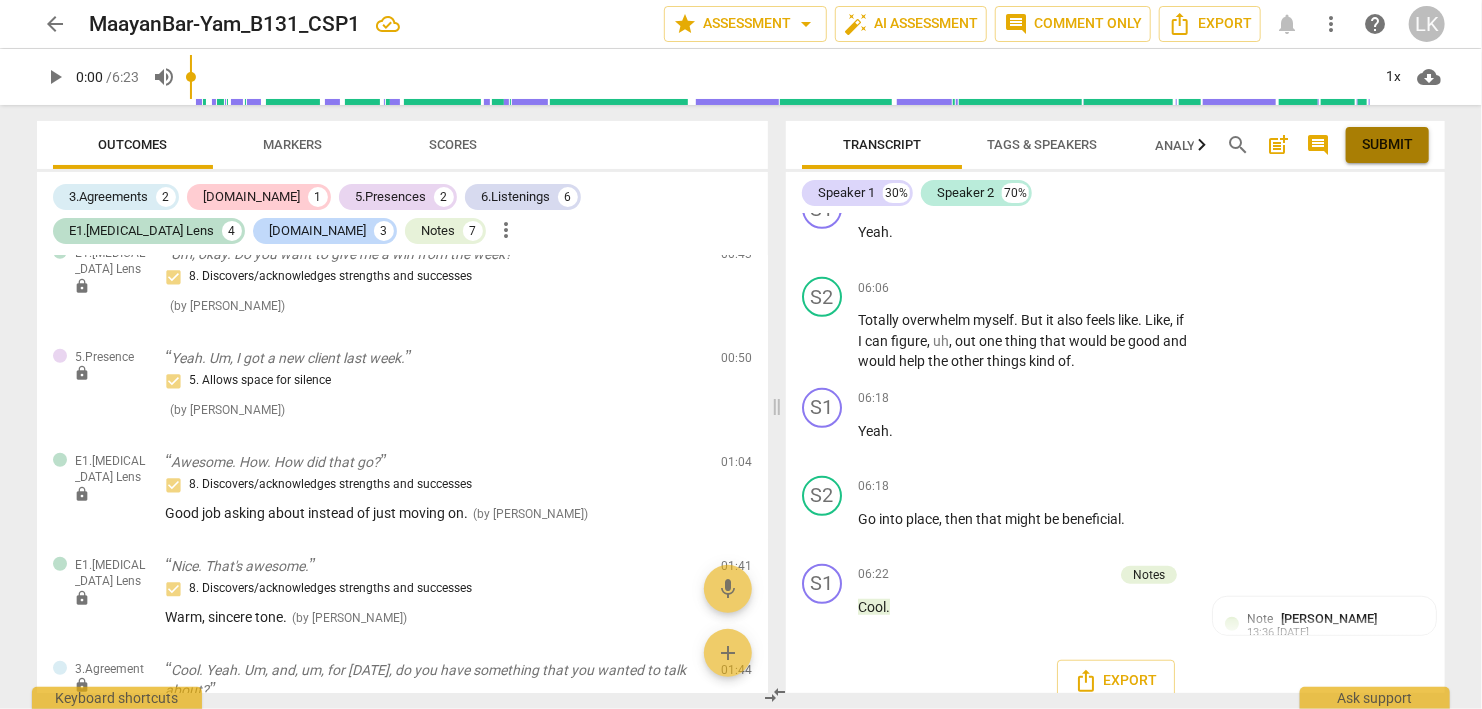 click on "Submit" at bounding box center [1387, 145] 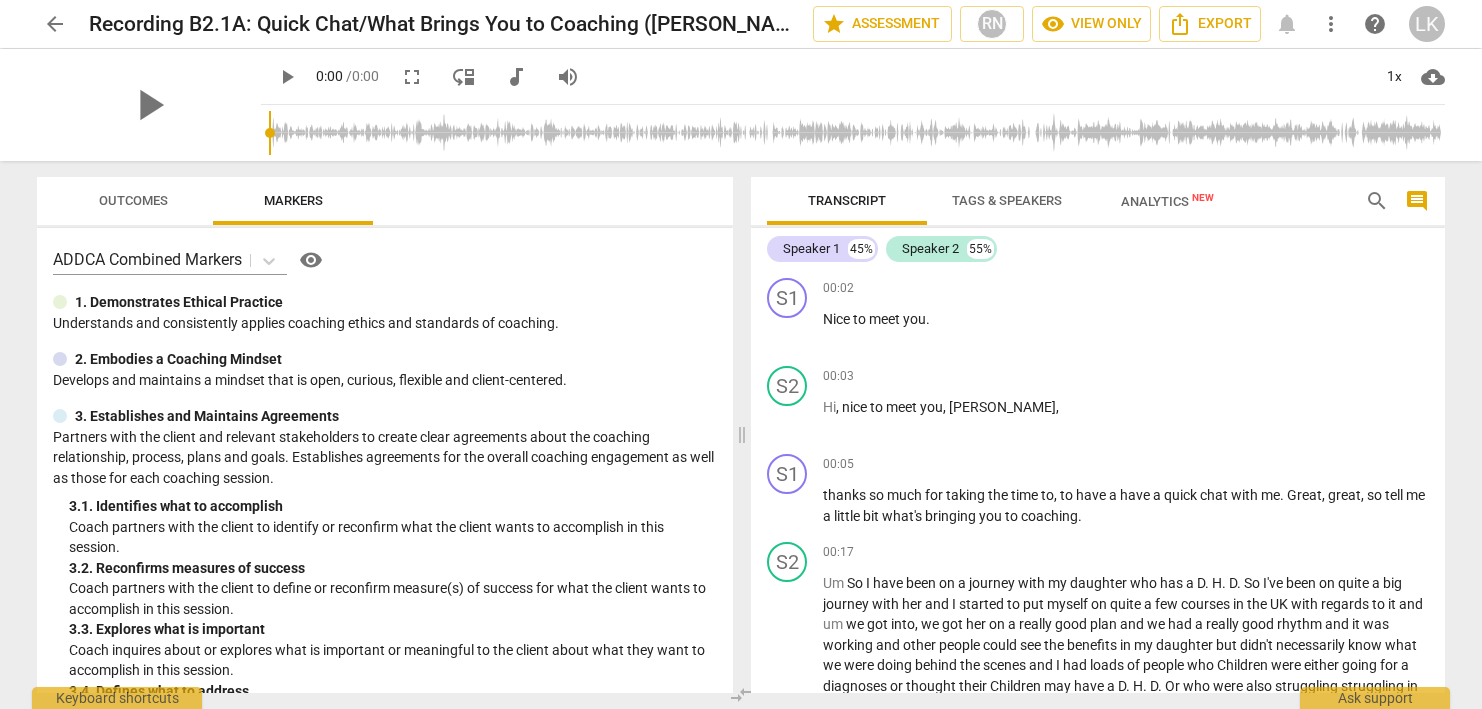 scroll, scrollTop: 0, scrollLeft: 0, axis: both 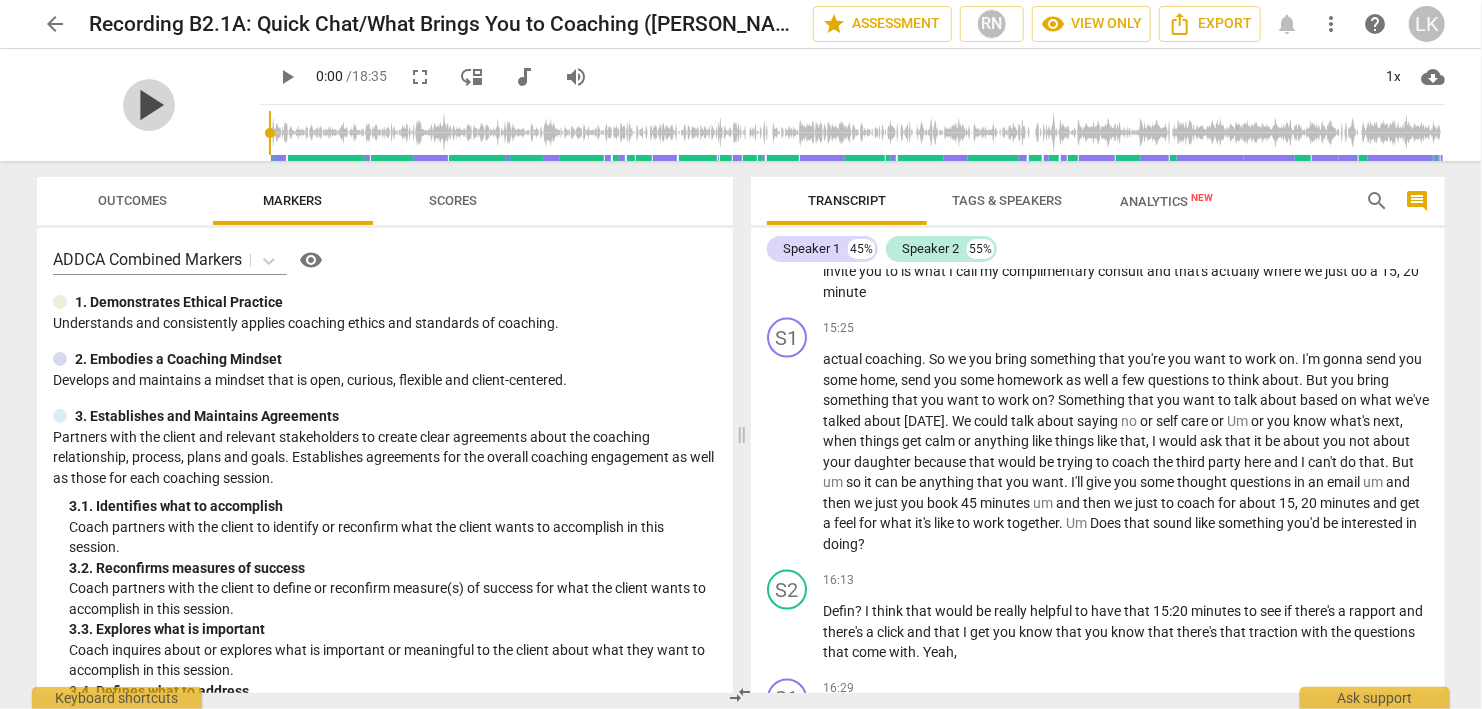 click on "play_arrow" at bounding box center (149, 105) 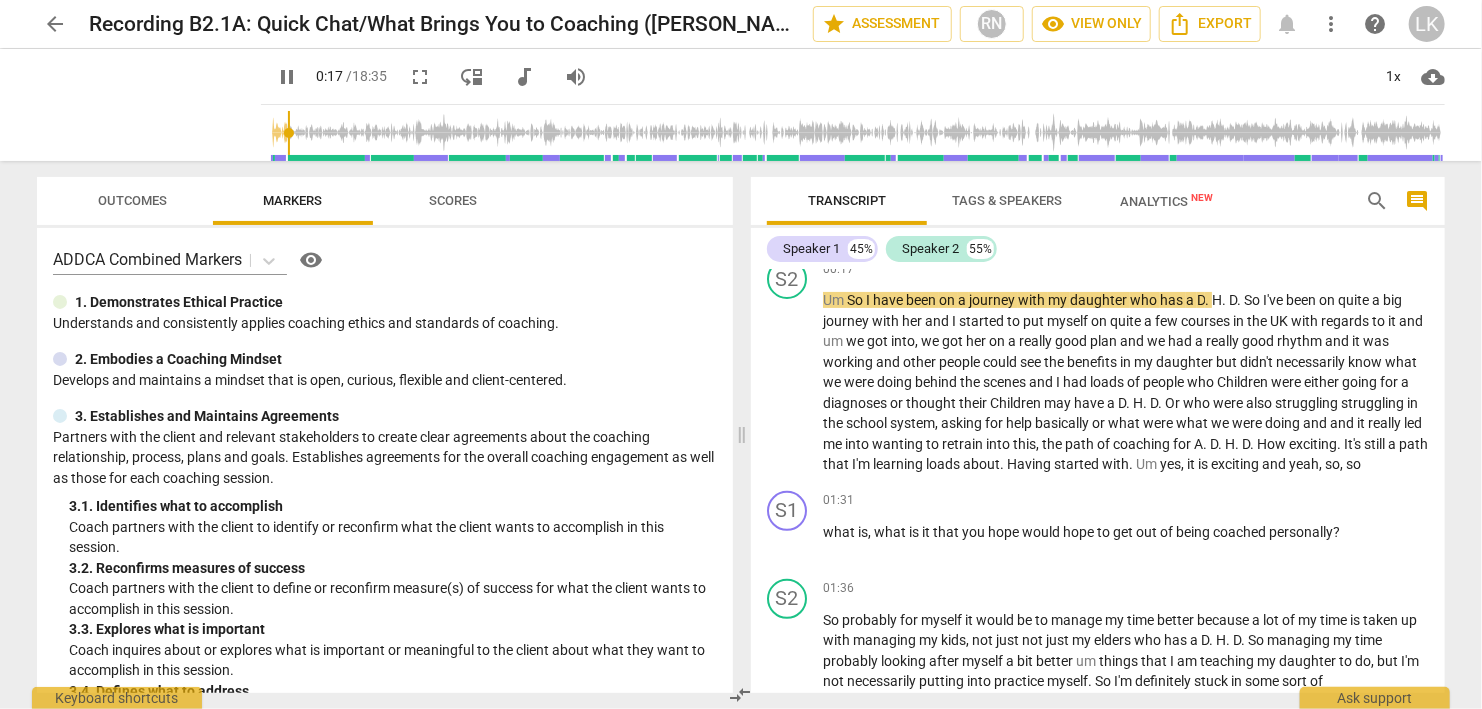 scroll, scrollTop: 230, scrollLeft: 0, axis: vertical 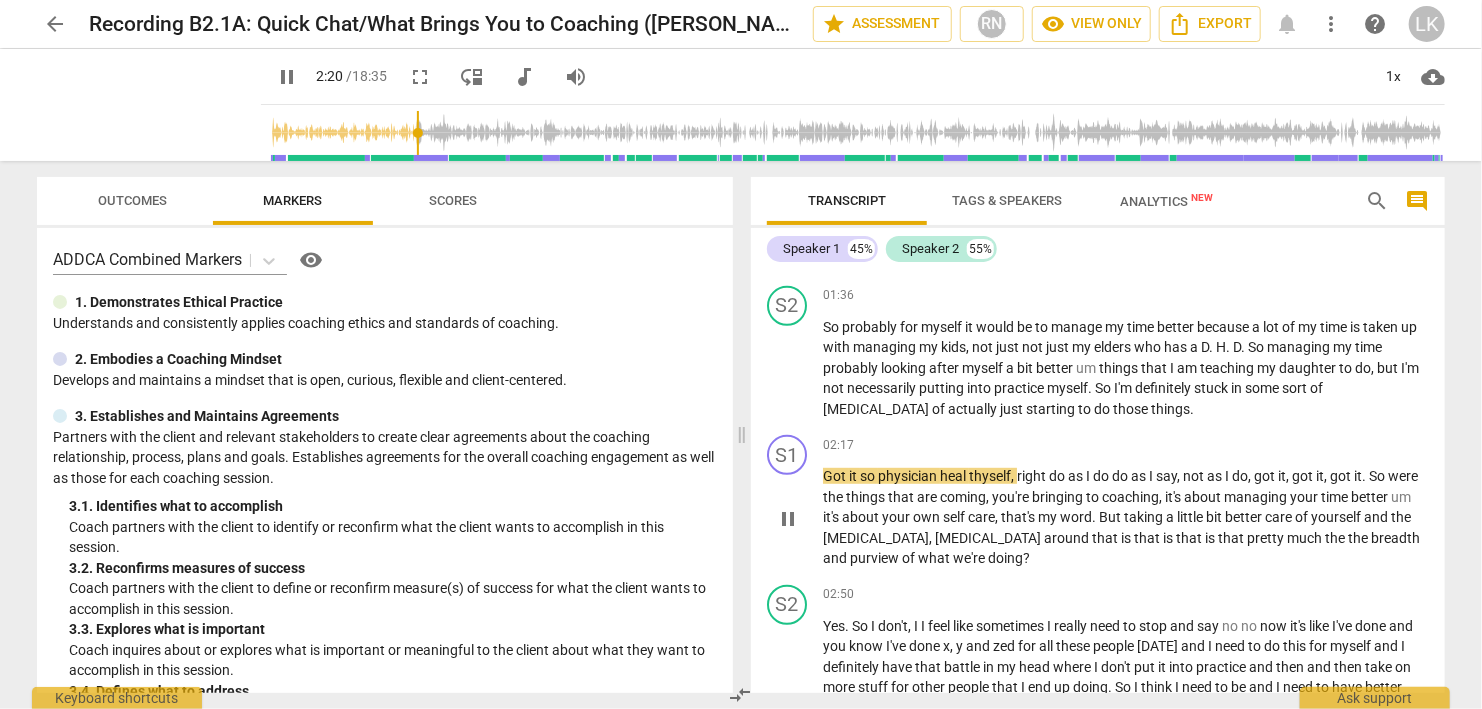 click on "pause" at bounding box center [788, 519] 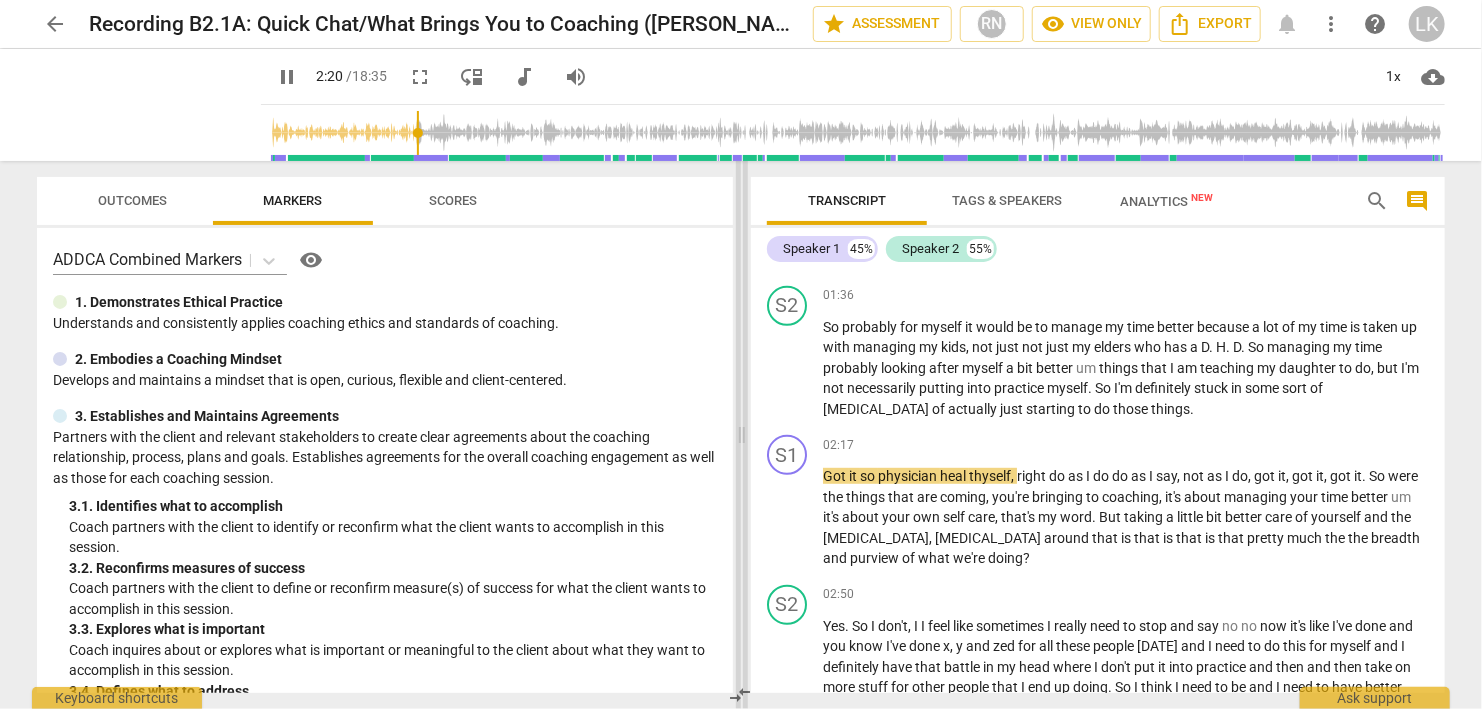 type on "141" 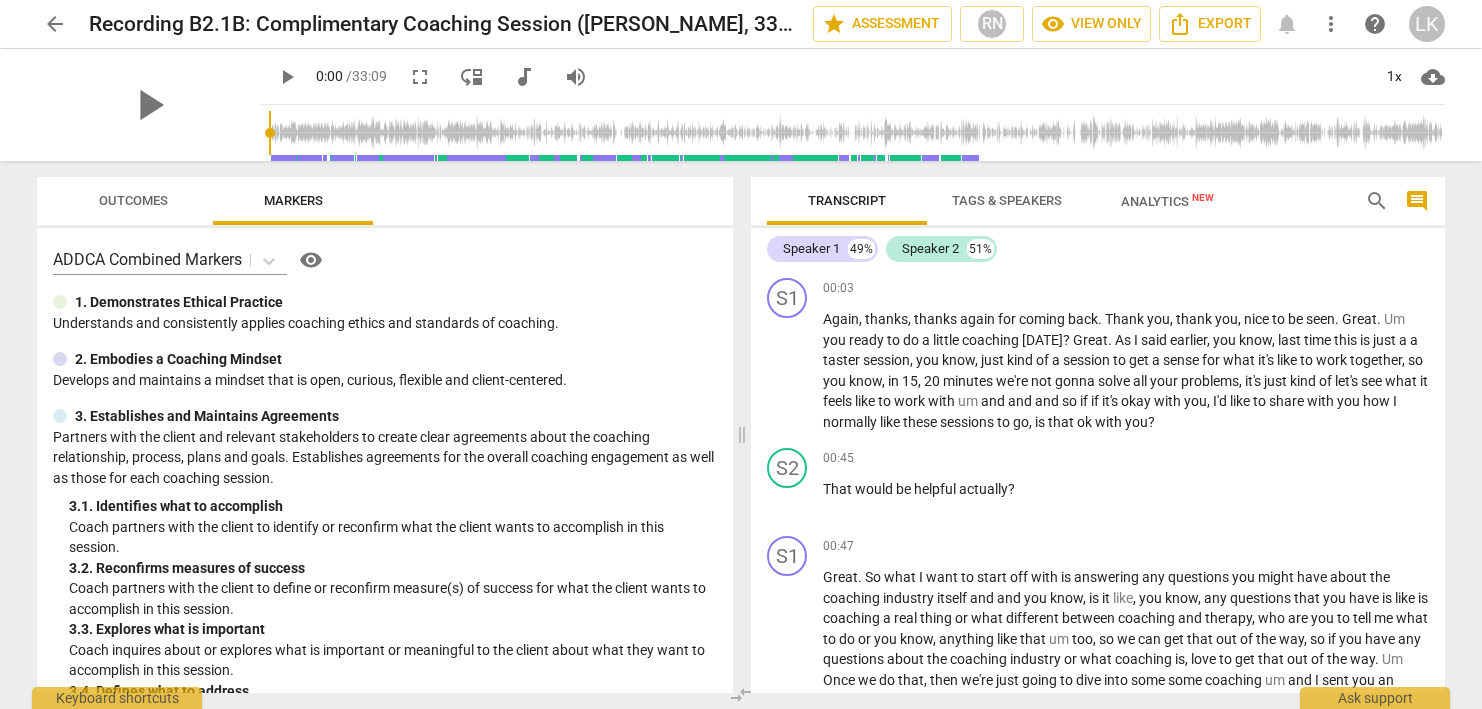 scroll, scrollTop: 0, scrollLeft: 0, axis: both 